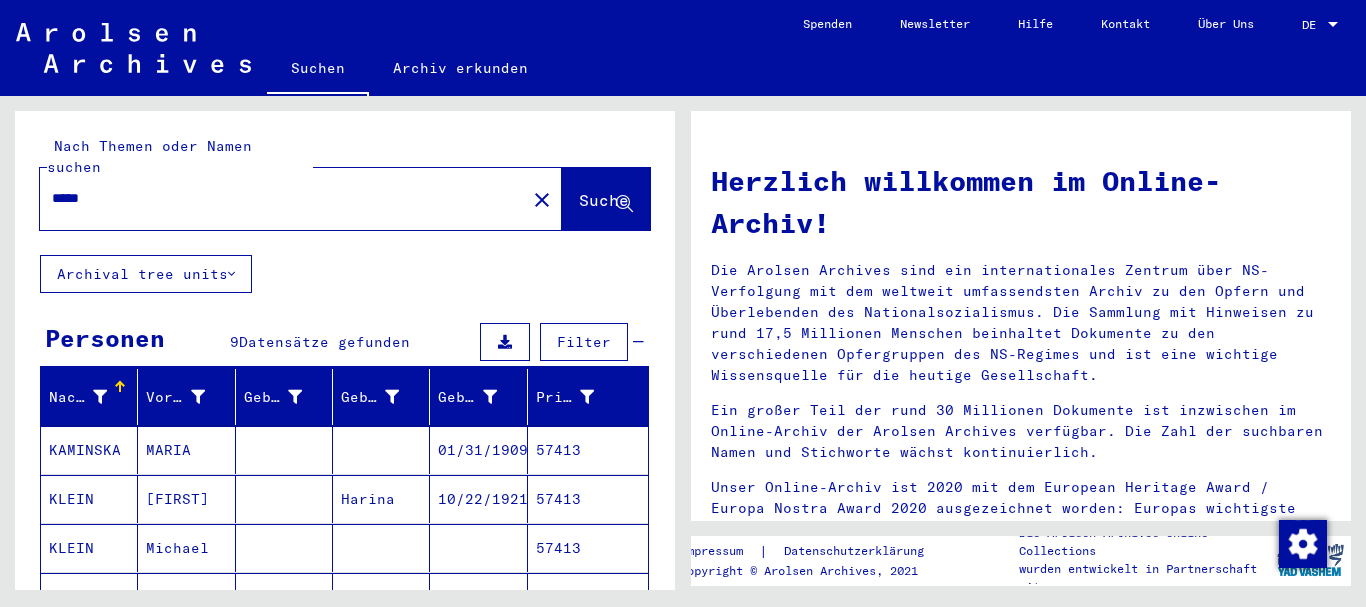scroll, scrollTop: 0, scrollLeft: 0, axis: both 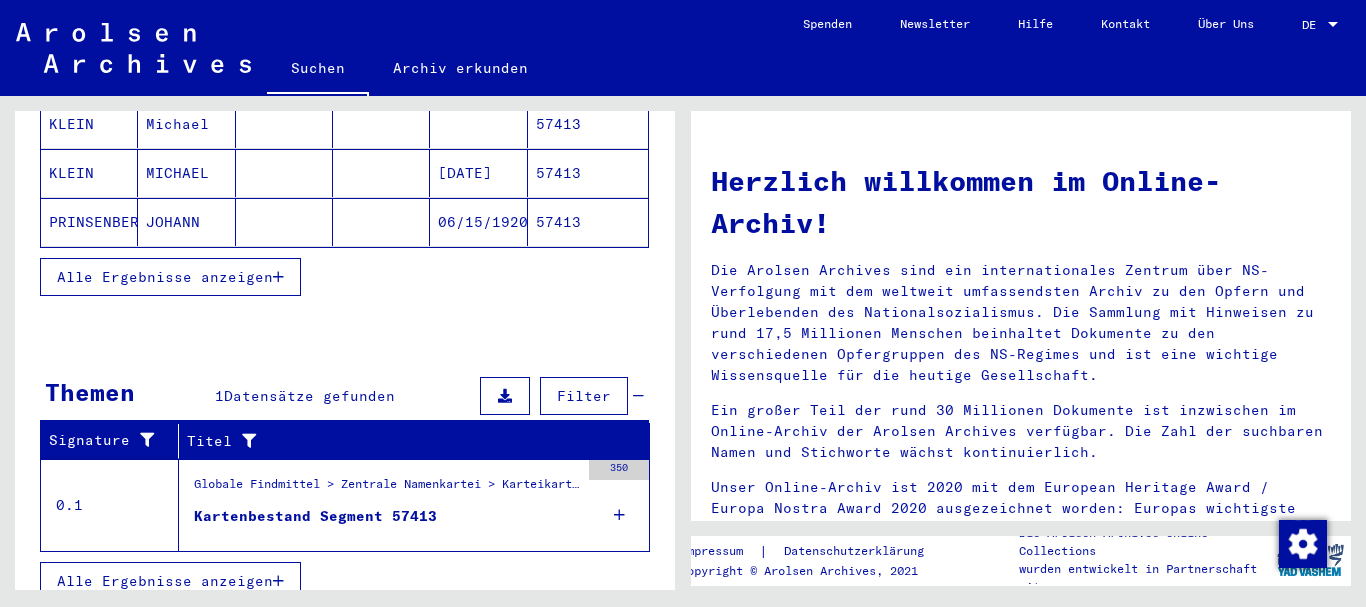 click on "Alle Ergebnisse anzeigen" at bounding box center (165, 277) 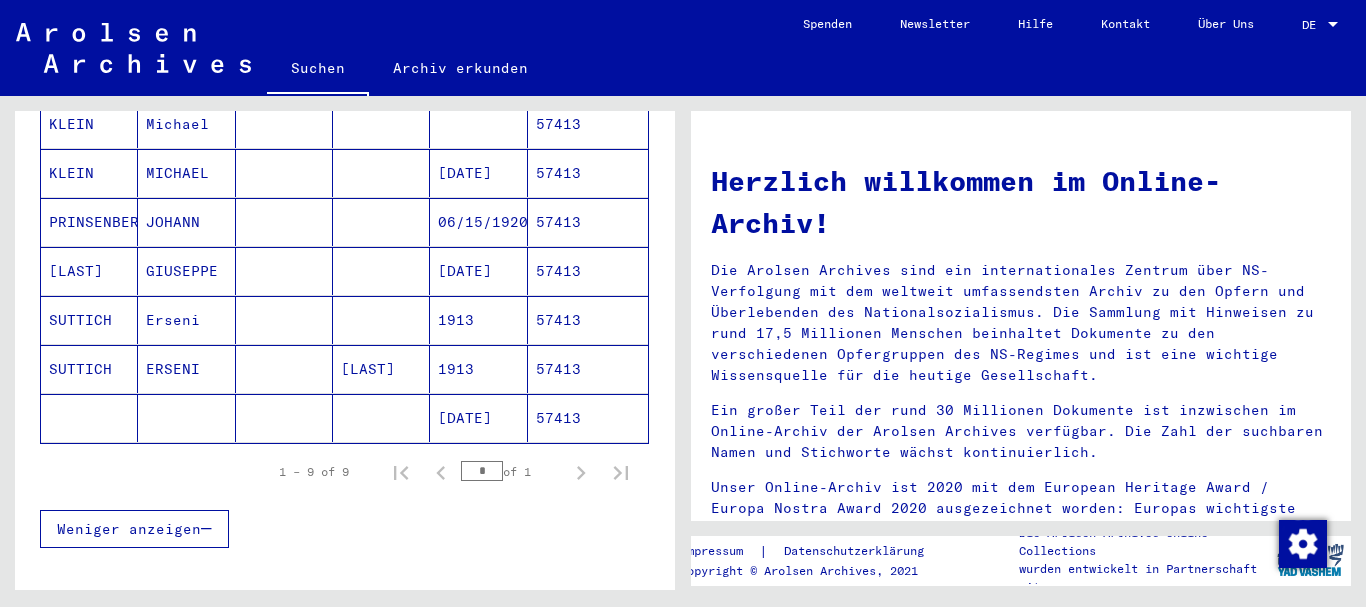 click on "SUTTICH" at bounding box center [89, 369] 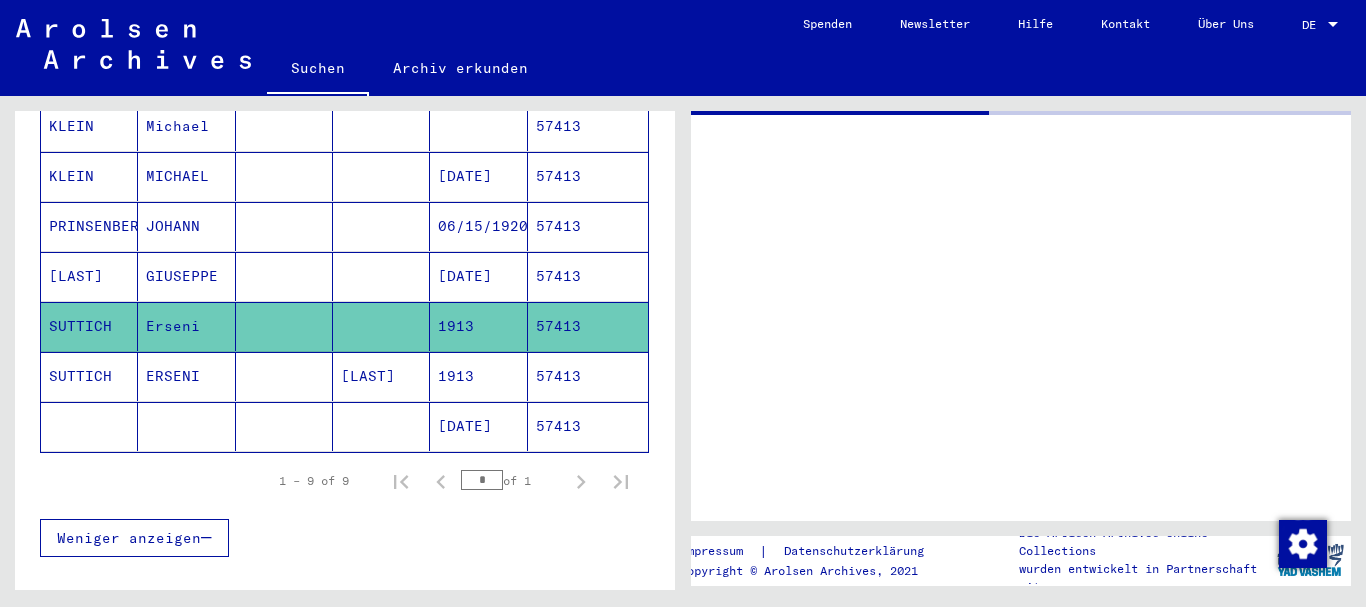 scroll, scrollTop: 426, scrollLeft: 0, axis: vertical 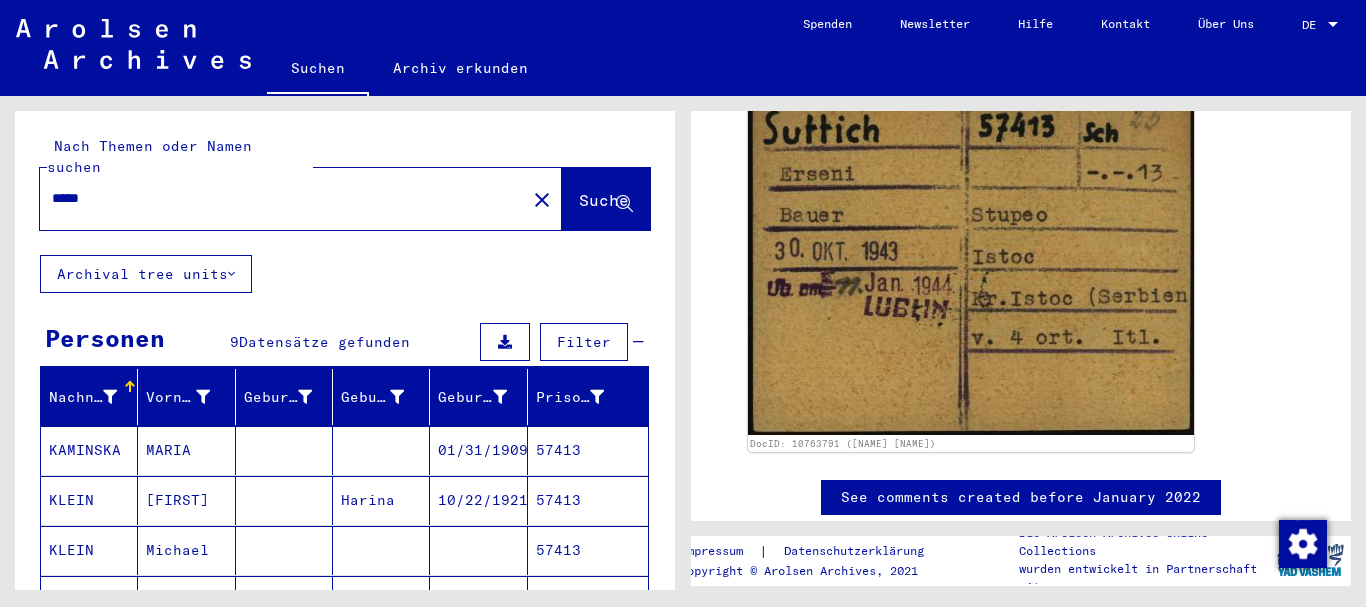 drag, startPoint x: 111, startPoint y: 173, endPoint x: 0, endPoint y: 167, distance: 111.16204 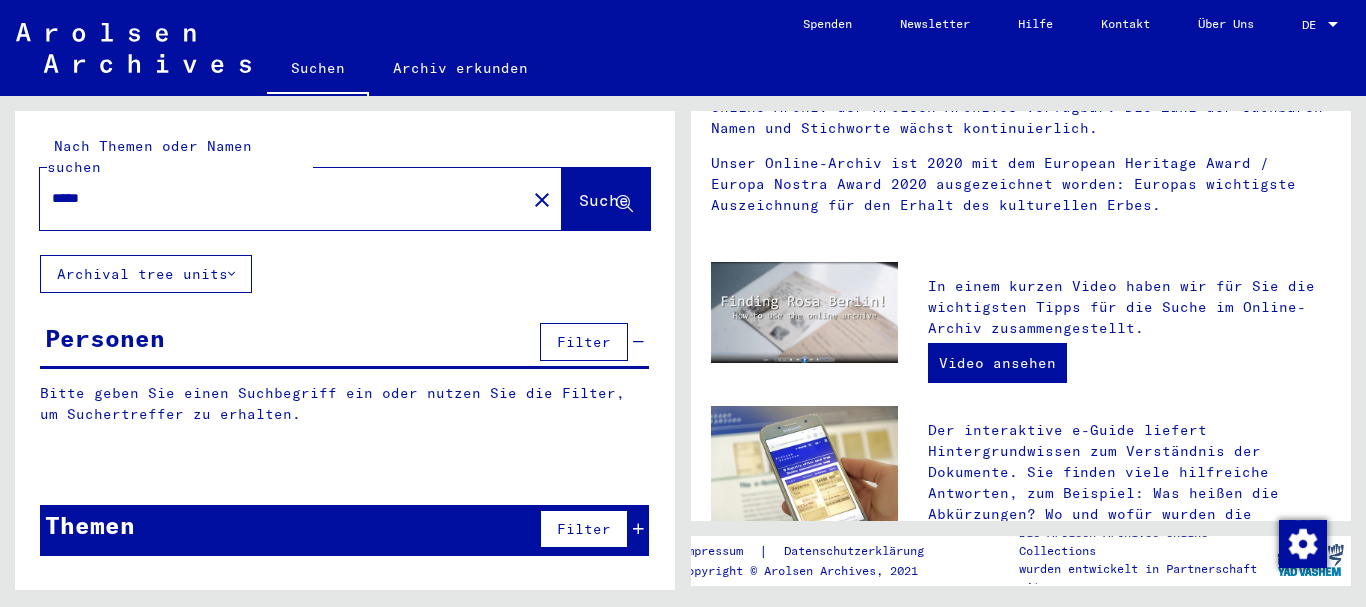scroll, scrollTop: 0, scrollLeft: 0, axis: both 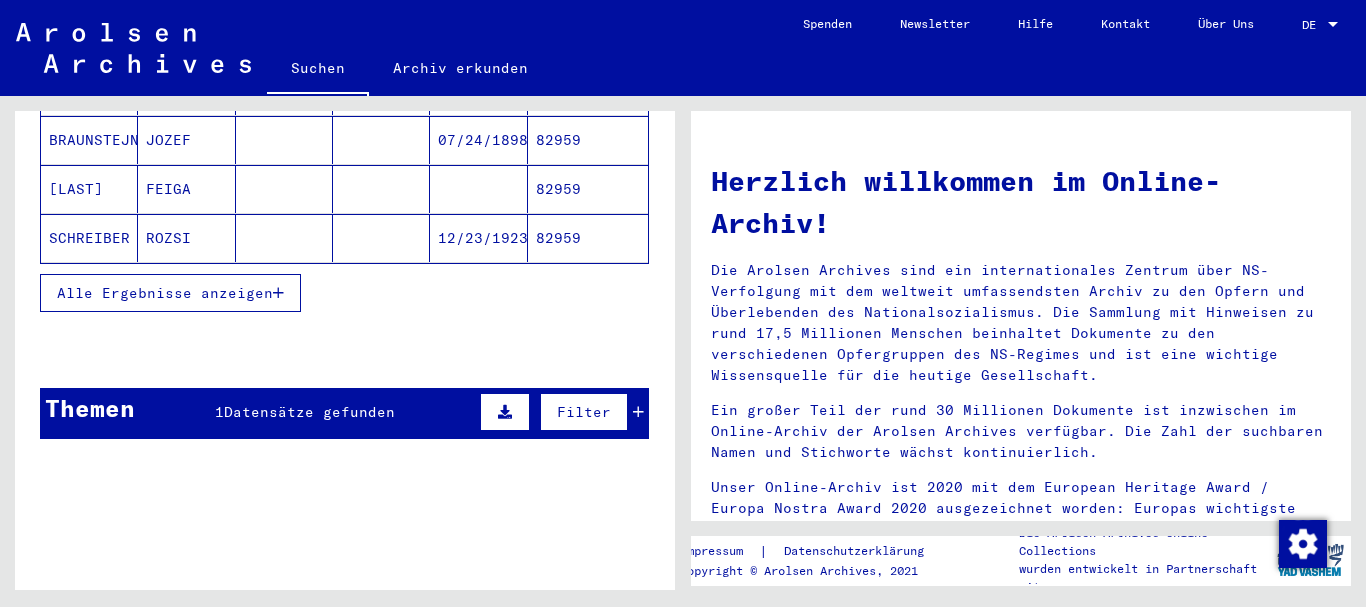 click on "Alle Ergebnisse anzeigen" at bounding box center (165, 293) 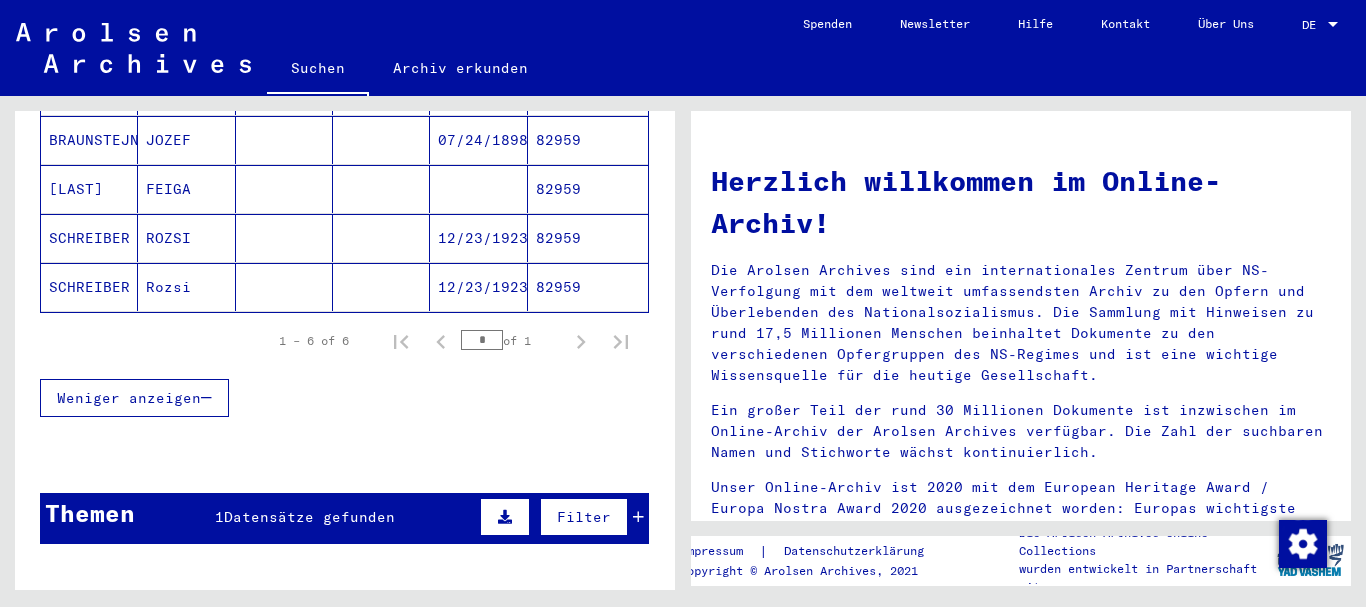 scroll, scrollTop: 0, scrollLeft: 0, axis: both 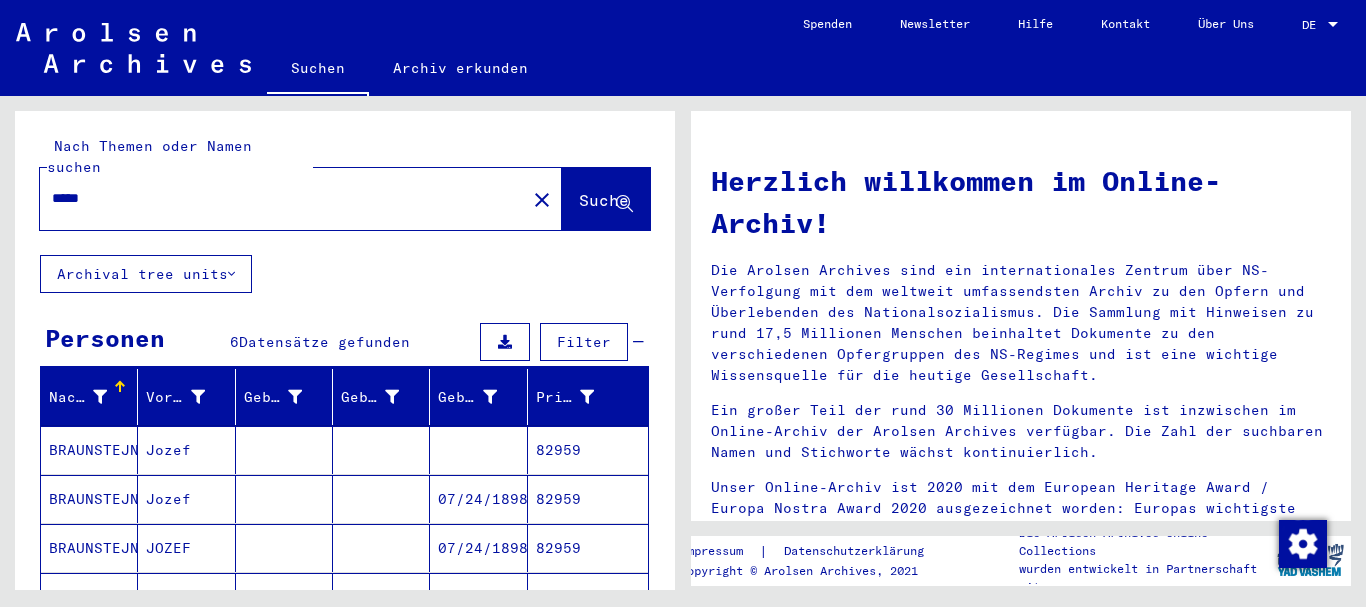 drag, startPoint x: 134, startPoint y: 176, endPoint x: 0, endPoint y: 176, distance: 134 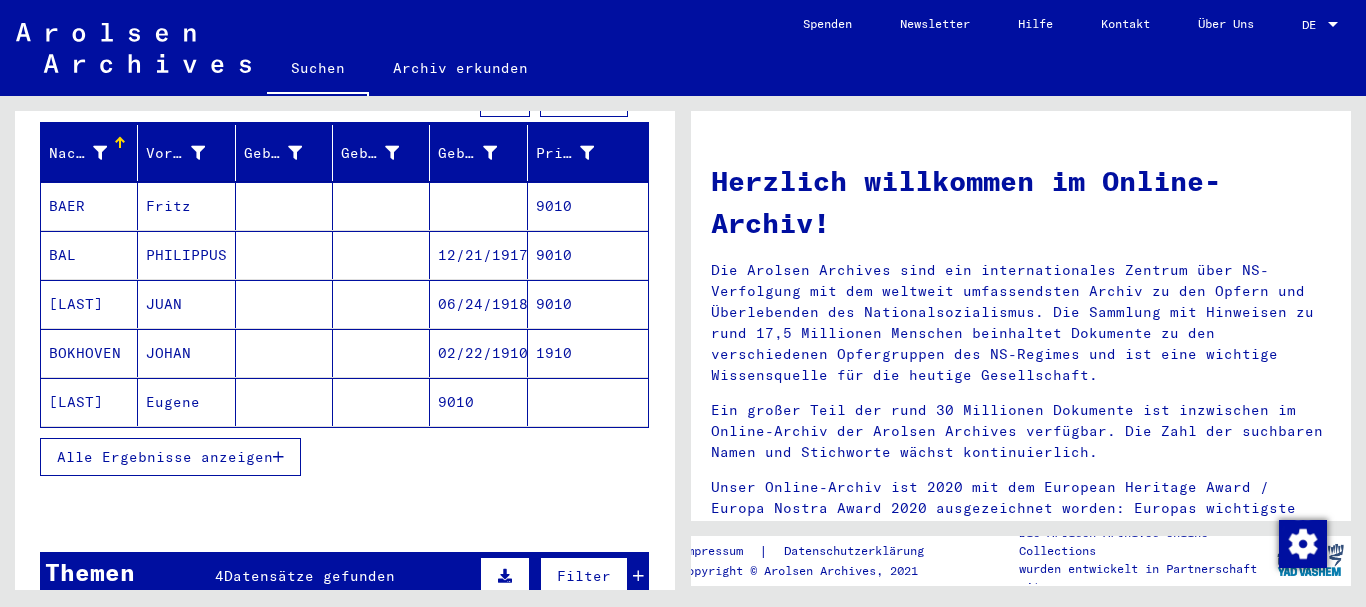 scroll, scrollTop: 324, scrollLeft: 0, axis: vertical 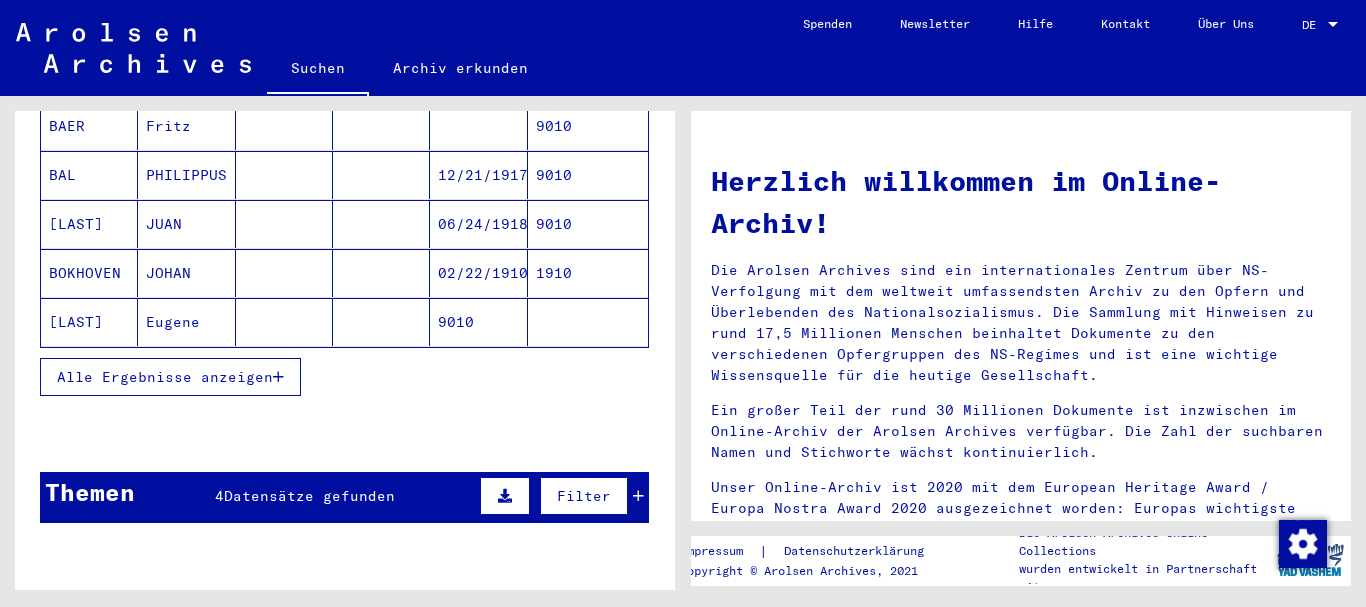 type on "****" 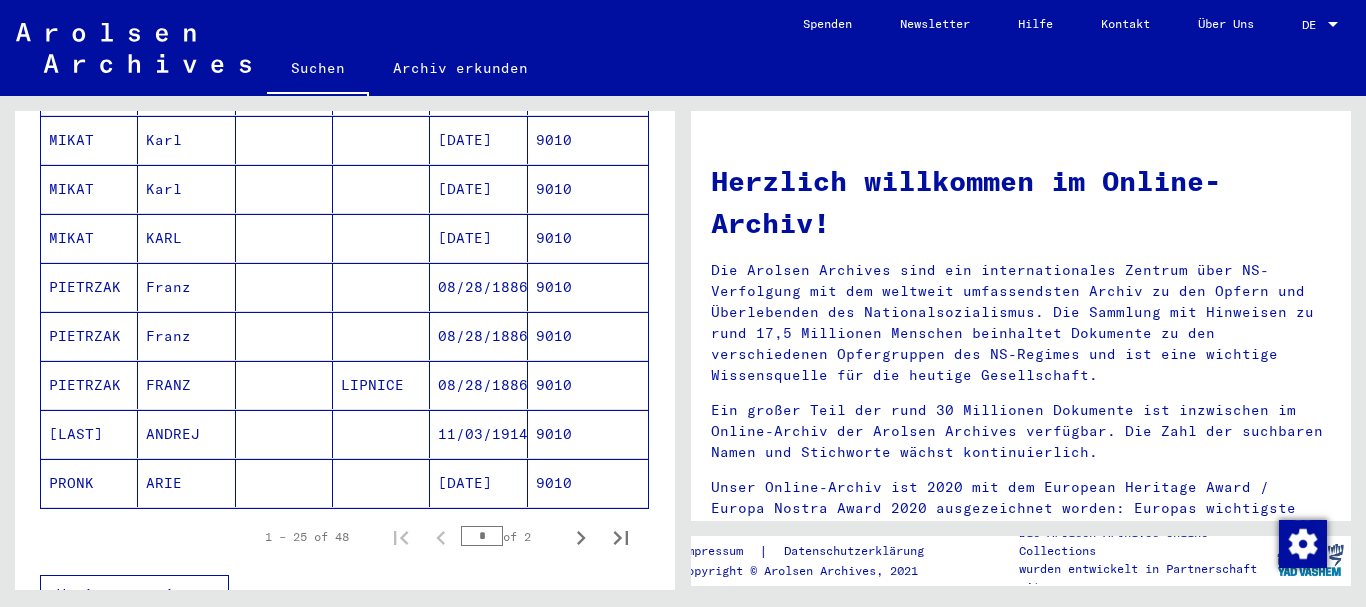 scroll, scrollTop: 1188, scrollLeft: 0, axis: vertical 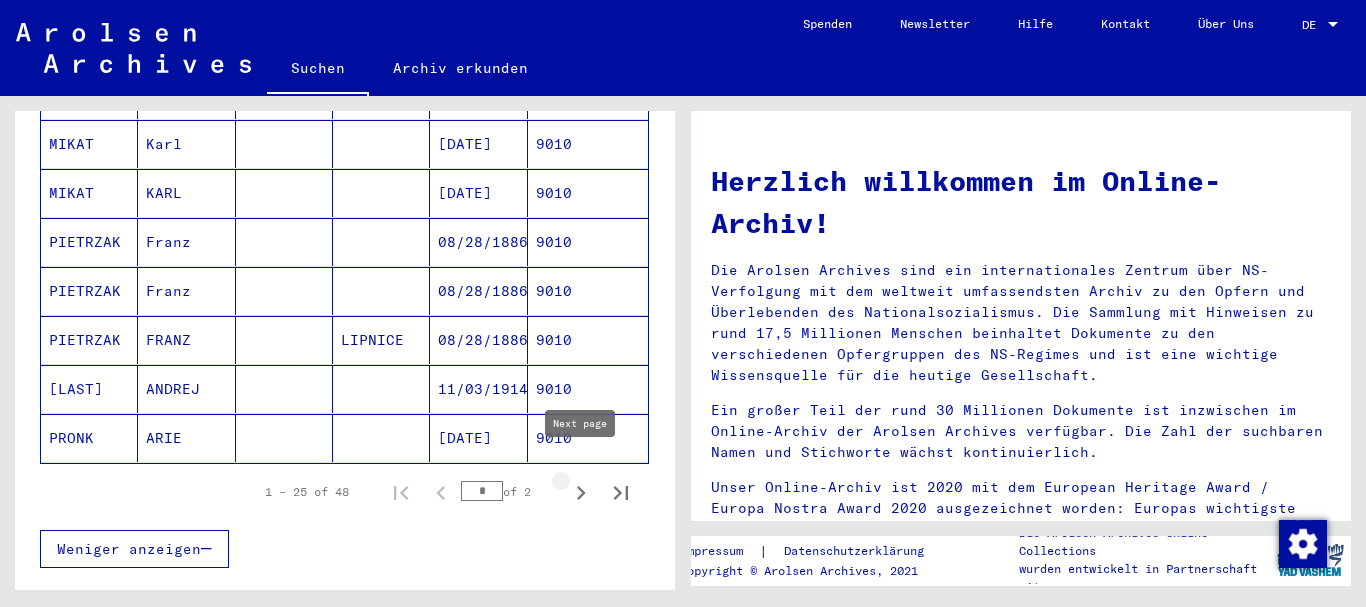 click 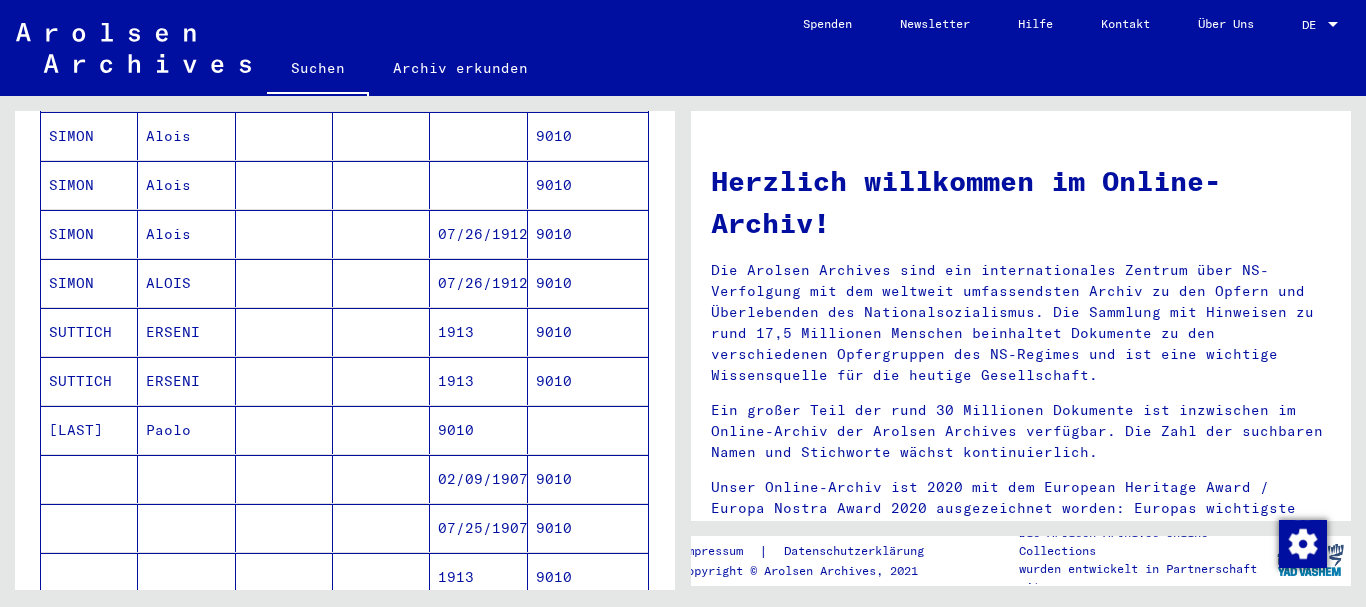 scroll, scrollTop: 864, scrollLeft: 0, axis: vertical 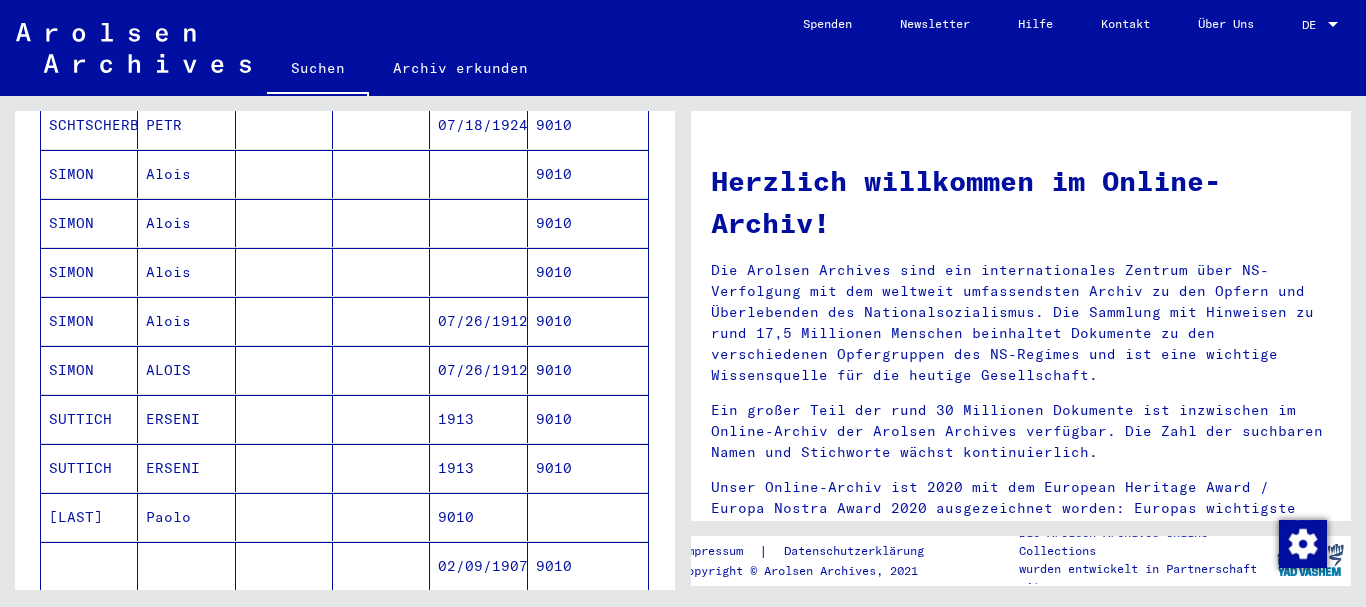 click on "SUTTICH" at bounding box center [89, 517] 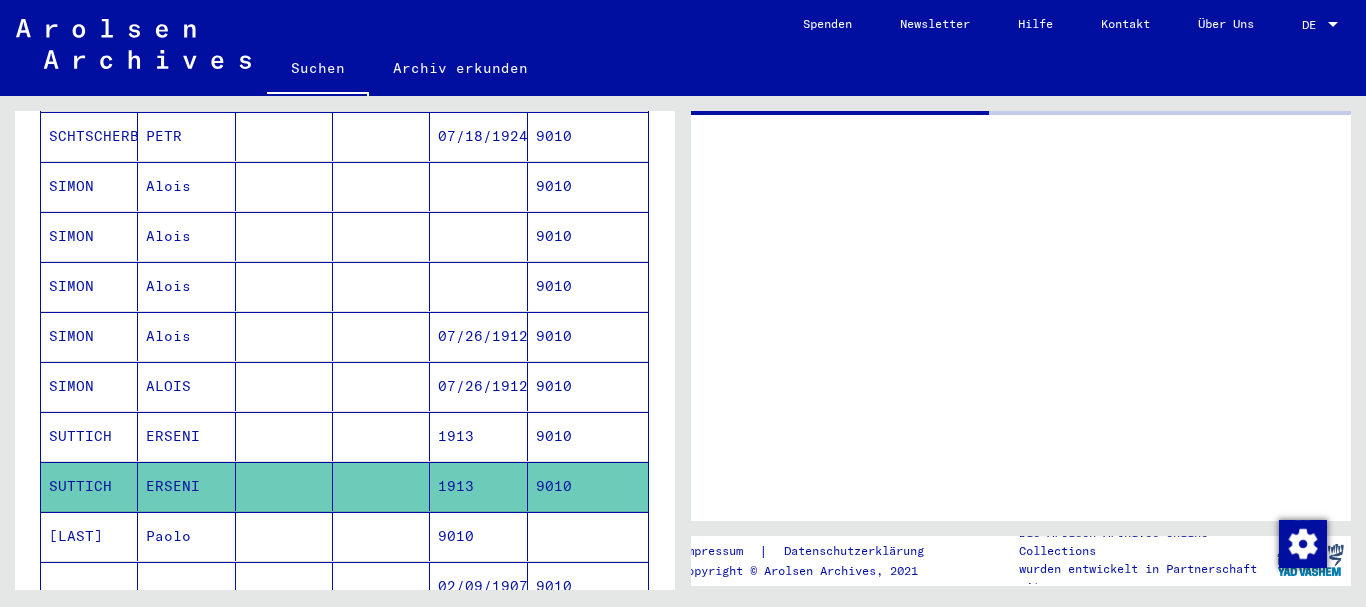 scroll, scrollTop: 875, scrollLeft: 0, axis: vertical 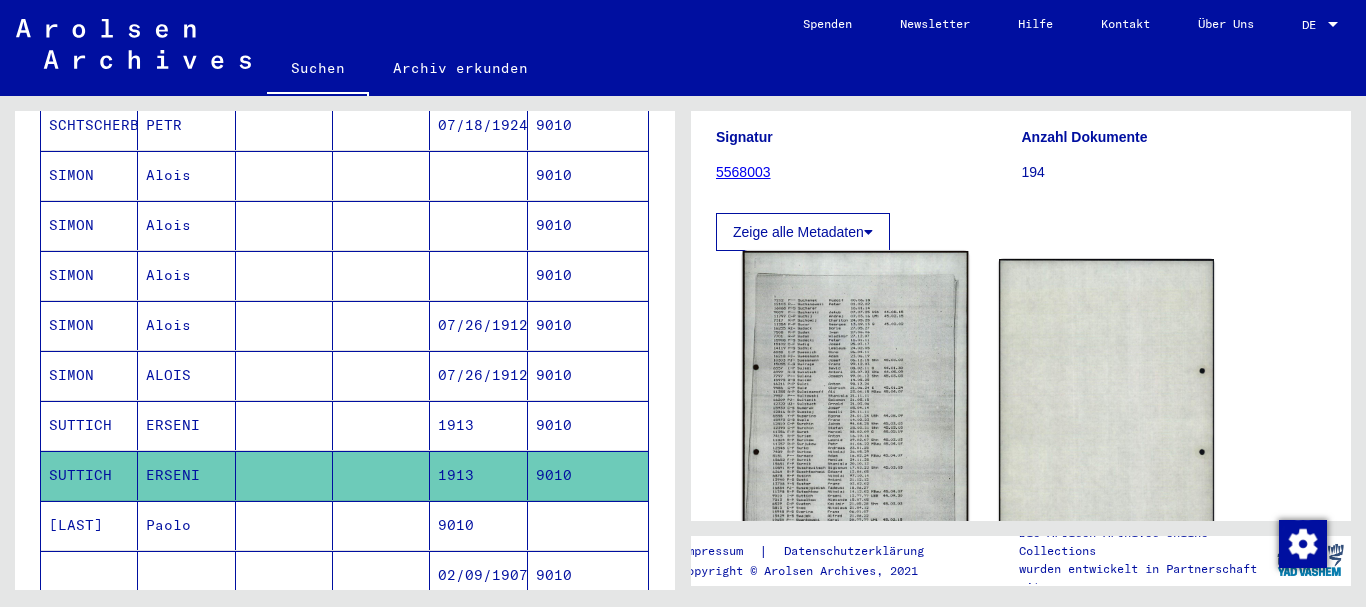 click 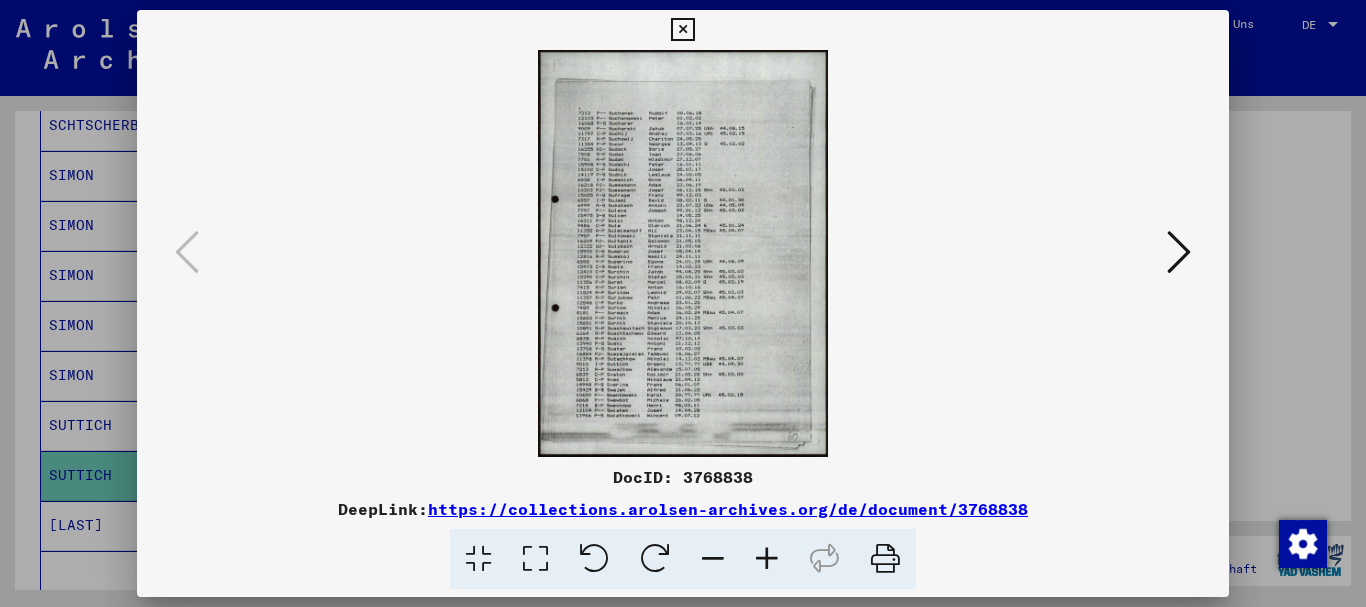 click at bounding box center [767, 559] 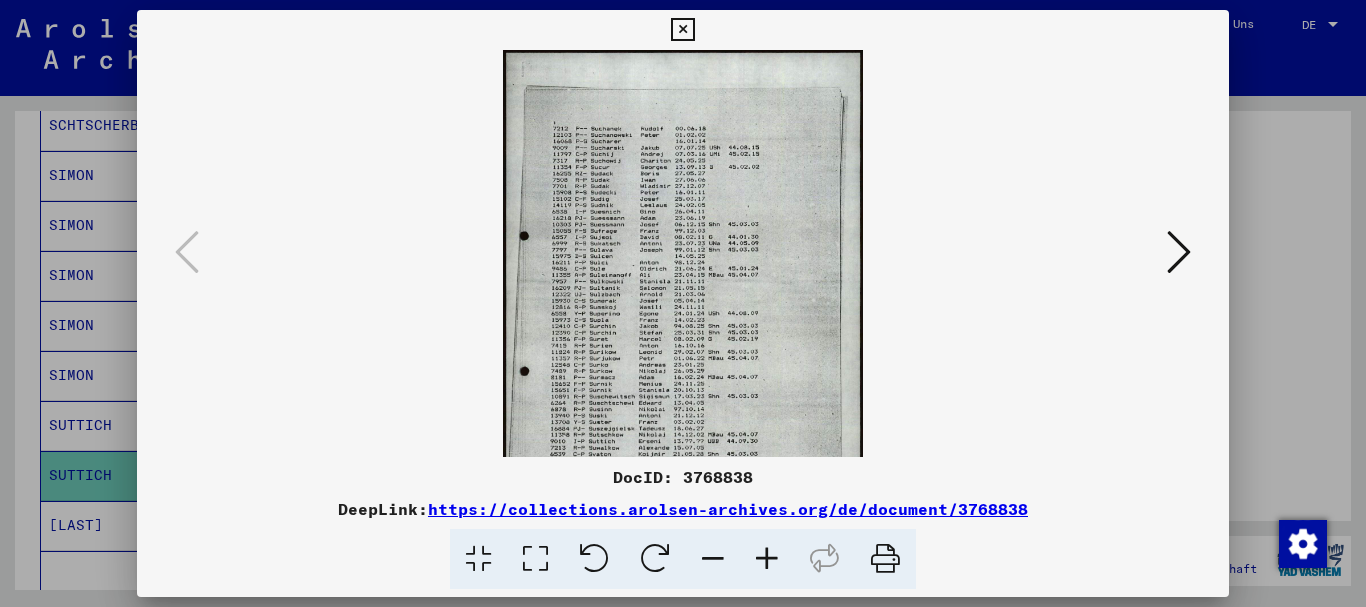 click at bounding box center (767, 559) 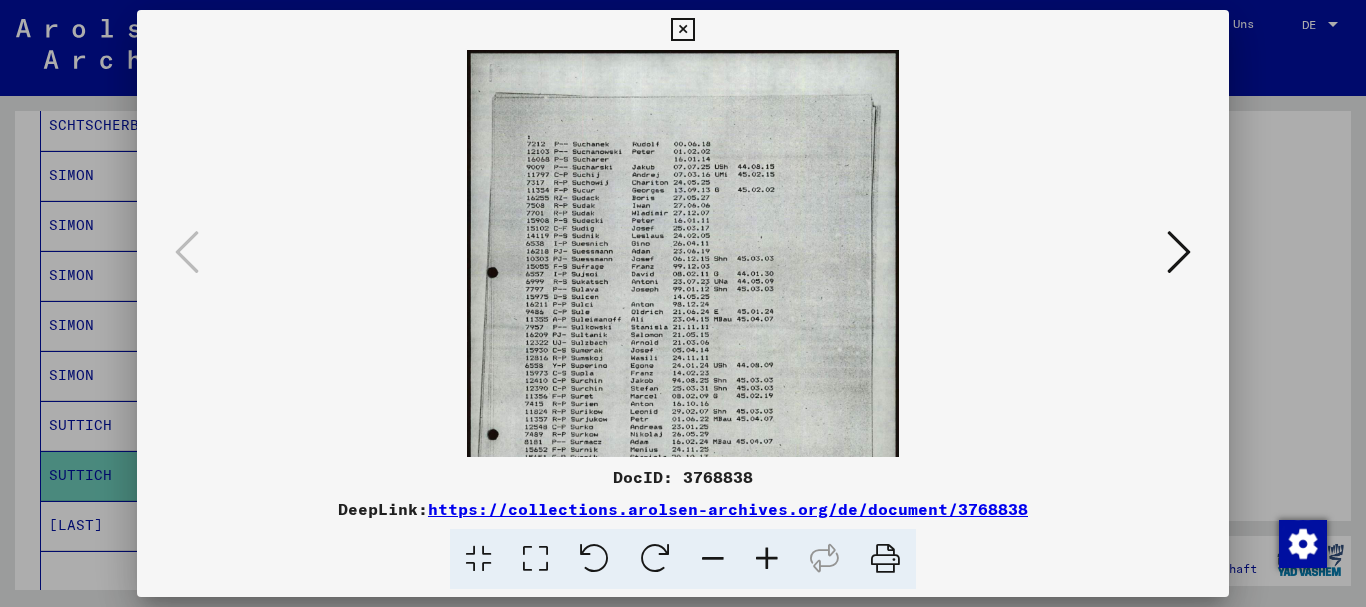 click at bounding box center [767, 559] 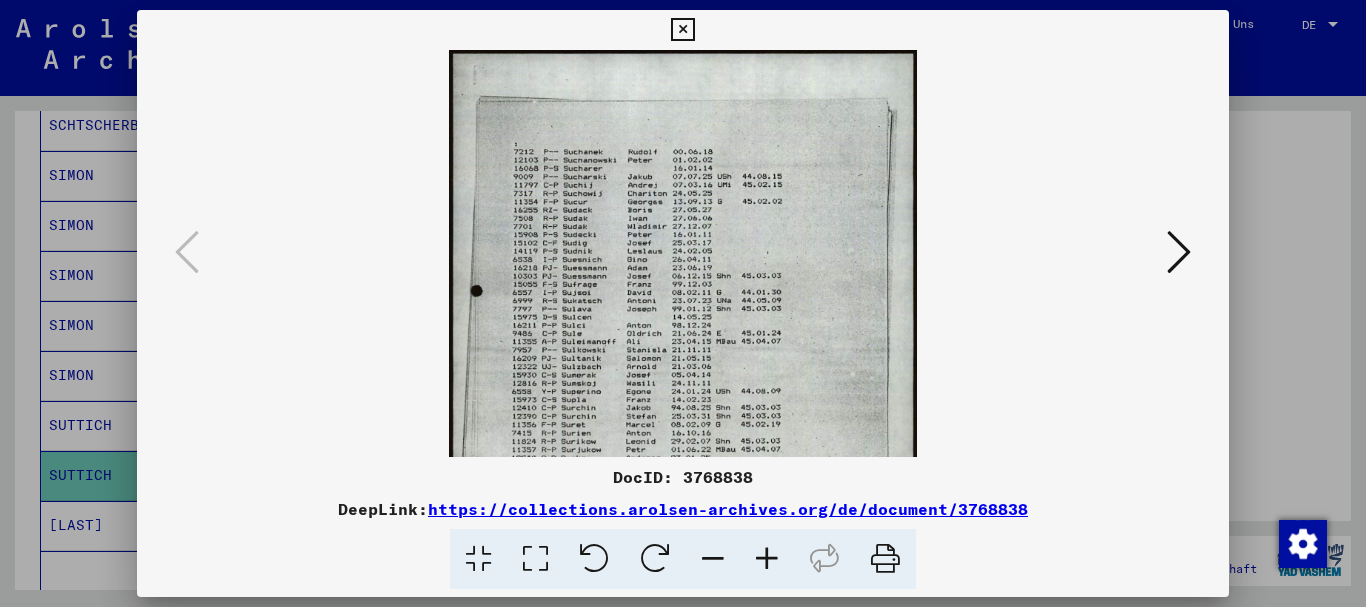 click at bounding box center [767, 559] 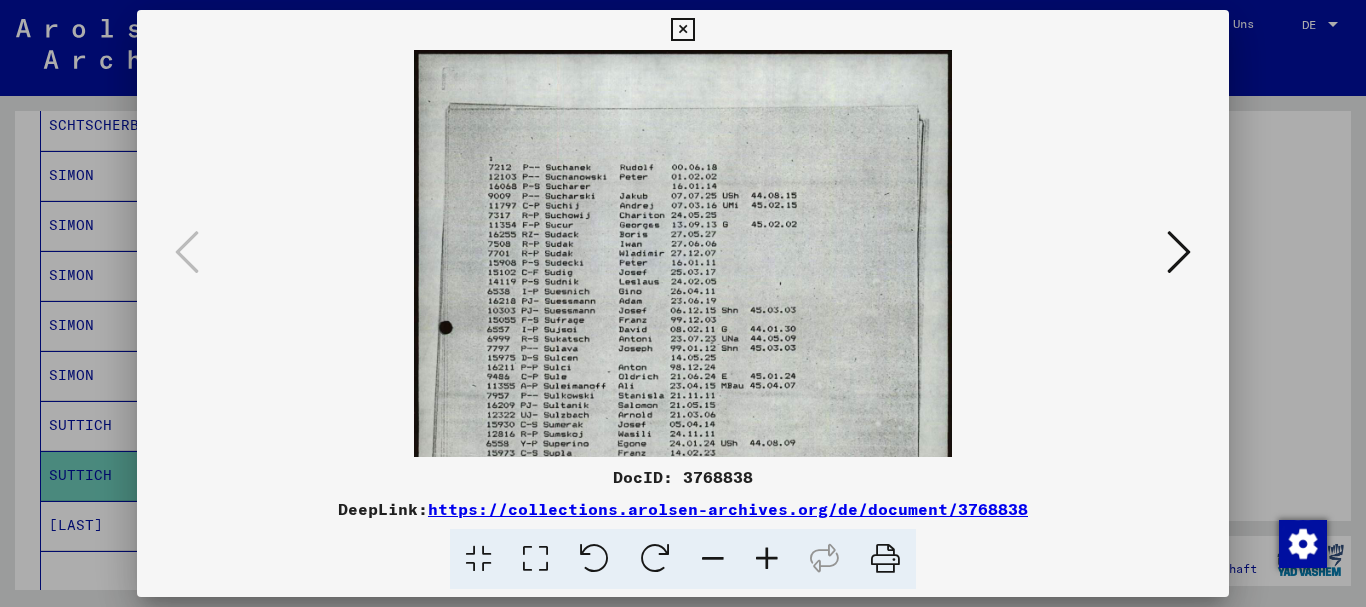click at bounding box center (767, 559) 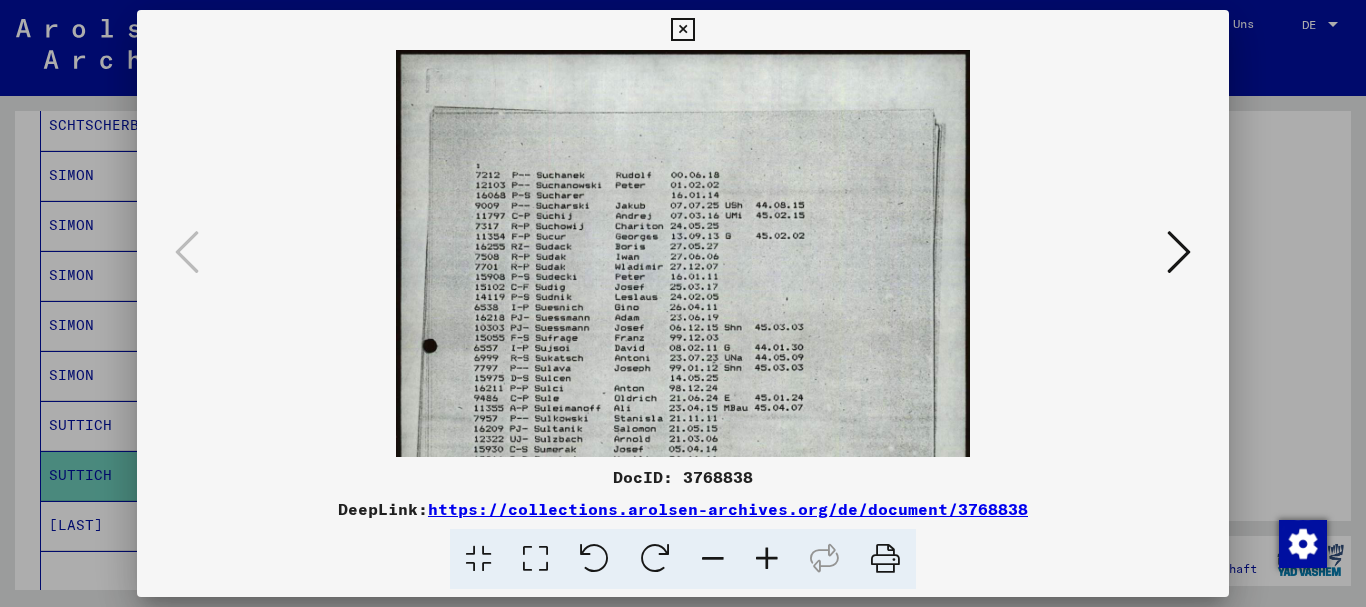 click at bounding box center (767, 559) 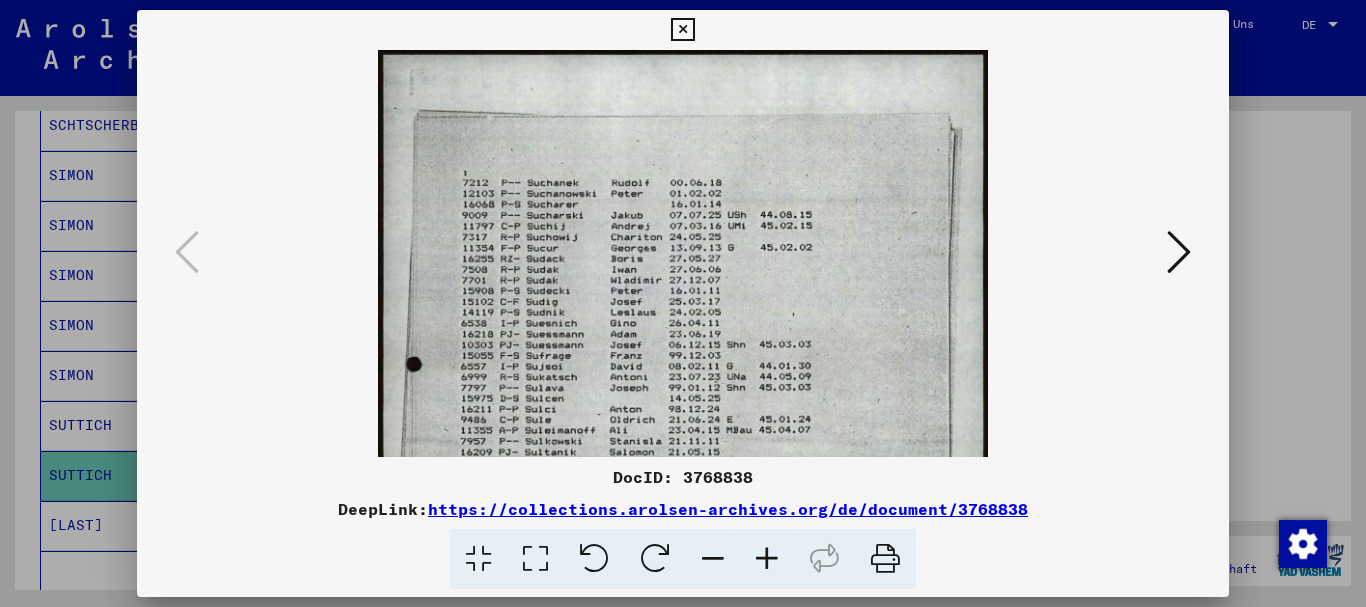 click at bounding box center (767, 559) 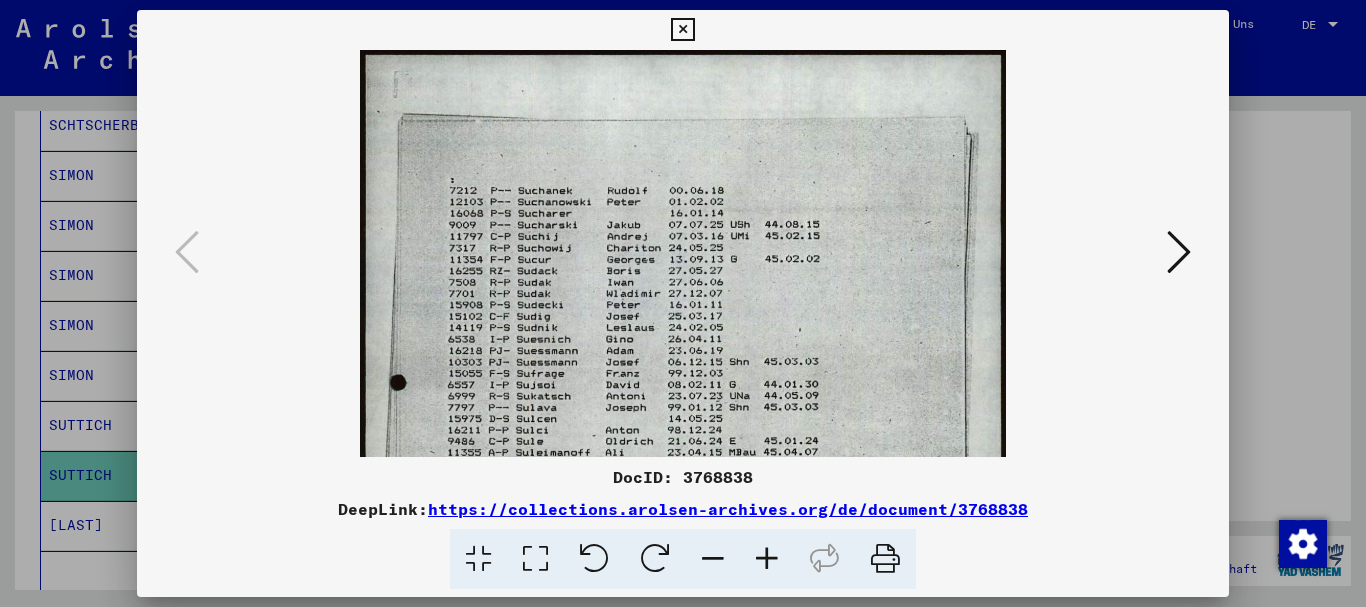 click at bounding box center [767, 559] 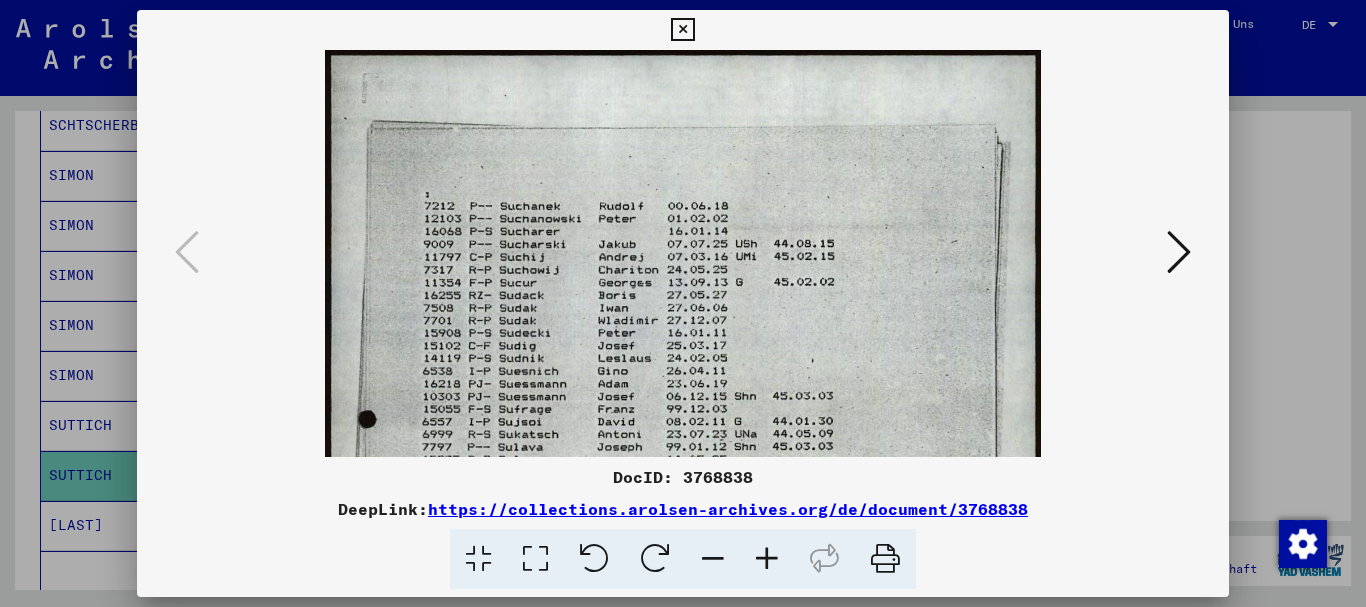 drag, startPoint x: 765, startPoint y: 559, endPoint x: 471, endPoint y: 207, distance: 458.6284 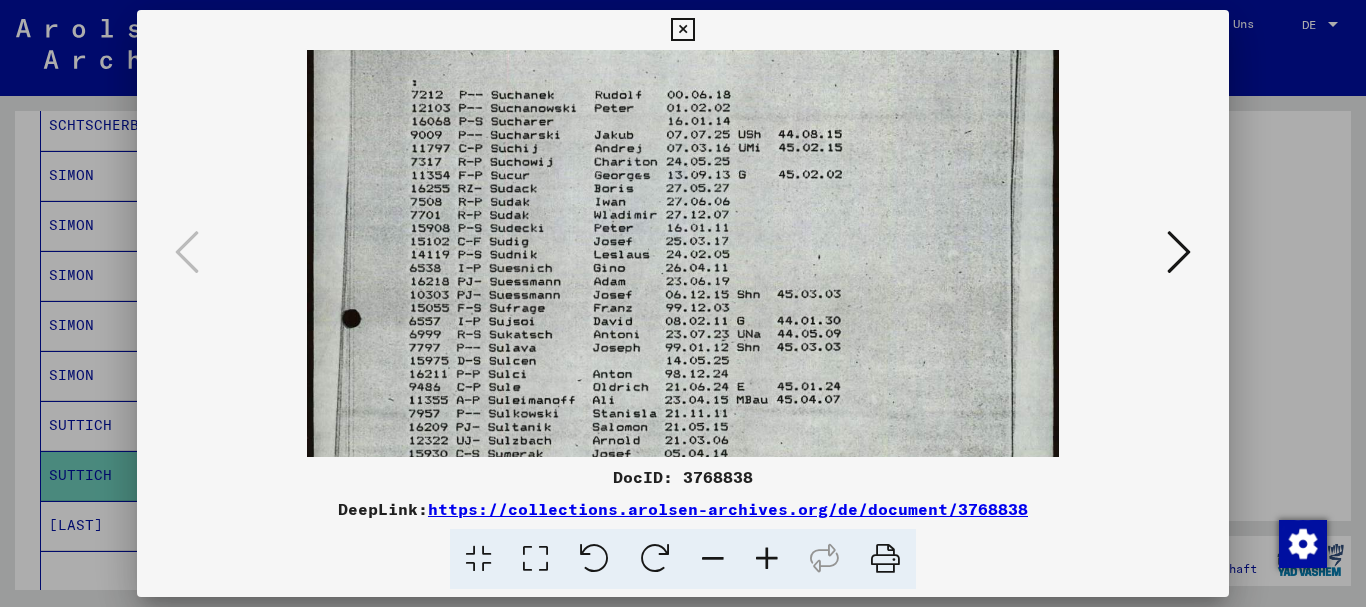 drag, startPoint x: 580, startPoint y: 337, endPoint x: 570, endPoint y: 218, distance: 119.419426 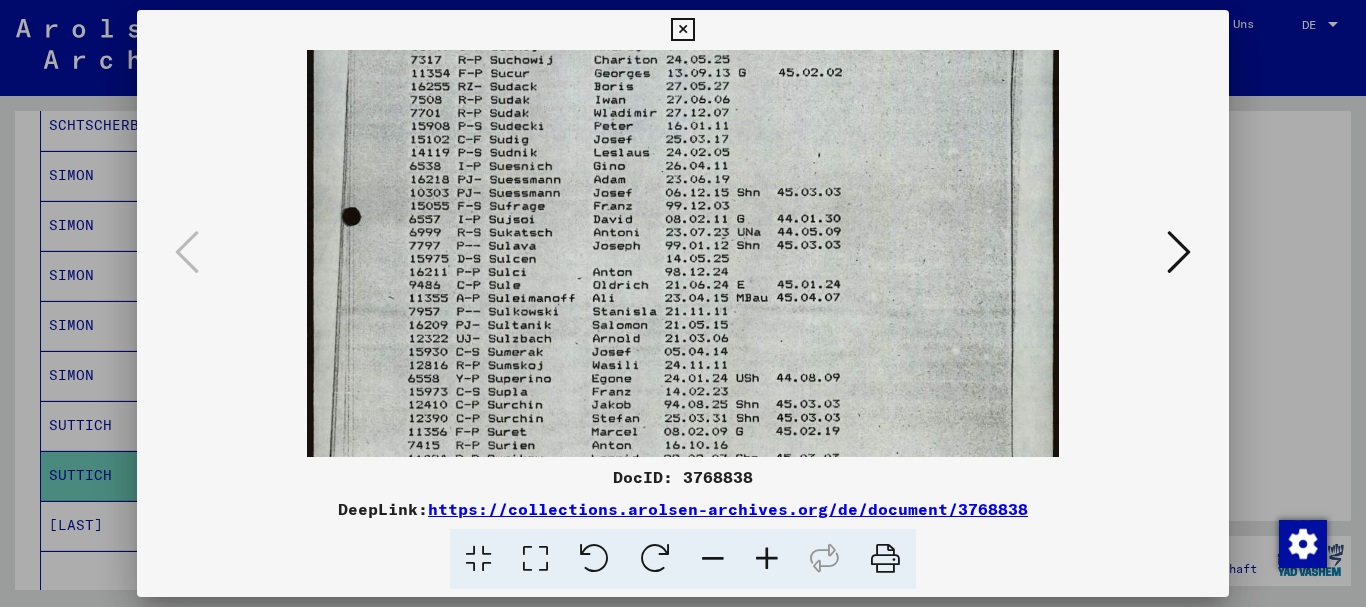 drag, startPoint x: 548, startPoint y: 325, endPoint x: 538, endPoint y: 223, distance: 102.48902 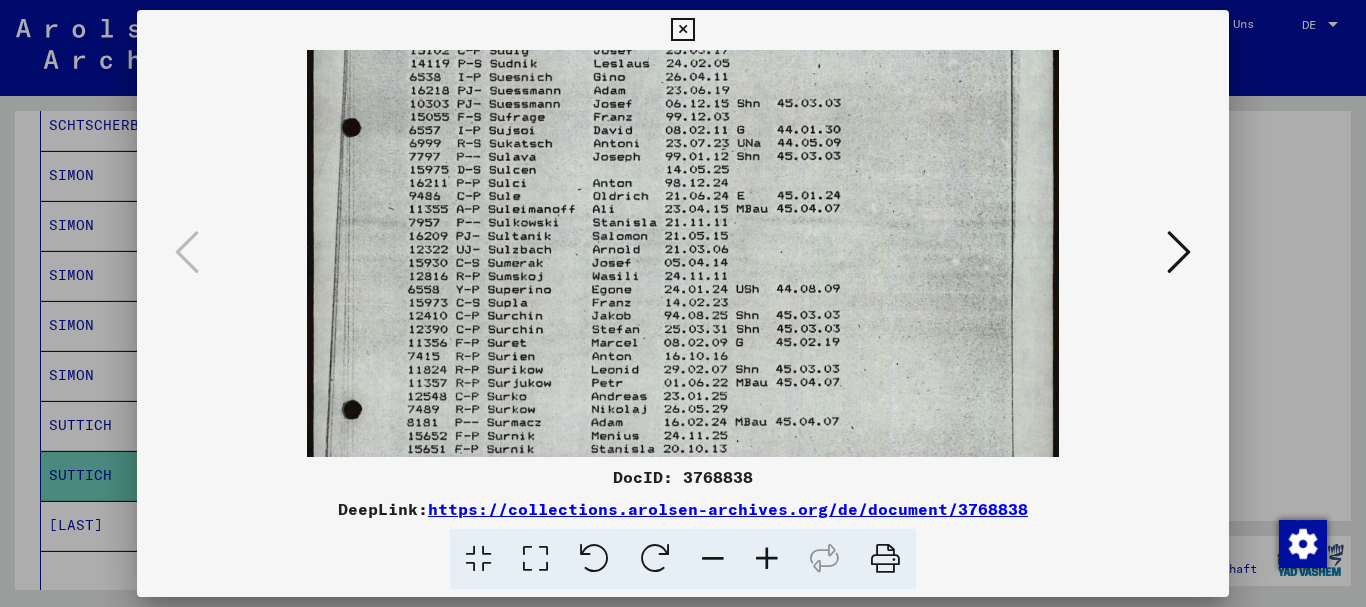 drag, startPoint x: 549, startPoint y: 366, endPoint x: 536, endPoint y: 278, distance: 88.95505 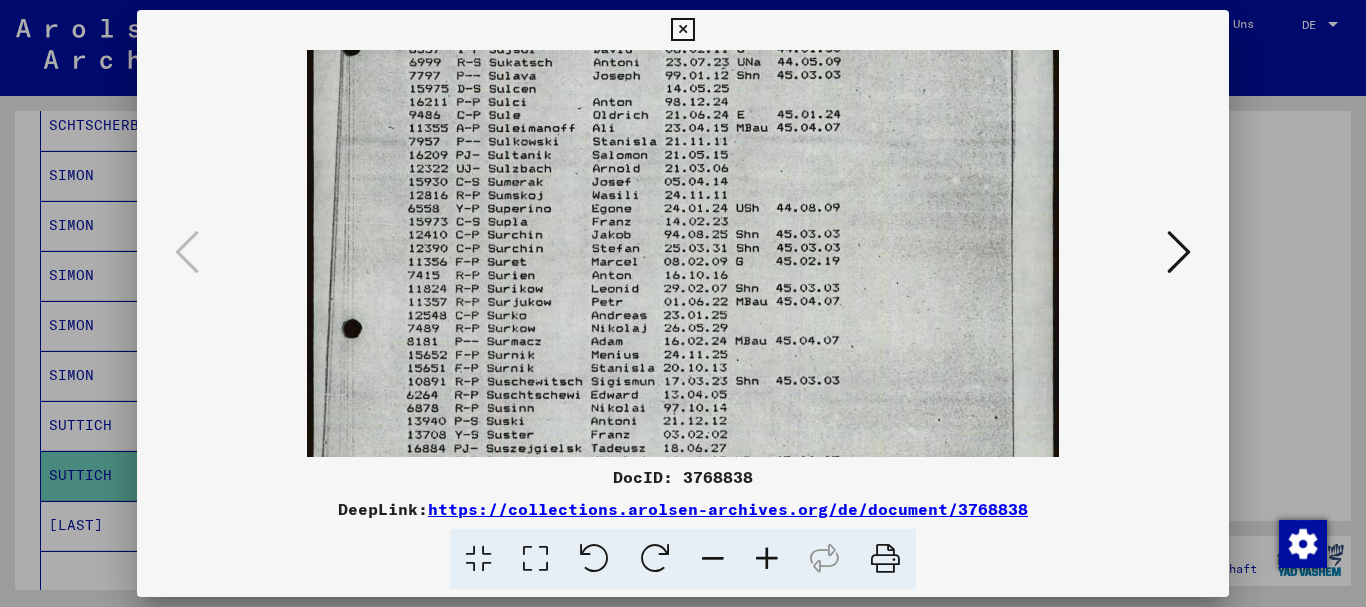 drag, startPoint x: 537, startPoint y: 306, endPoint x: 533, endPoint y: 286, distance: 20.396078 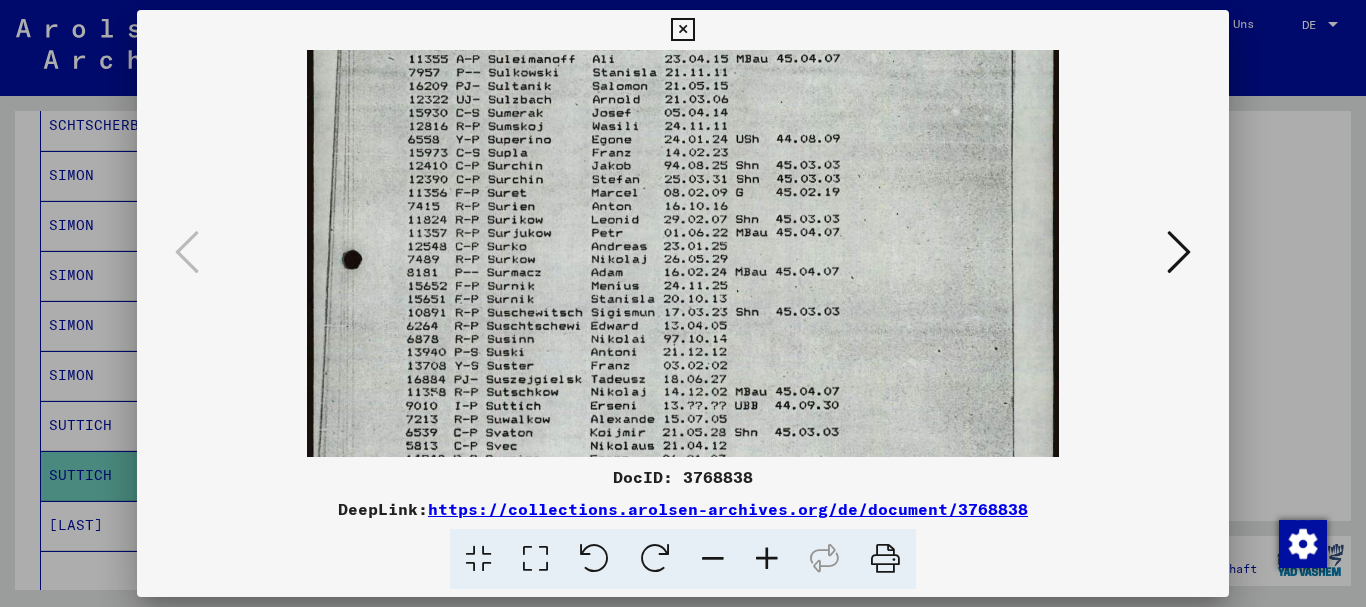 drag, startPoint x: 534, startPoint y: 363, endPoint x: 525, endPoint y: 310, distance: 53.75872 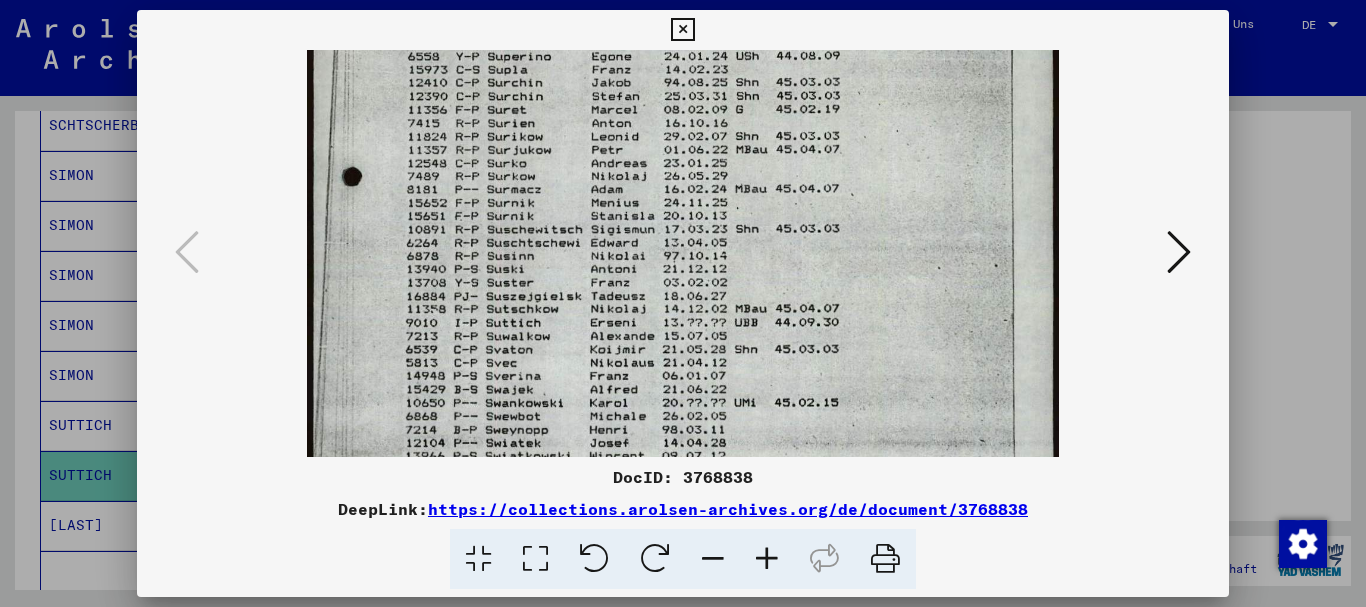 drag, startPoint x: 506, startPoint y: 384, endPoint x: 503, endPoint y: 305, distance: 79.05694 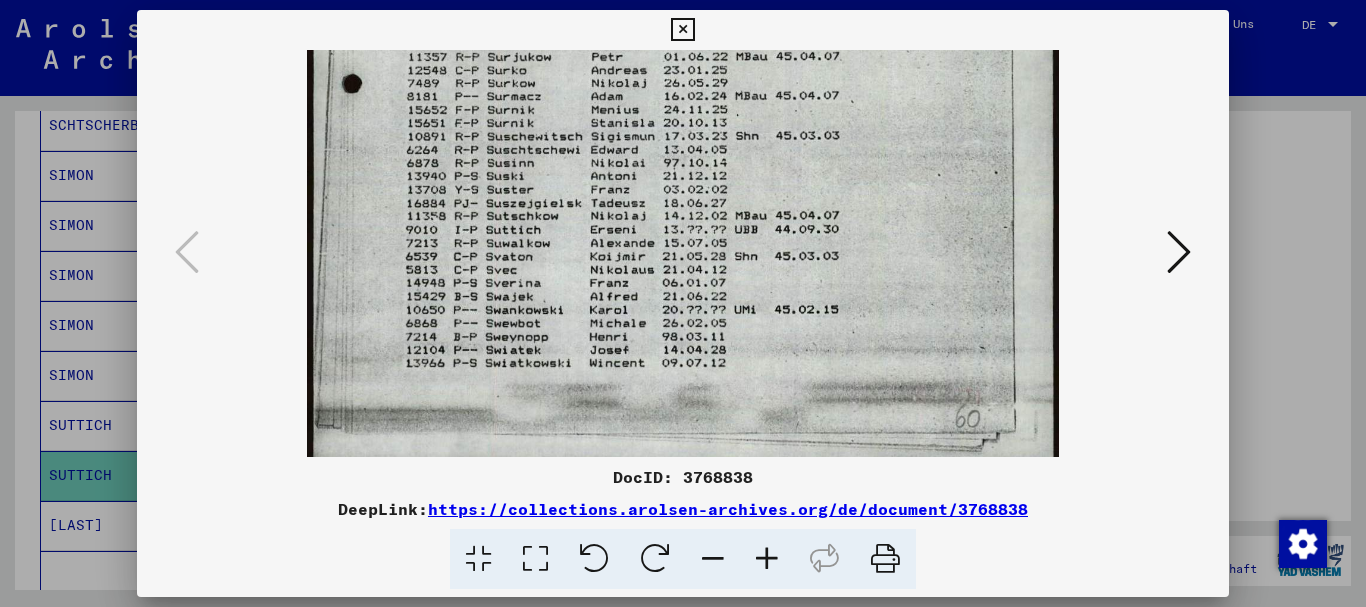 drag, startPoint x: 504, startPoint y: 338, endPoint x: 500, endPoint y: 287, distance: 51.156624 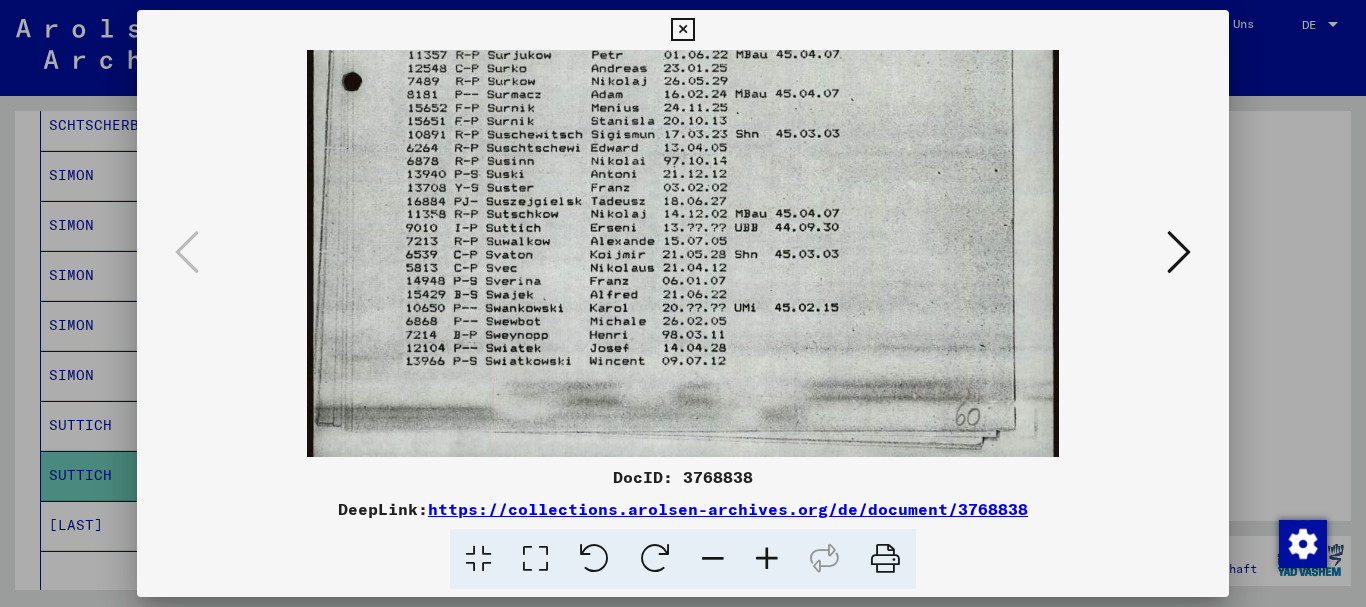drag, startPoint x: 68, startPoint y: 253, endPoint x: 101, endPoint y: 312, distance: 67.601776 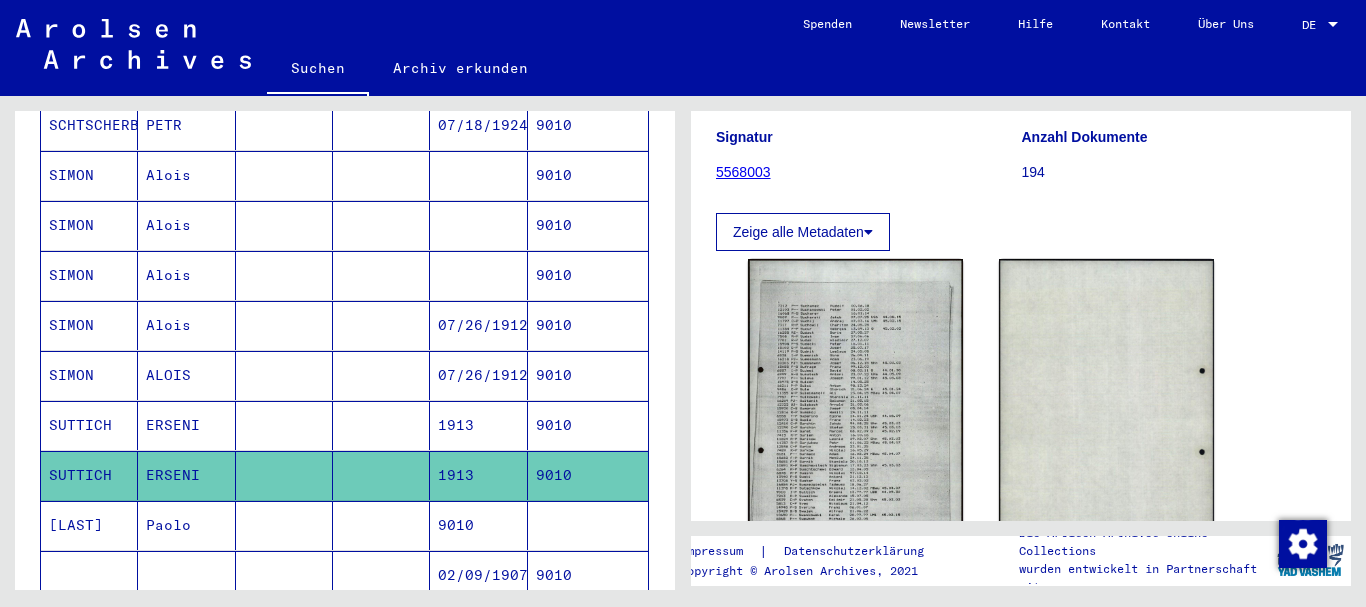 click on "SUTTICH" at bounding box center (89, 475) 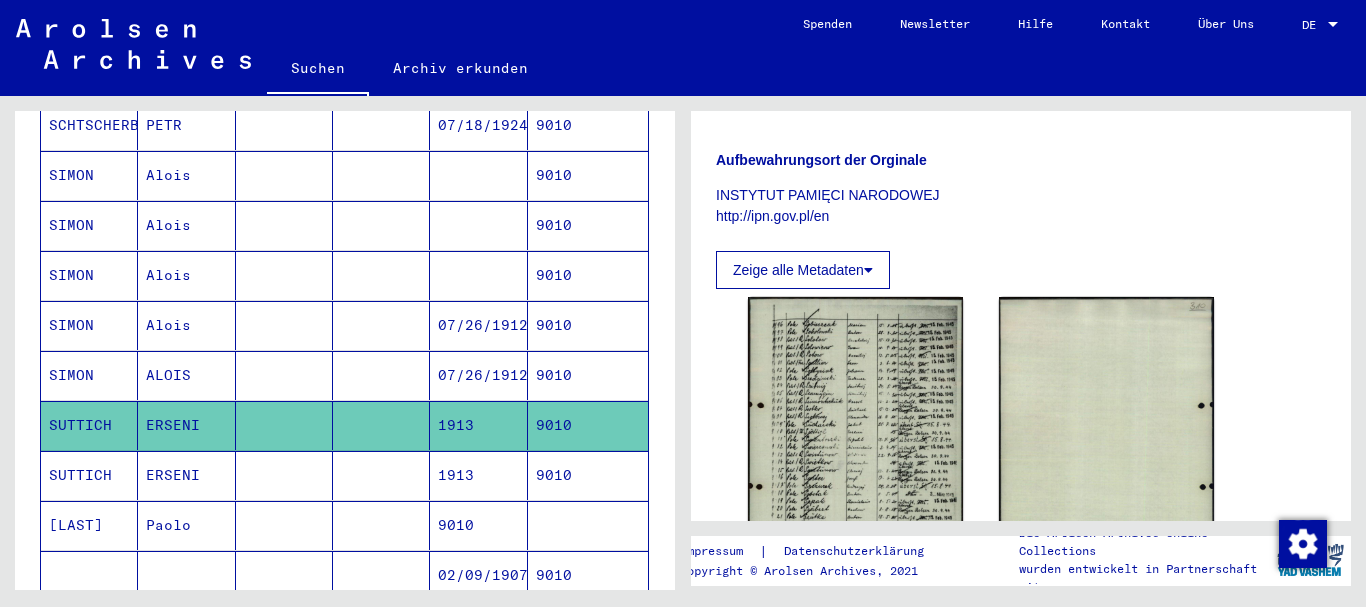 scroll, scrollTop: 540, scrollLeft: 0, axis: vertical 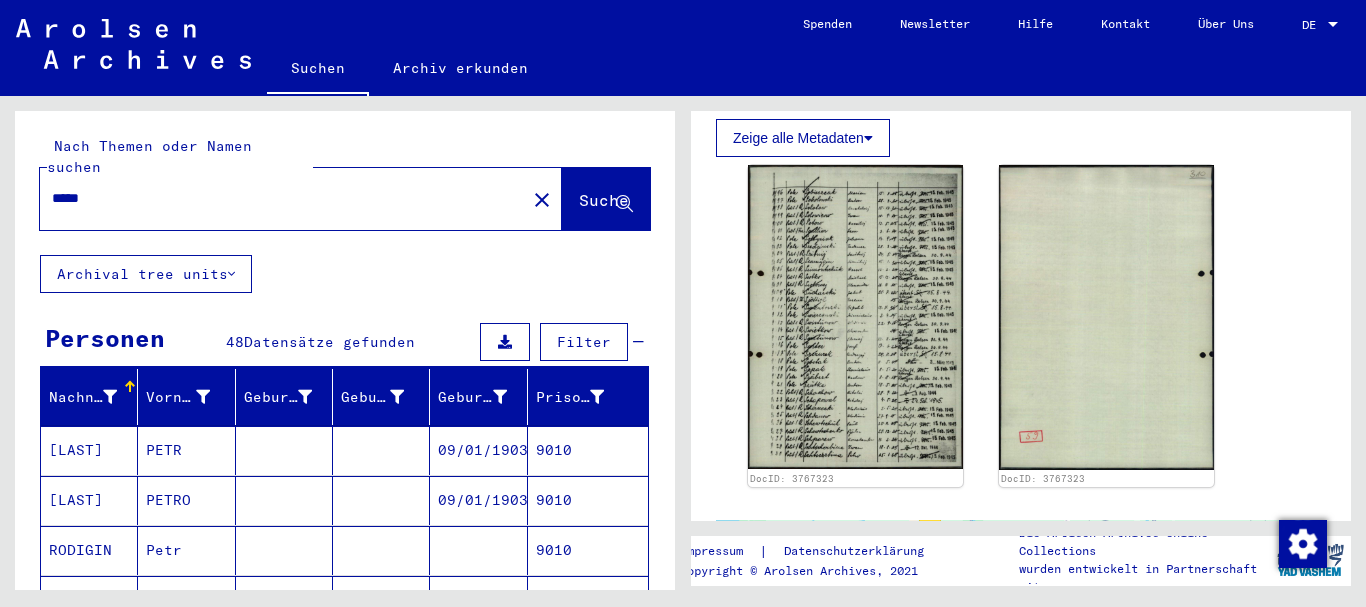 drag, startPoint x: 188, startPoint y: 180, endPoint x: 4, endPoint y: 166, distance: 184.53185 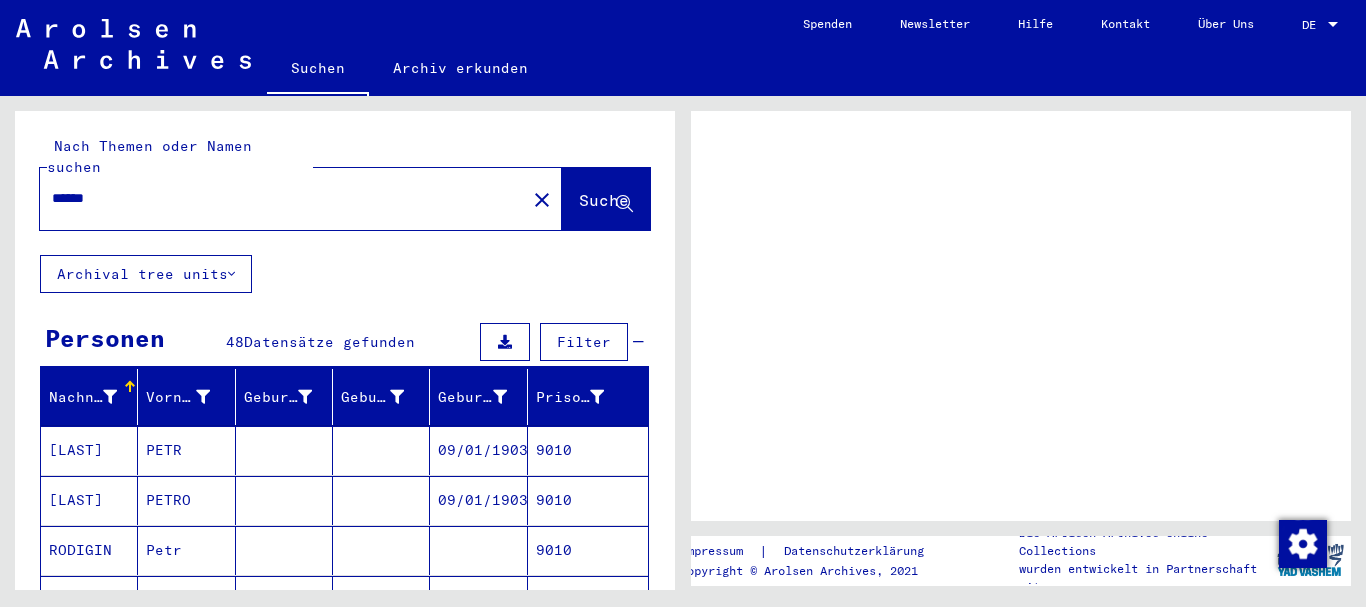 scroll, scrollTop: 0, scrollLeft: 0, axis: both 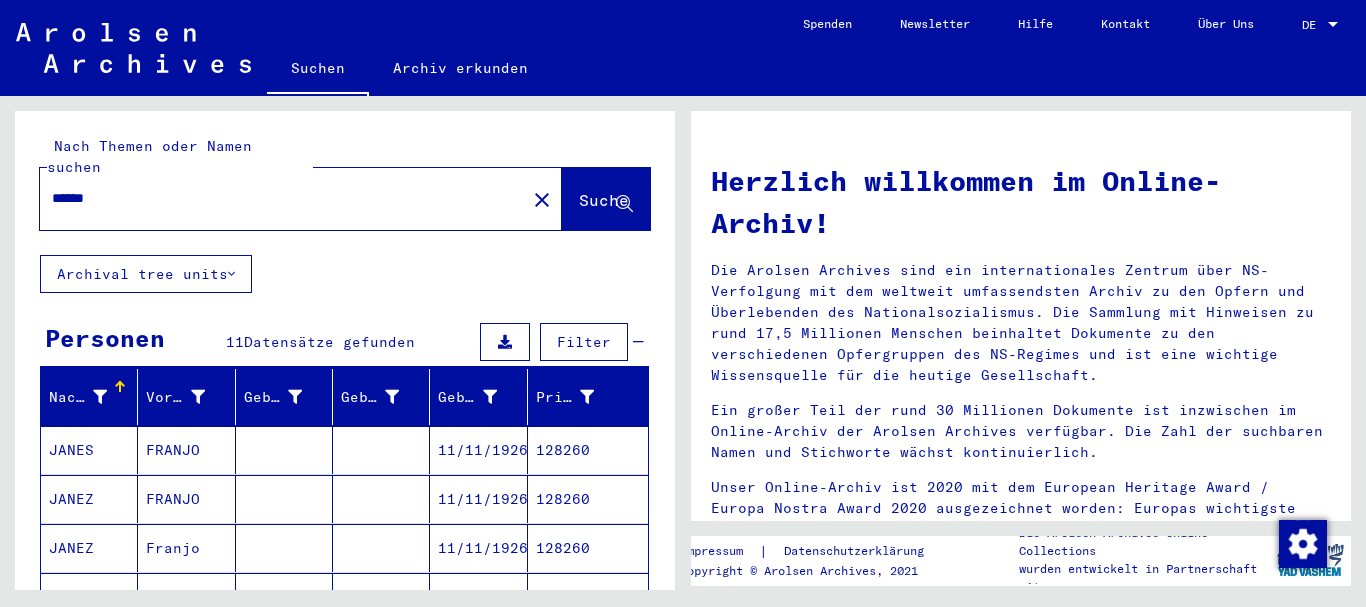 click on "******" at bounding box center (277, 198) 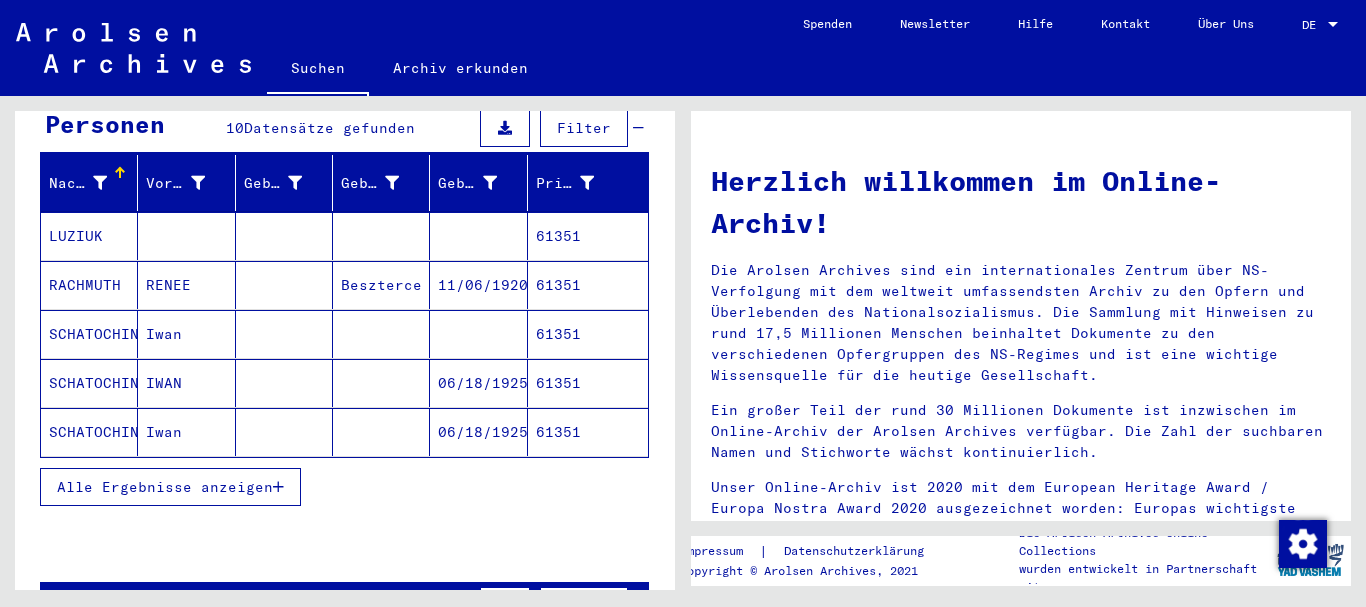scroll, scrollTop: 216, scrollLeft: 0, axis: vertical 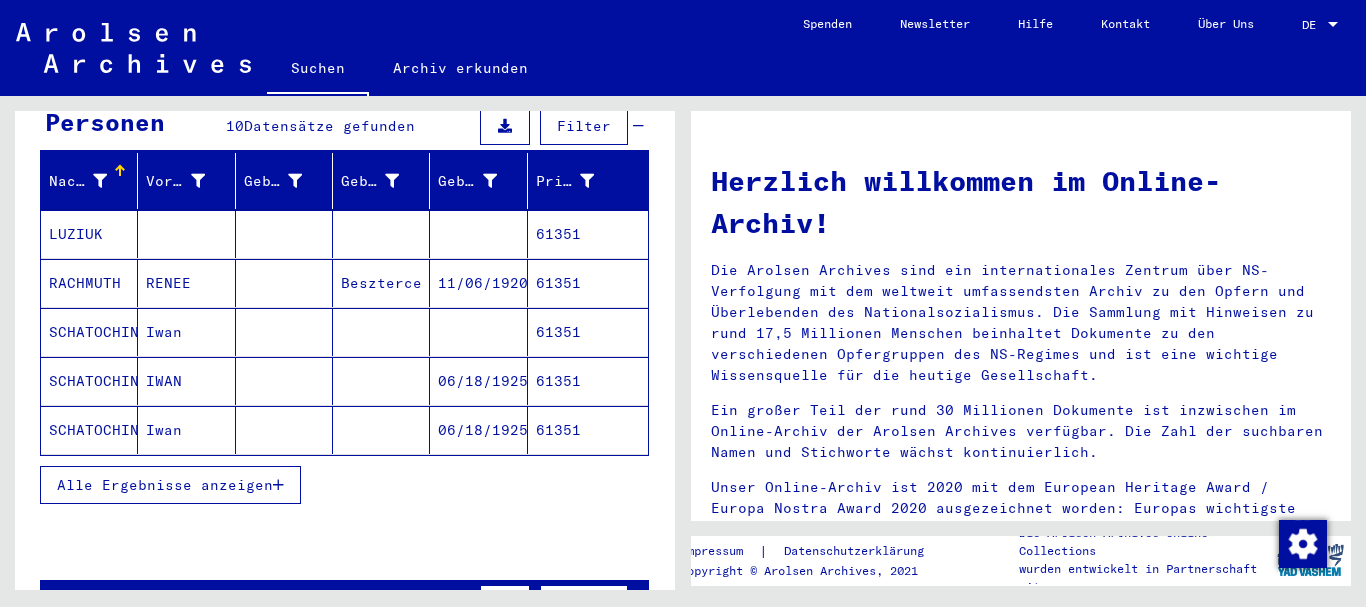click on "Alle Ergebnisse anzeigen" at bounding box center (165, 485) 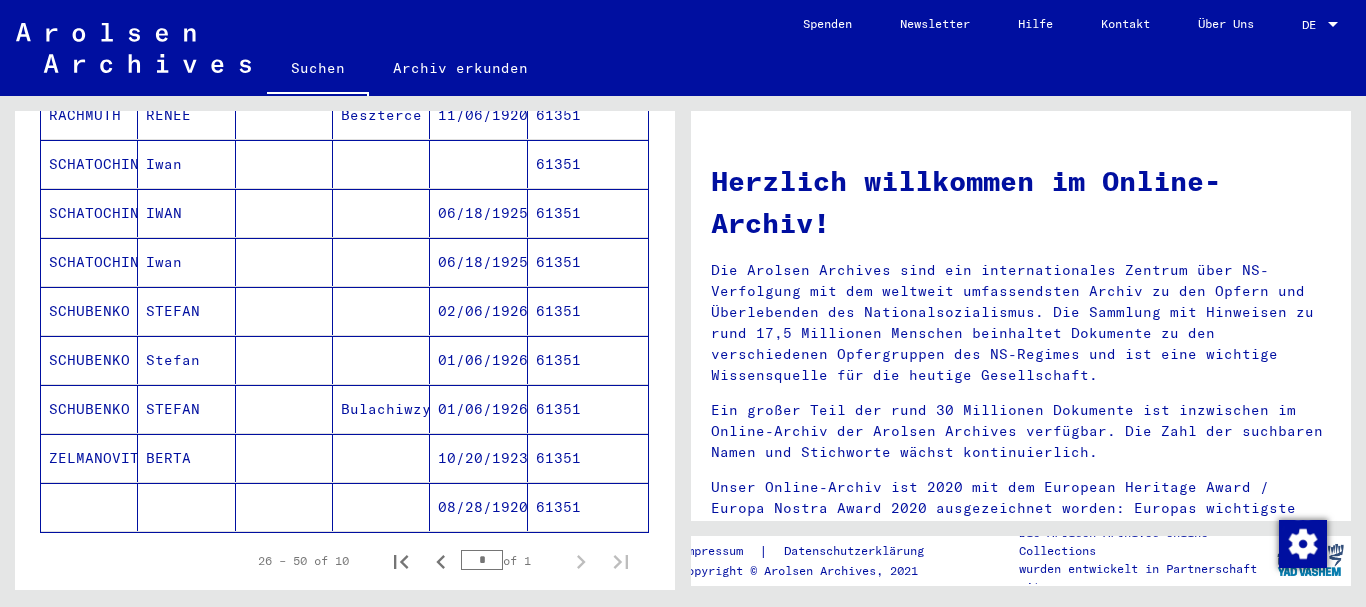 scroll, scrollTop: 432, scrollLeft: 0, axis: vertical 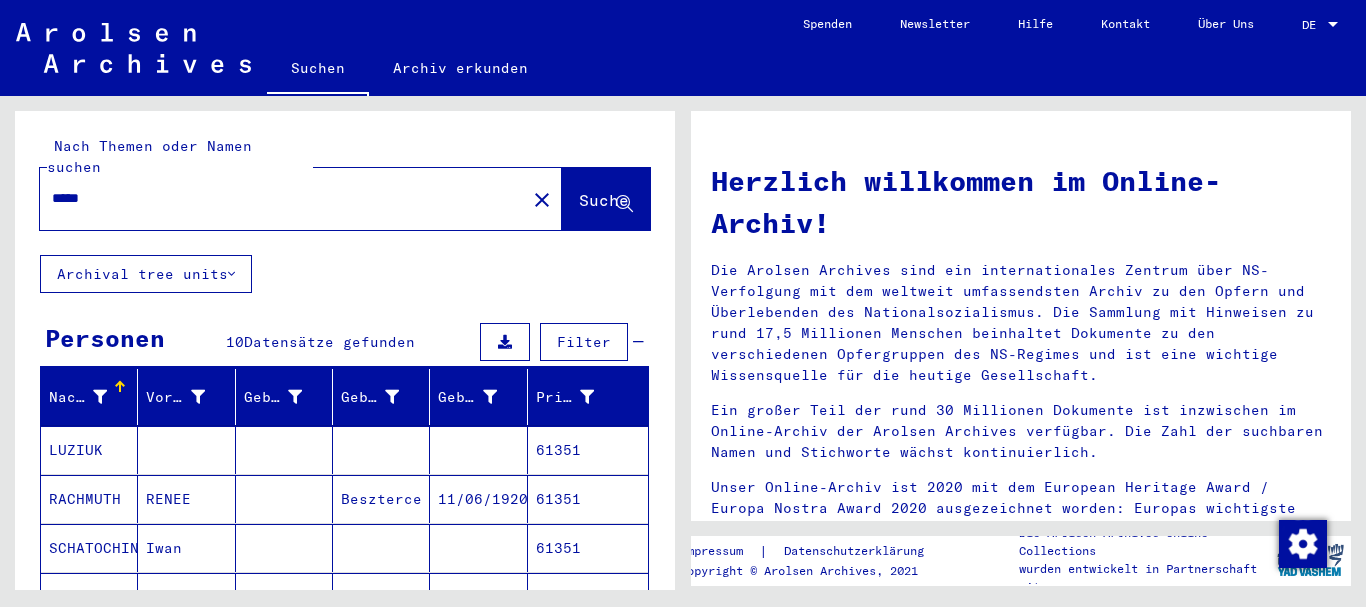drag, startPoint x: 110, startPoint y: 183, endPoint x: 0, endPoint y: 196, distance: 110.76552 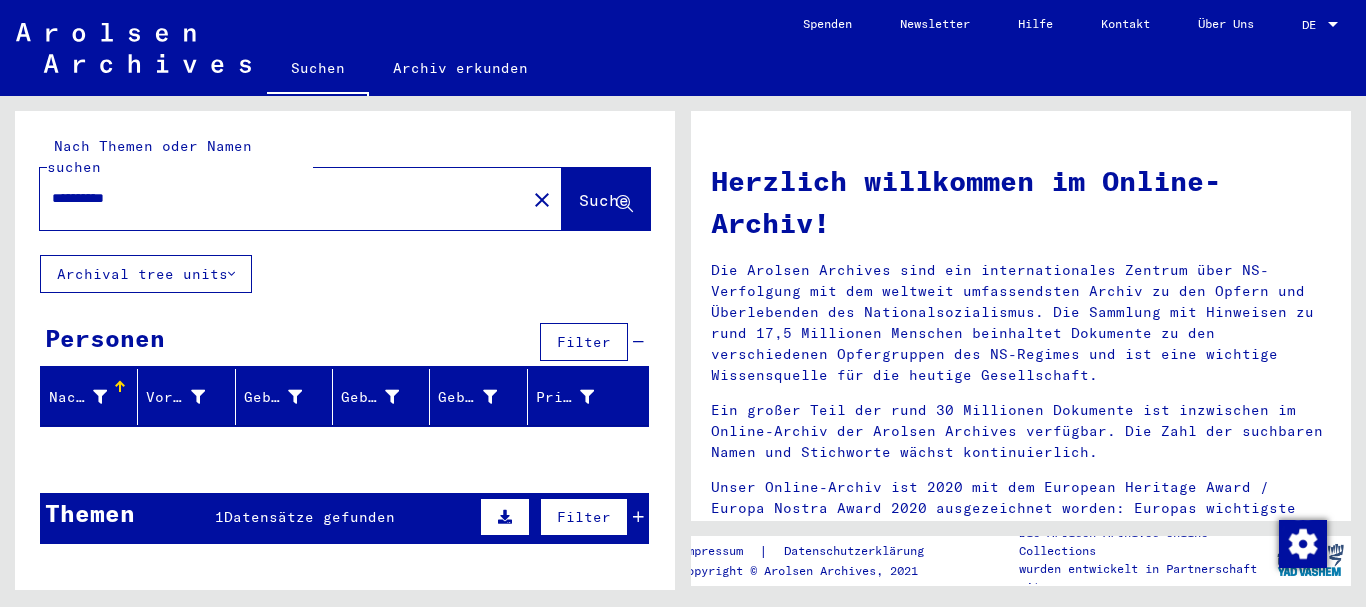 click on "Themen 1  Datensätze gefunden  Filter" at bounding box center (344, 518) 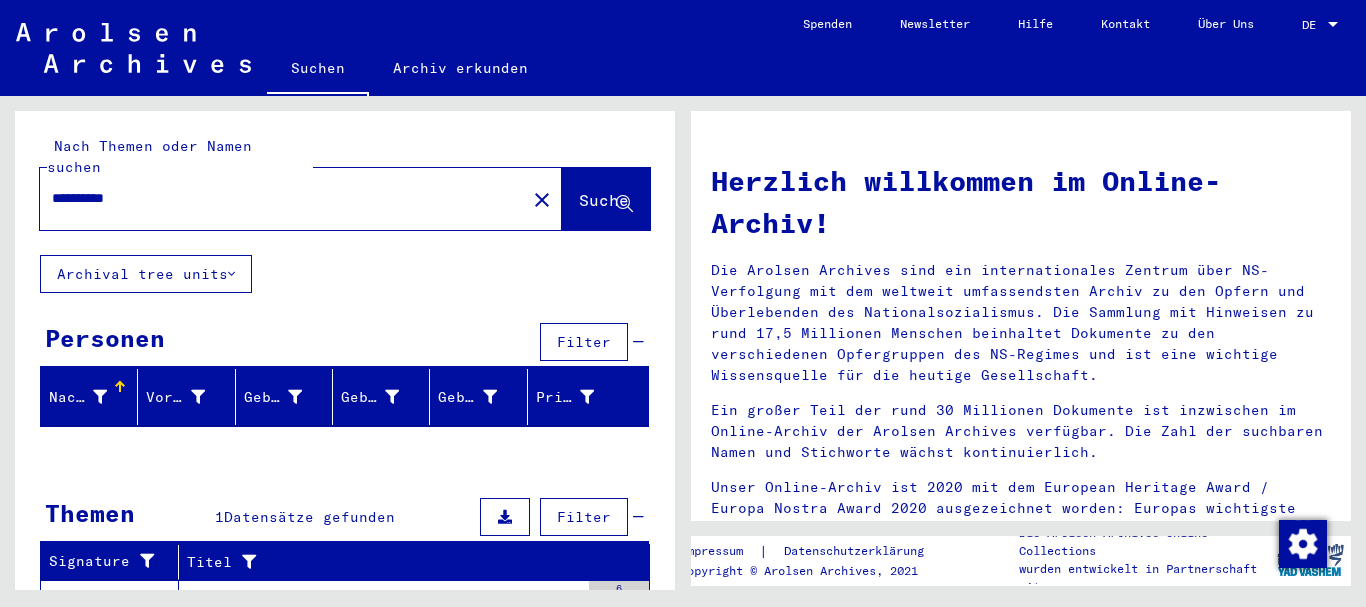 scroll, scrollTop: 121, scrollLeft: 0, axis: vertical 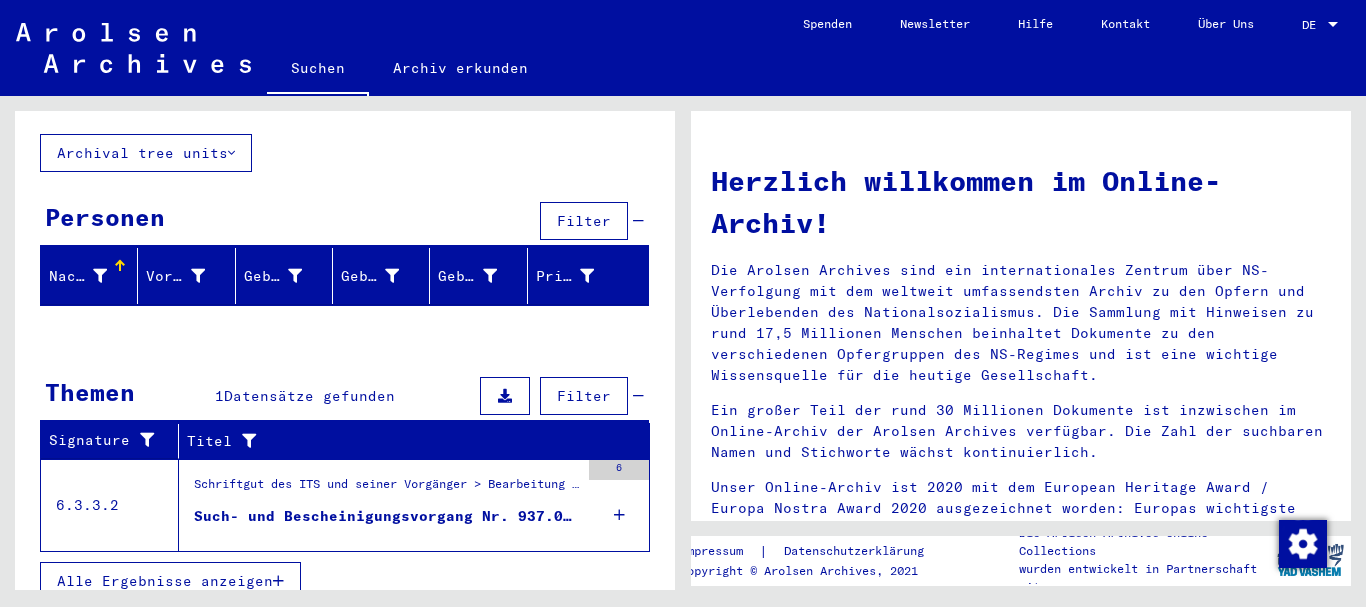 click on "Such- und Bescheinigungsvorgang Nr. 937.040 für SWAB, ALBIN geboren 1920" at bounding box center (386, 521) 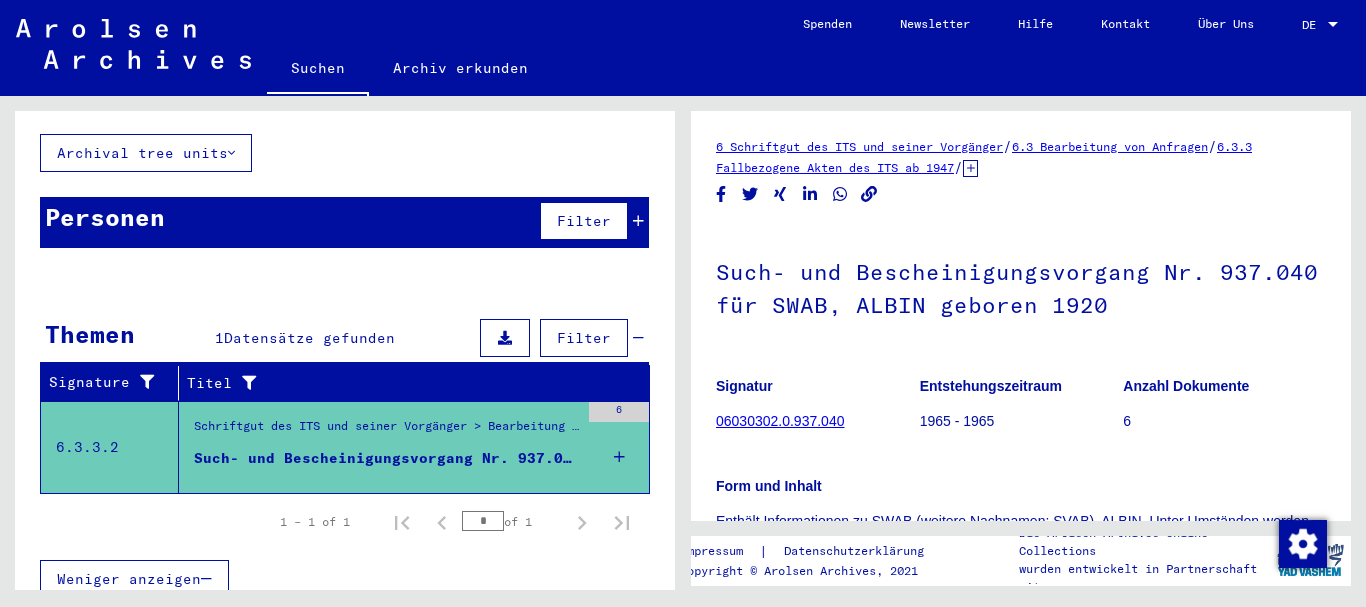 scroll, scrollTop: 119, scrollLeft: 0, axis: vertical 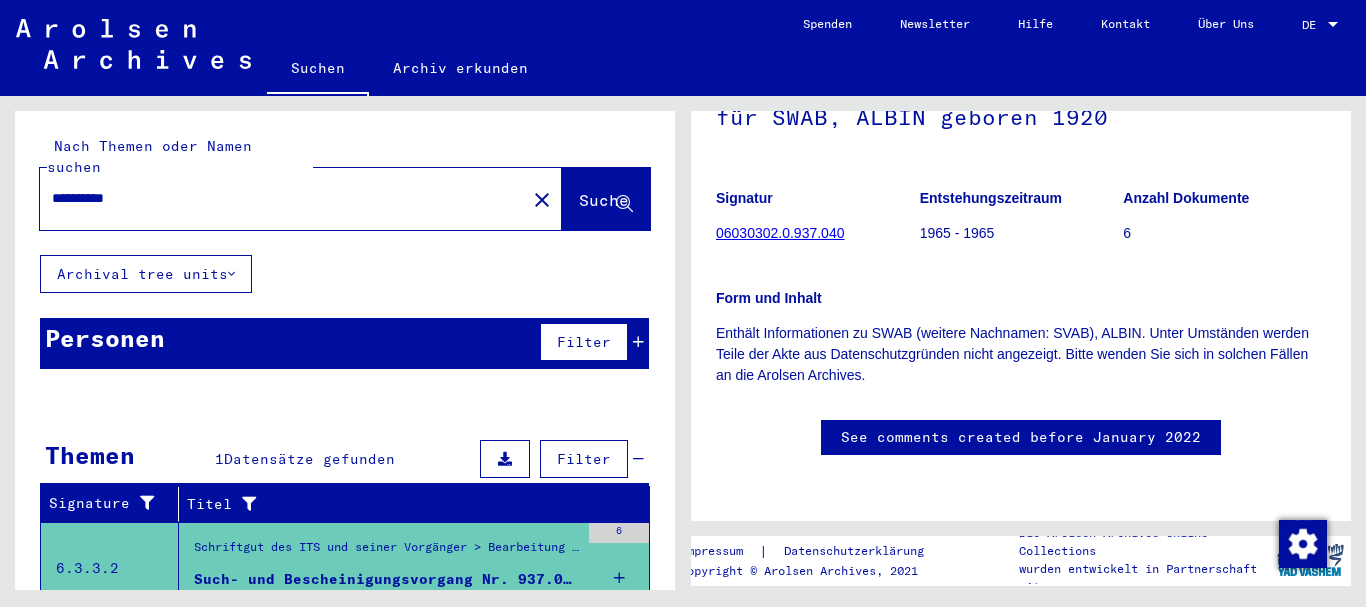 click on "**********" at bounding box center [283, 198] 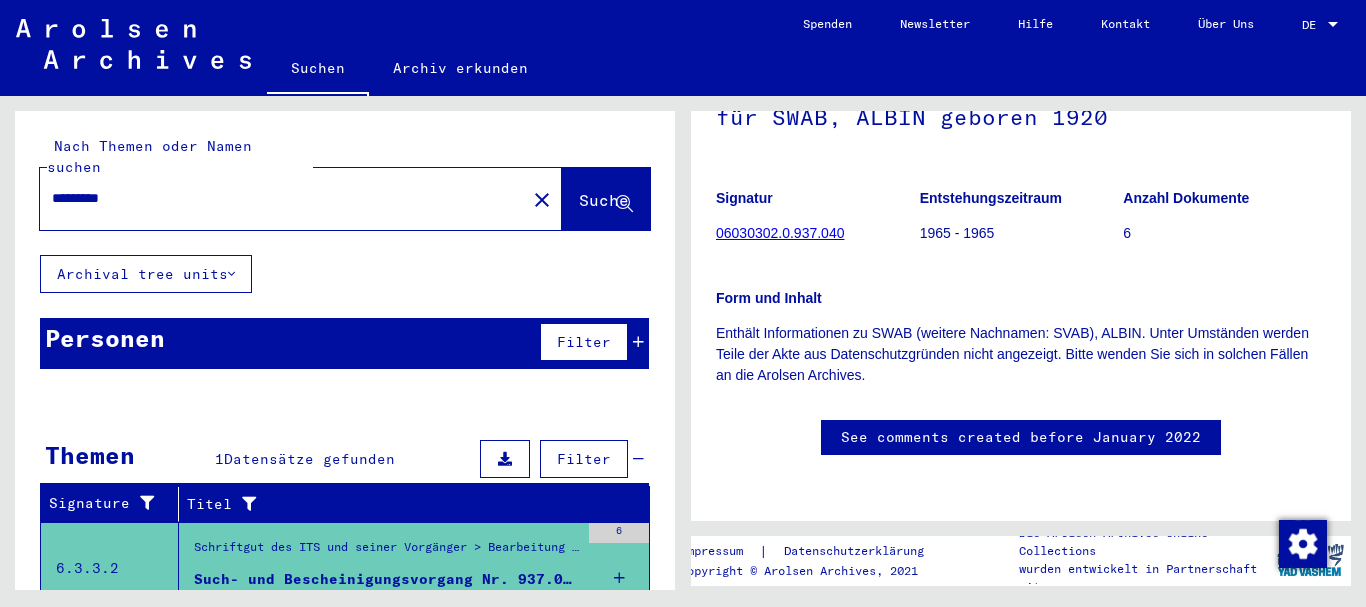 type on "*********" 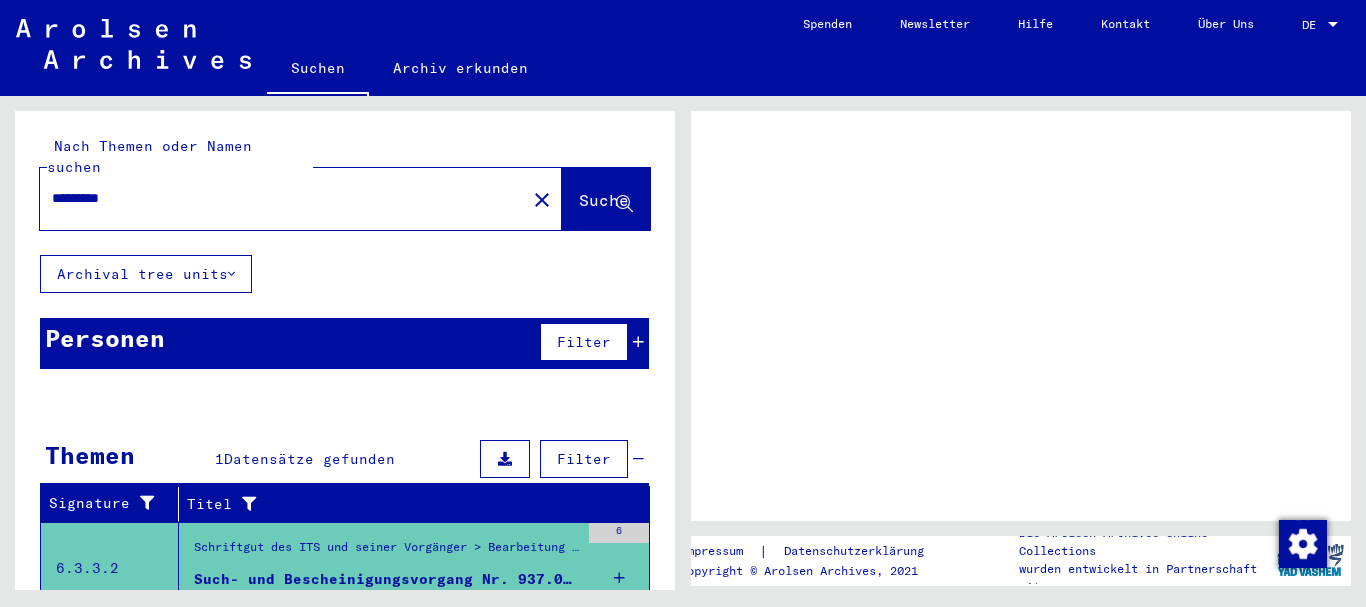 scroll, scrollTop: 0, scrollLeft: 0, axis: both 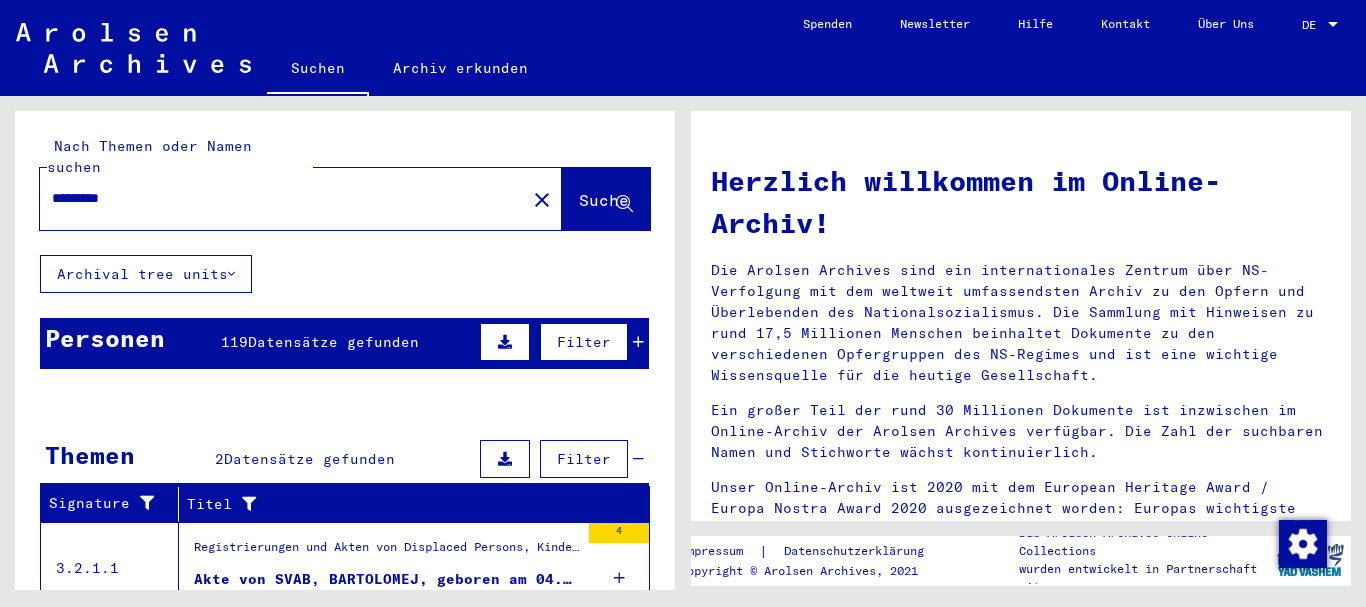click on "Personen 119  Datensätze gefunden  Filter" at bounding box center (344, 343) 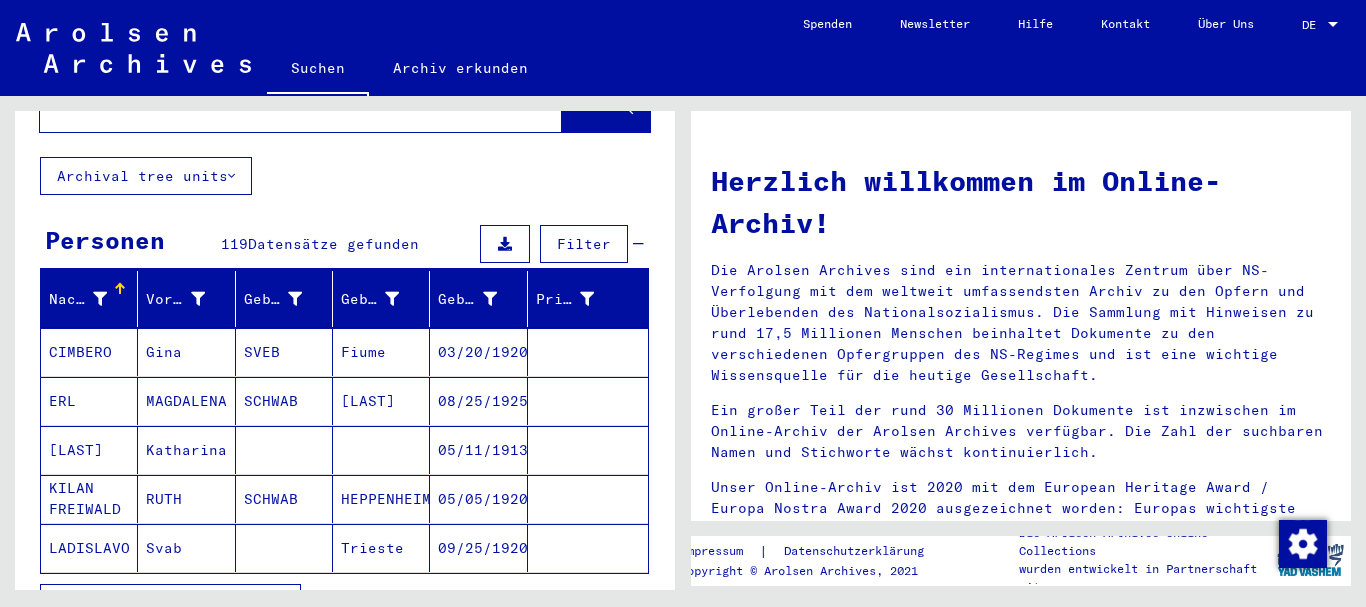 scroll, scrollTop: 216, scrollLeft: 0, axis: vertical 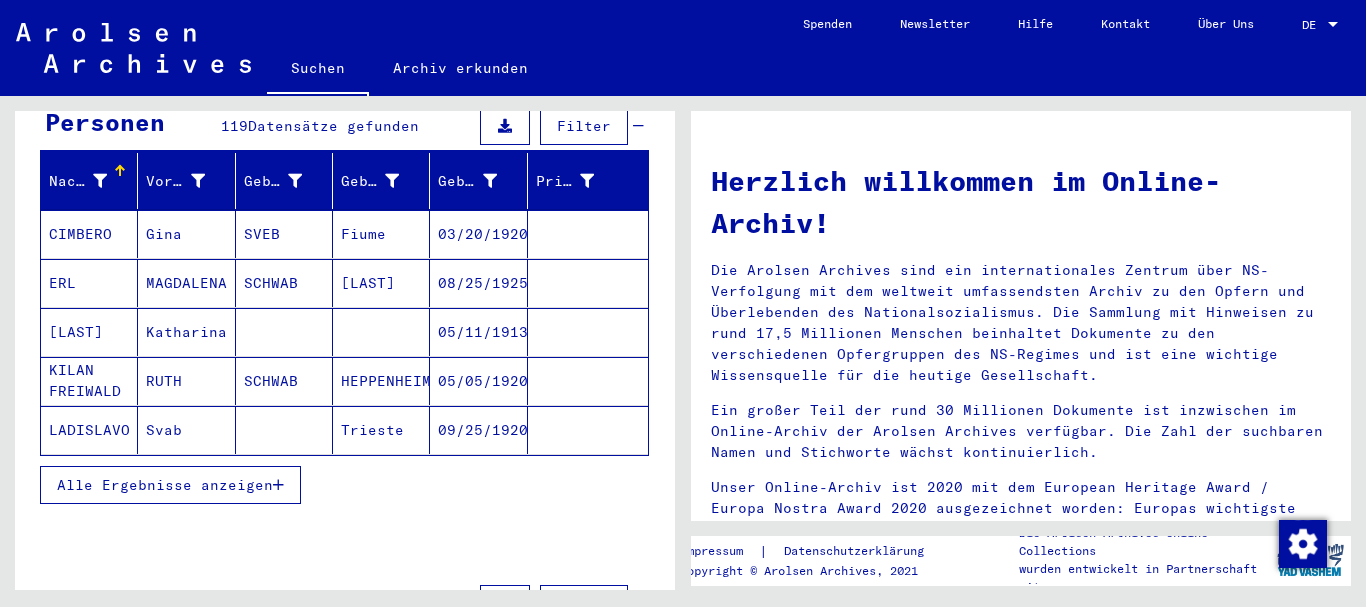 drag, startPoint x: 139, startPoint y: 468, endPoint x: 132, endPoint y: 393, distance: 75.32596 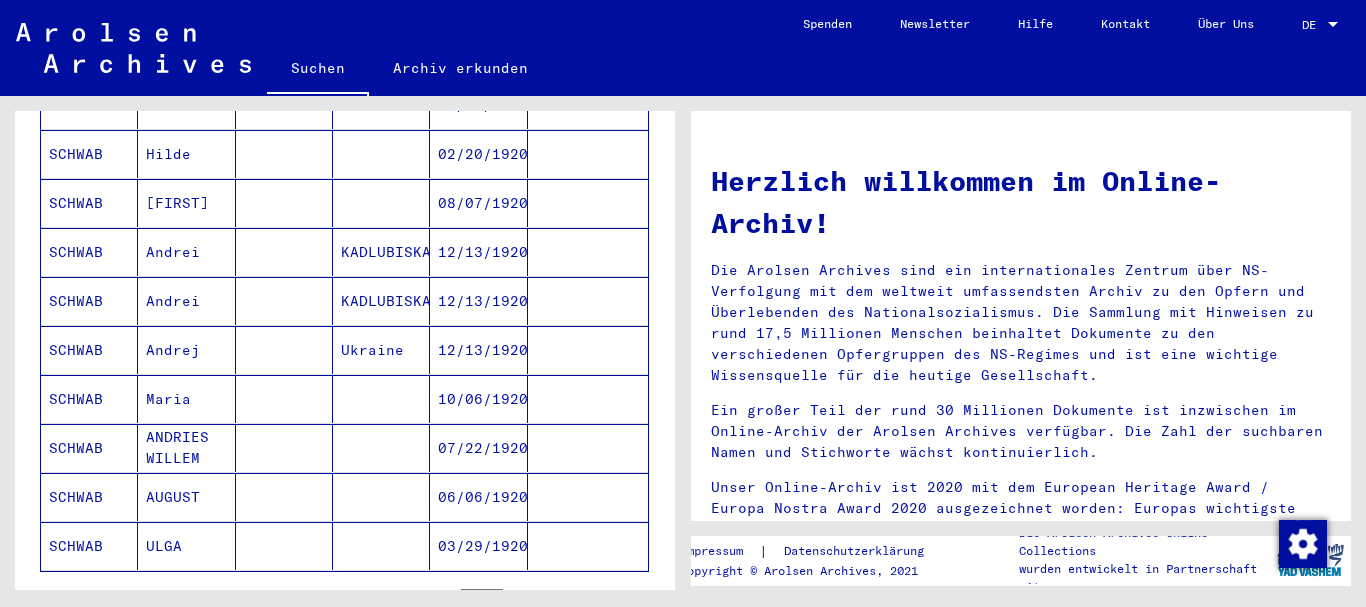 scroll, scrollTop: 1188, scrollLeft: 0, axis: vertical 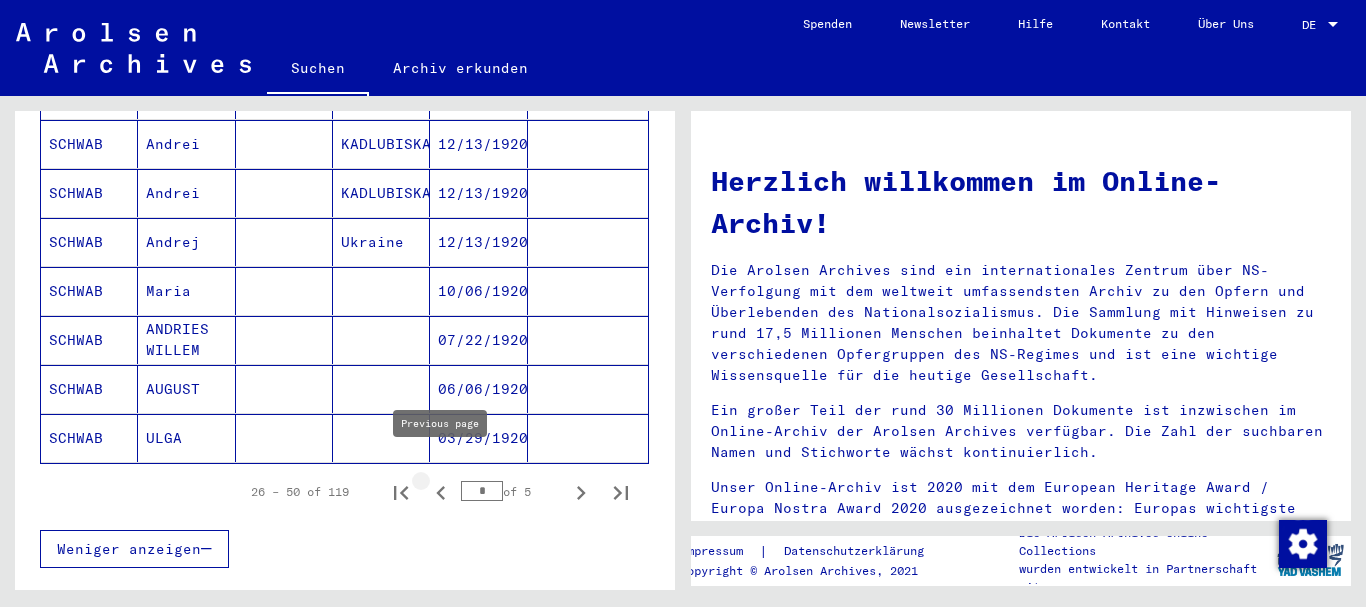 click 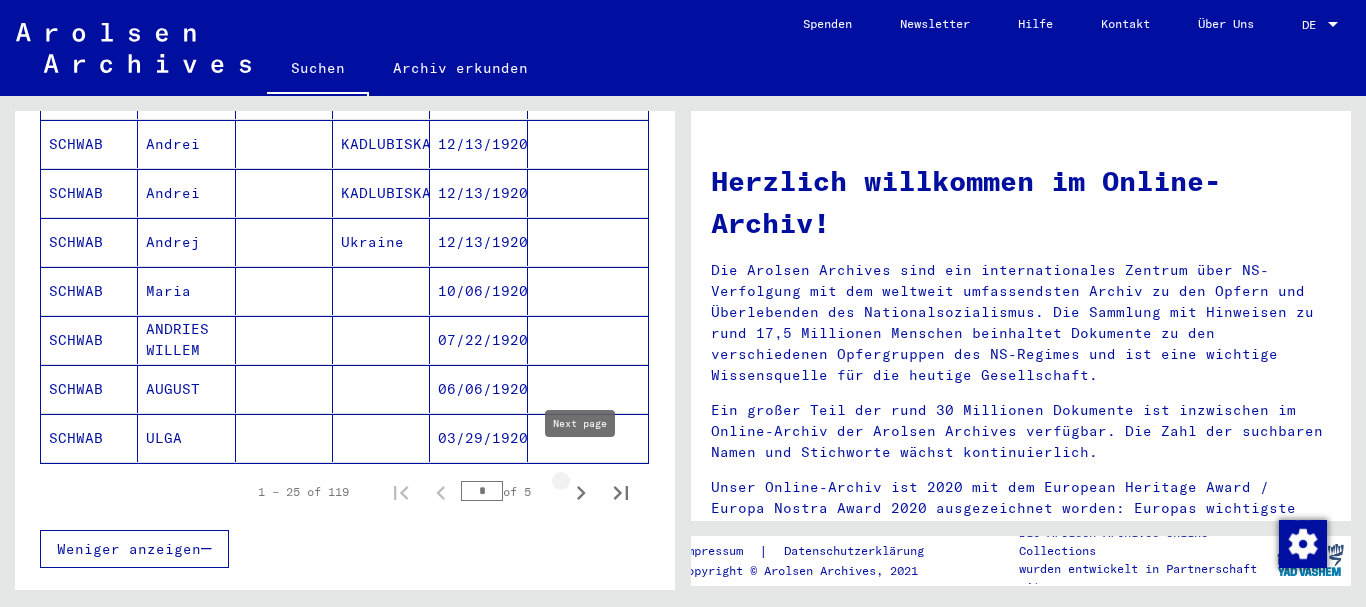 click 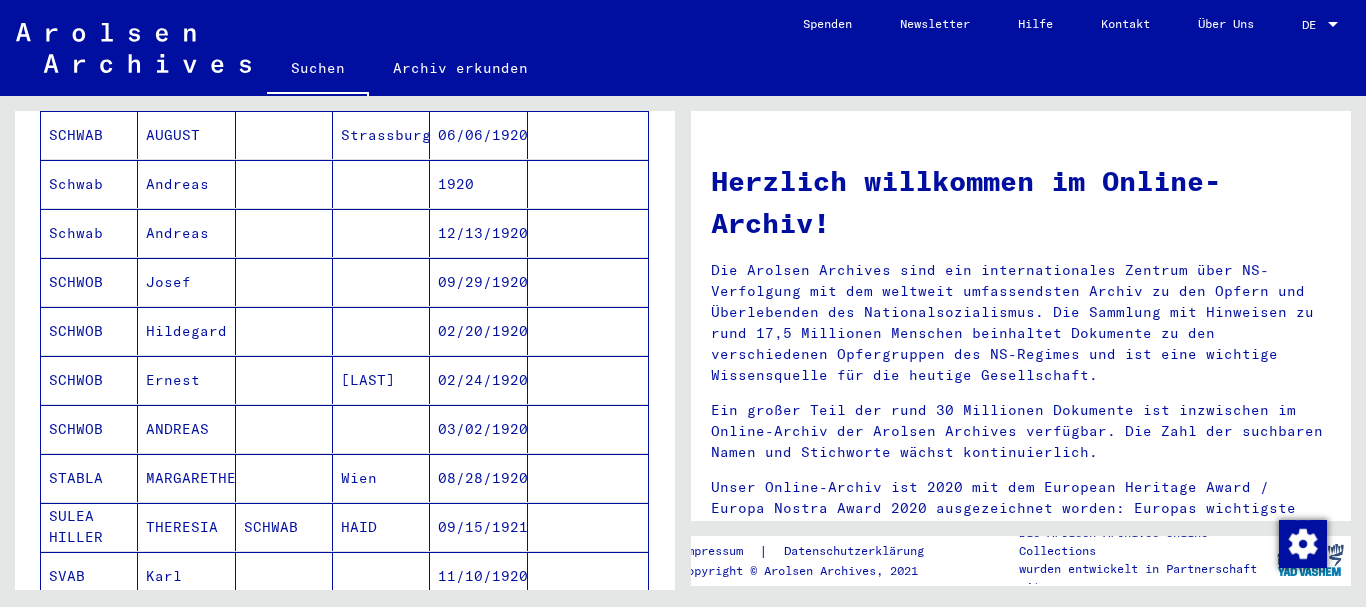scroll, scrollTop: 1188, scrollLeft: 0, axis: vertical 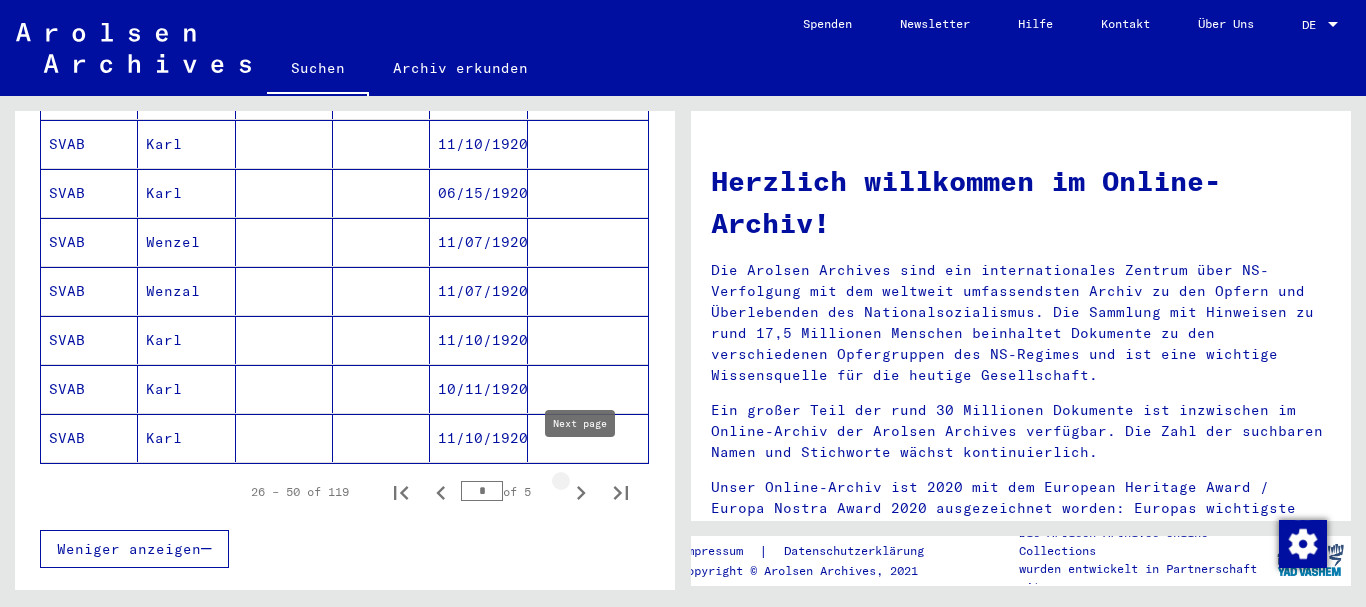 click 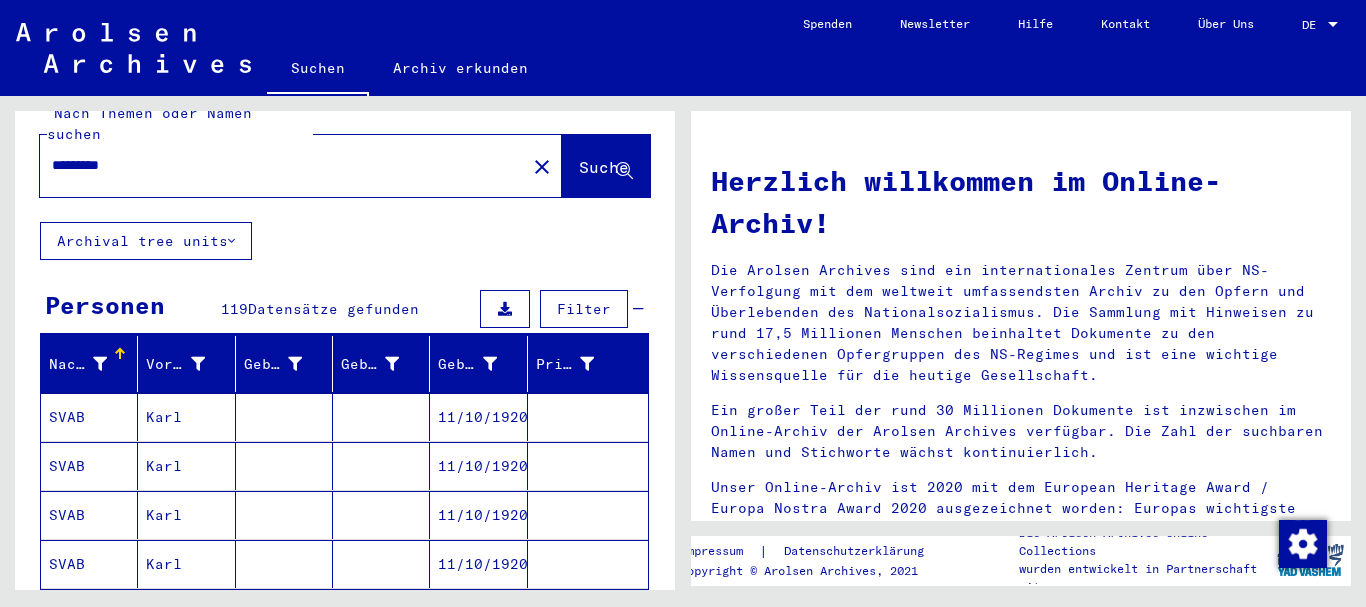 scroll, scrollTop: 0, scrollLeft: 0, axis: both 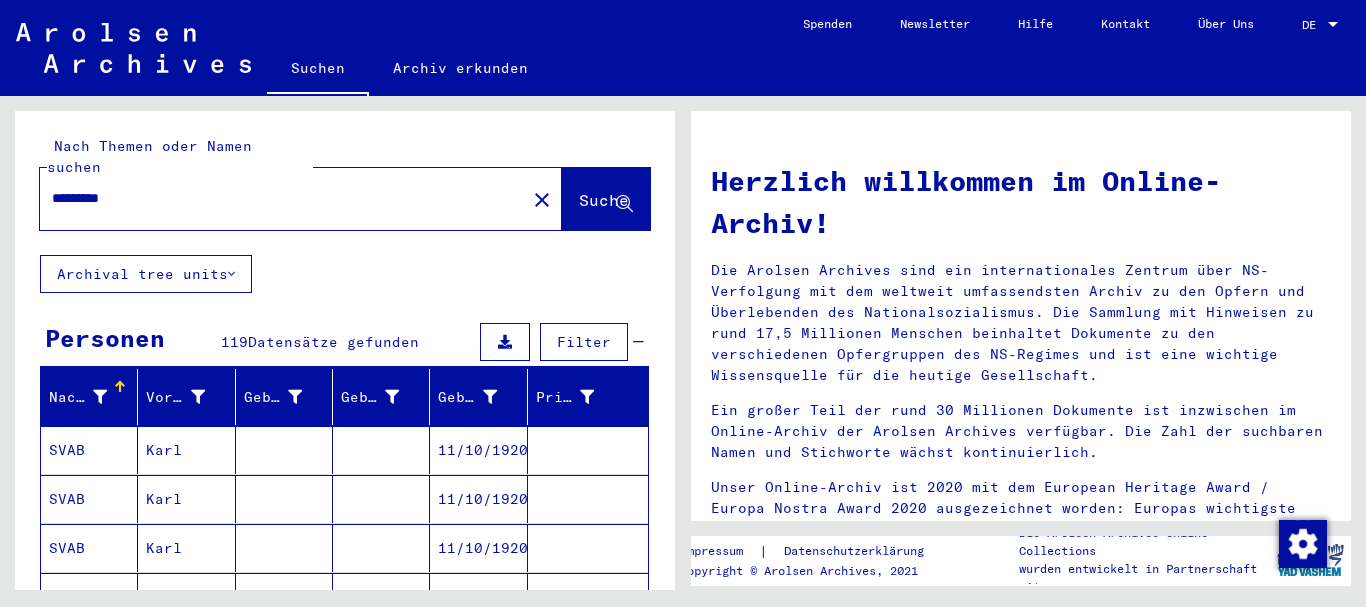 drag, startPoint x: 146, startPoint y: 185, endPoint x: 95, endPoint y: 184, distance: 51.009804 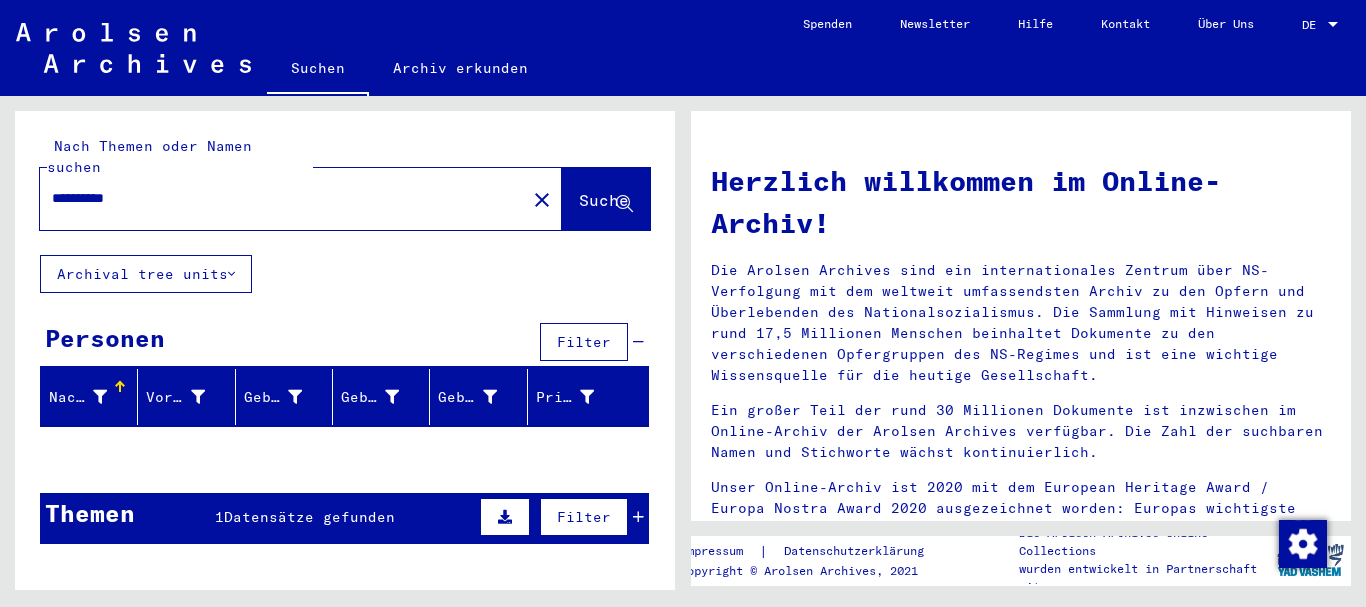 click on "**********" at bounding box center [277, 198] 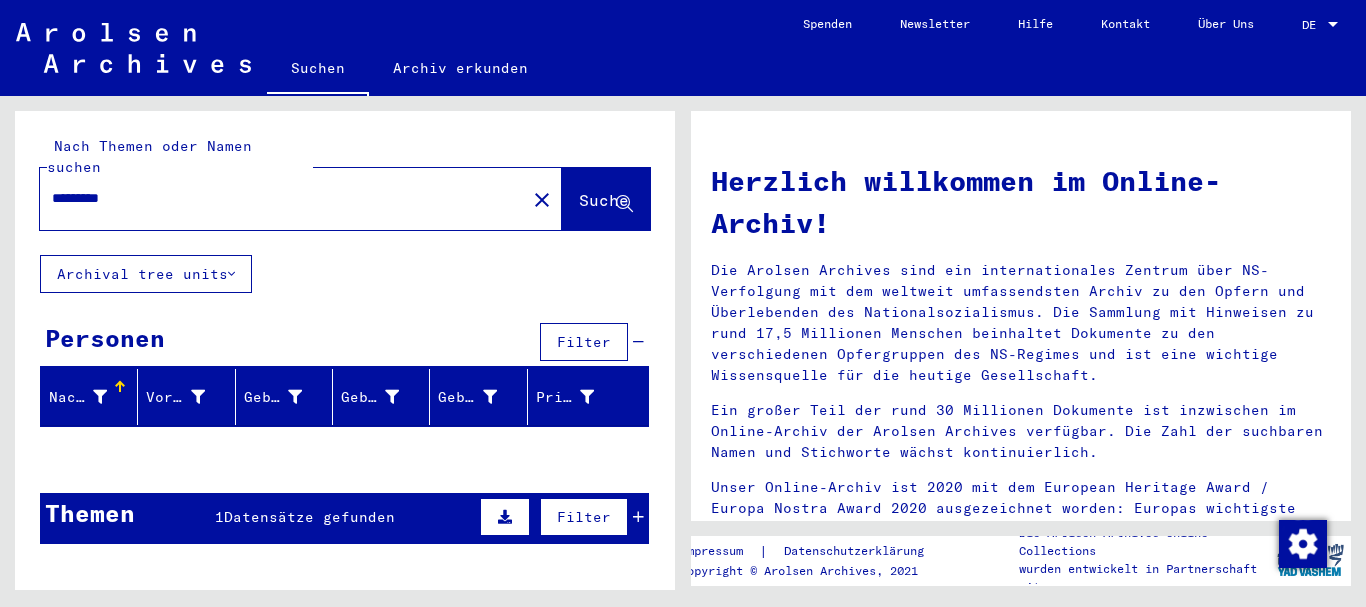 type on "*********" 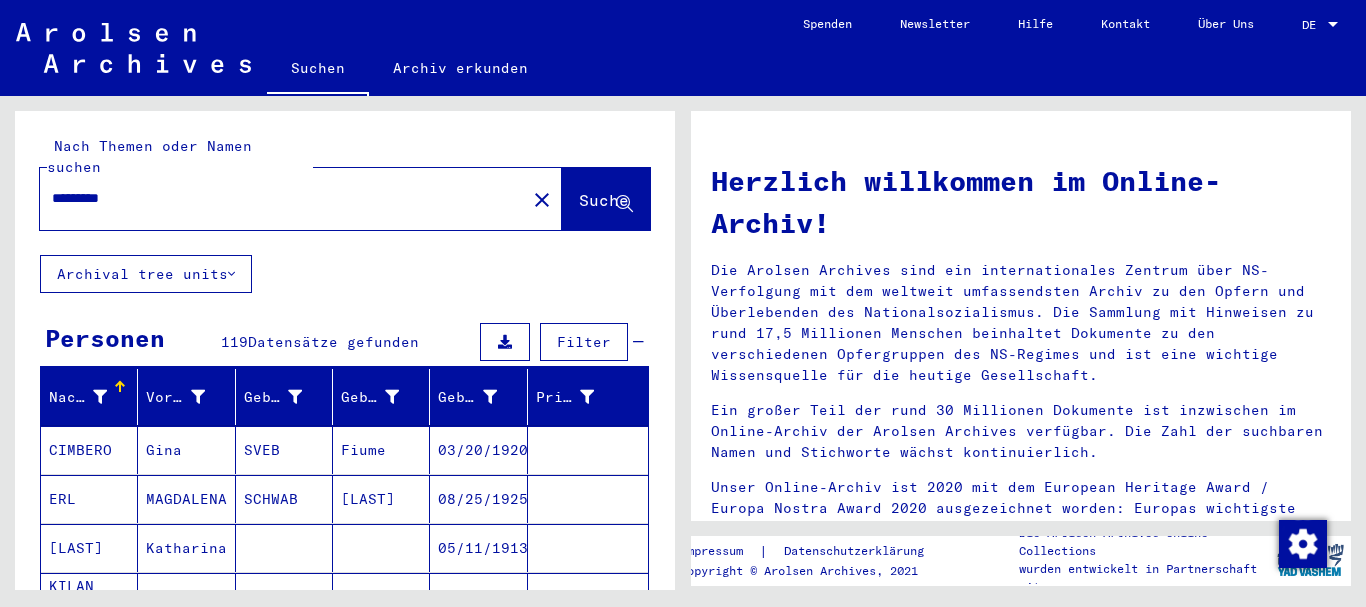 scroll, scrollTop: 500, scrollLeft: 0, axis: vertical 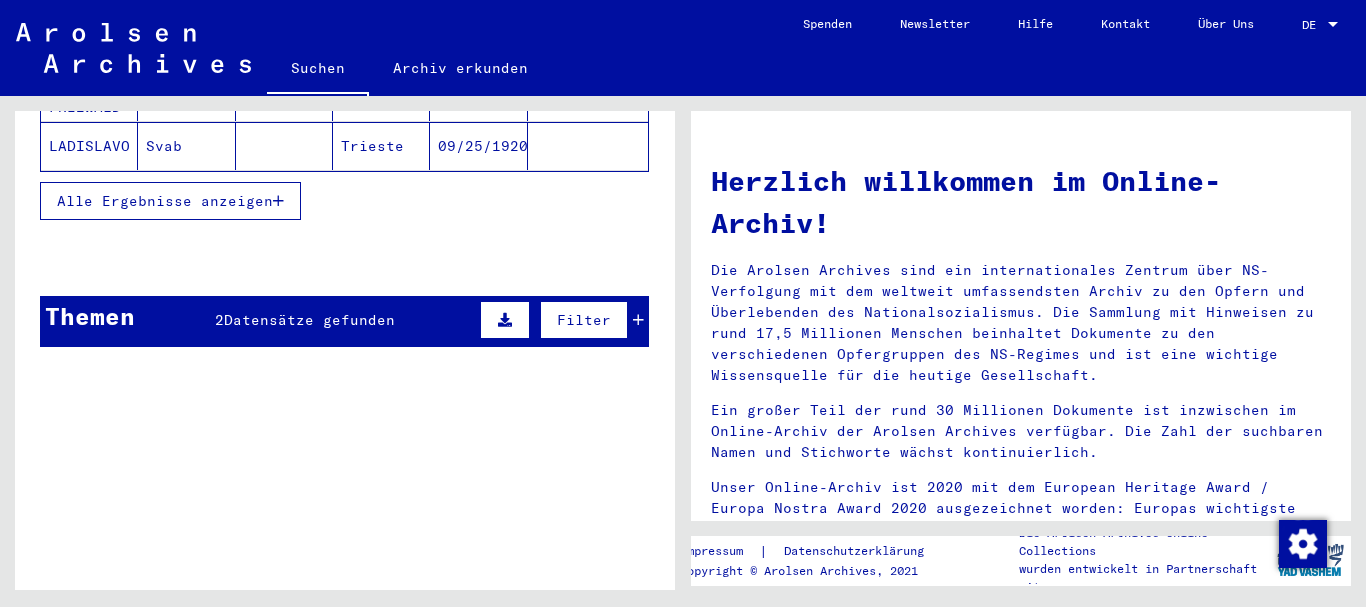 click on "Alle Ergebnisse anzeigen" at bounding box center [165, 201] 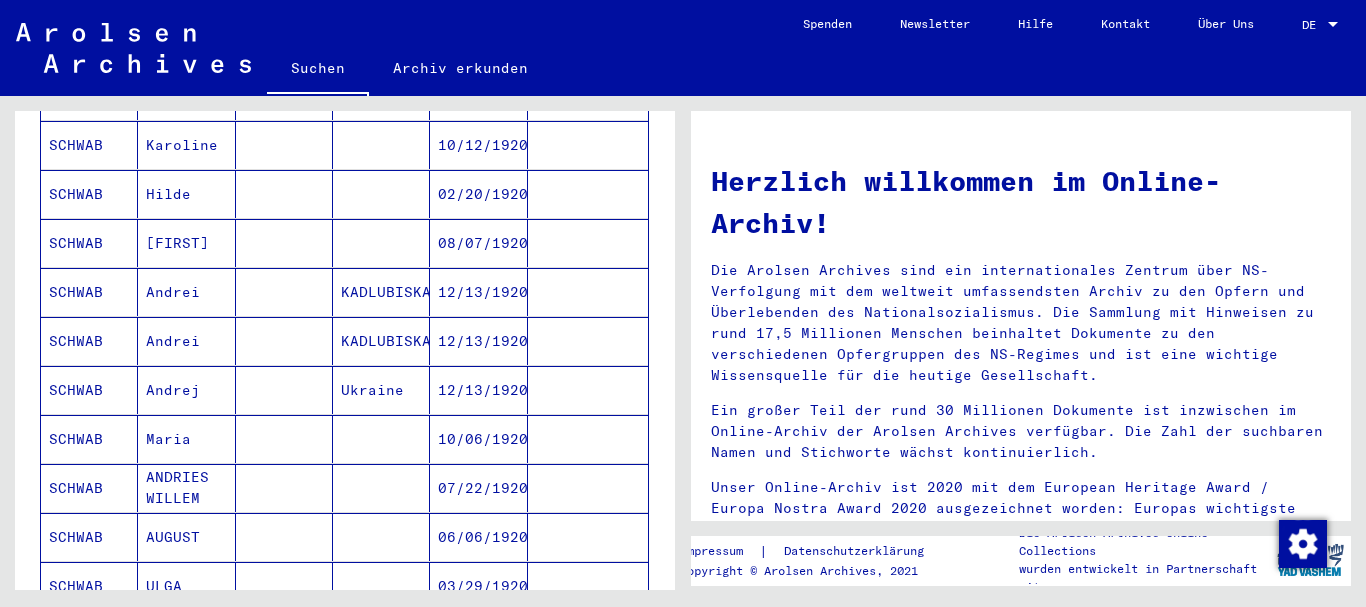 scroll, scrollTop: 1472, scrollLeft: 0, axis: vertical 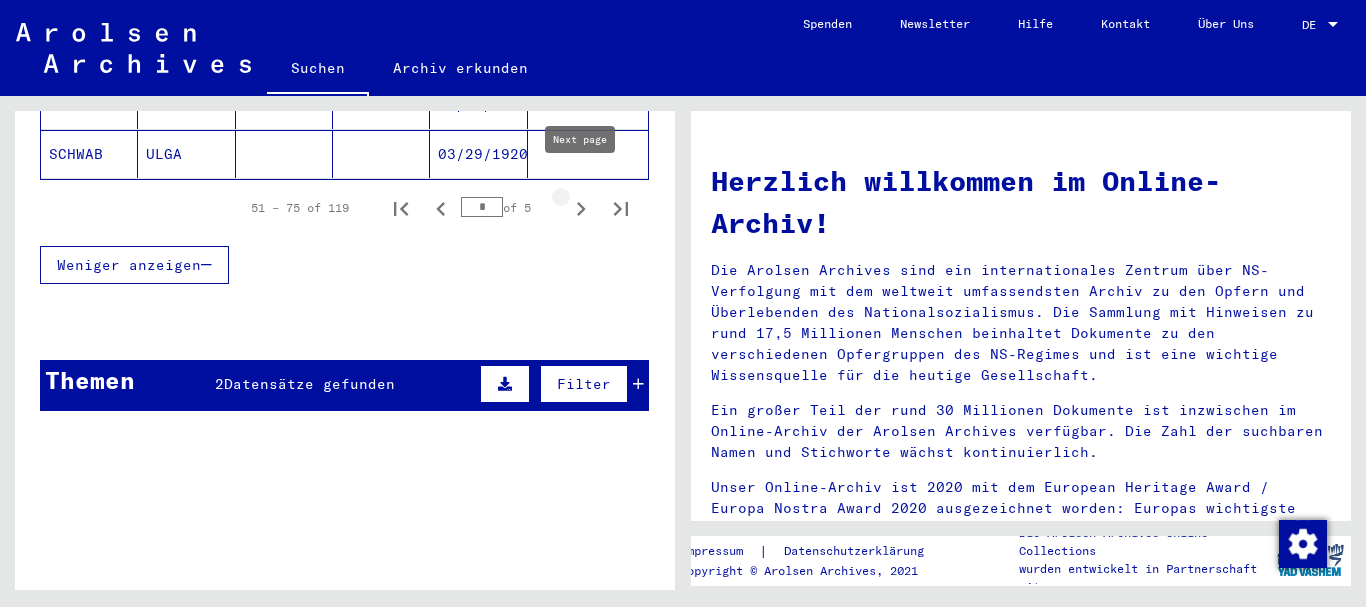 click 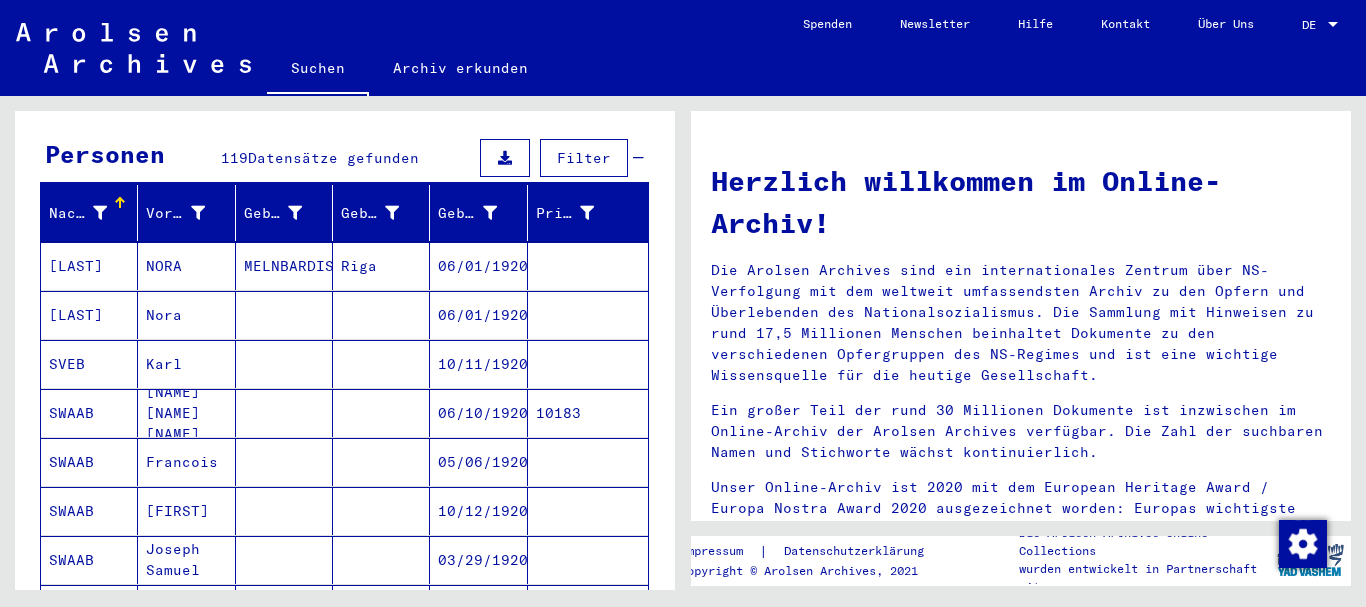scroll, scrollTop: 108, scrollLeft: 0, axis: vertical 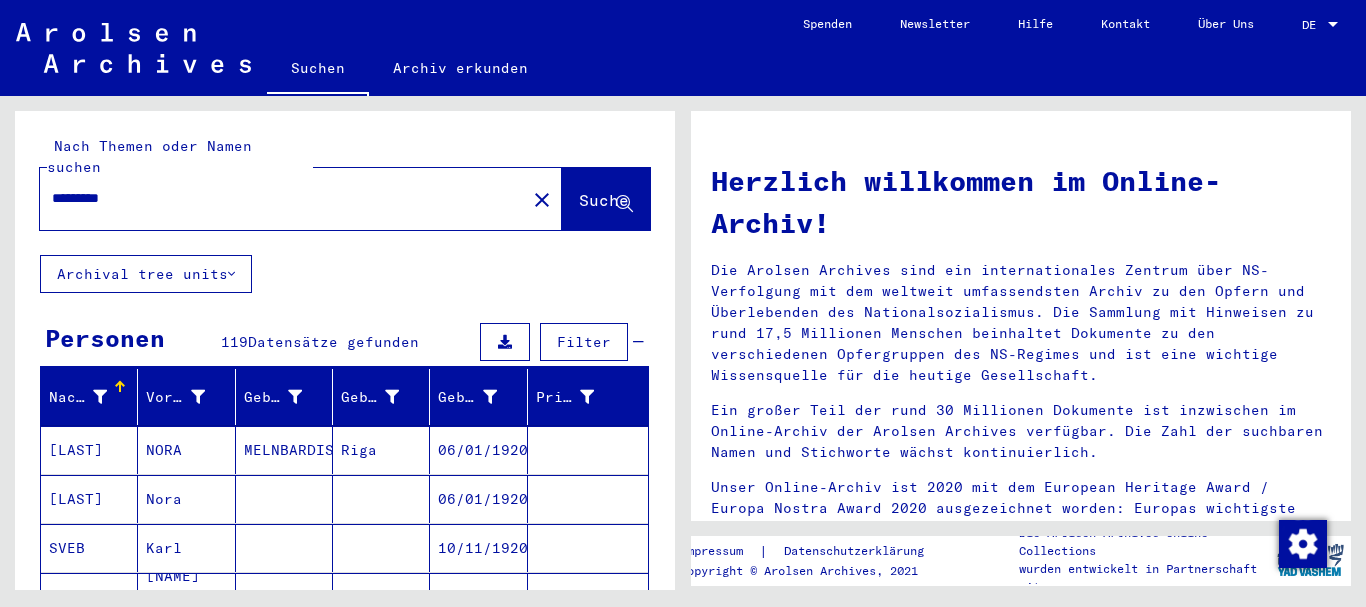 drag, startPoint x: 144, startPoint y: 175, endPoint x: 0, endPoint y: 177, distance: 144.01389 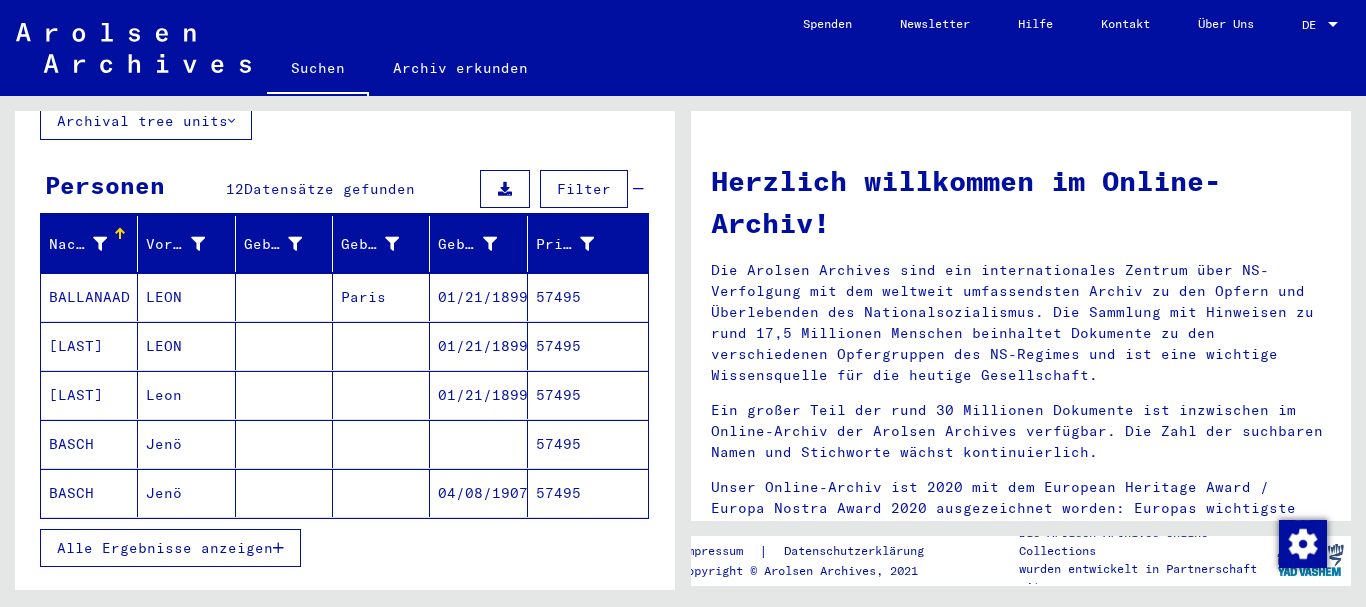 scroll, scrollTop: 216, scrollLeft: 0, axis: vertical 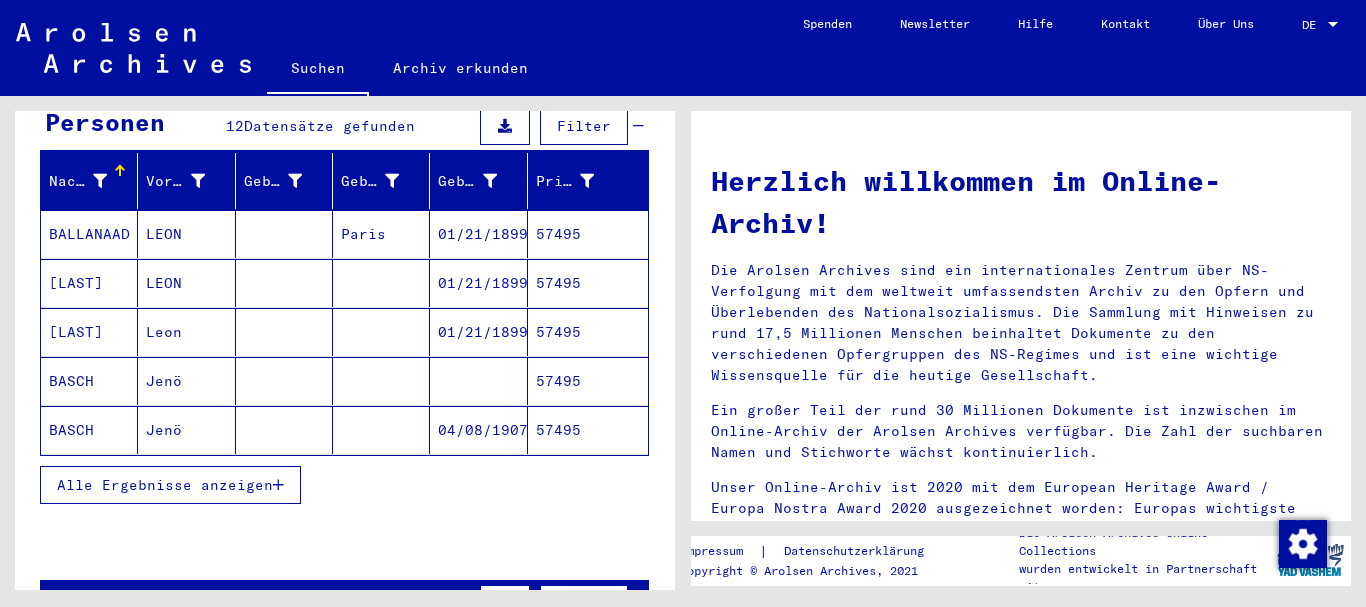 click on "Alle Ergebnisse anzeigen" at bounding box center [170, 485] 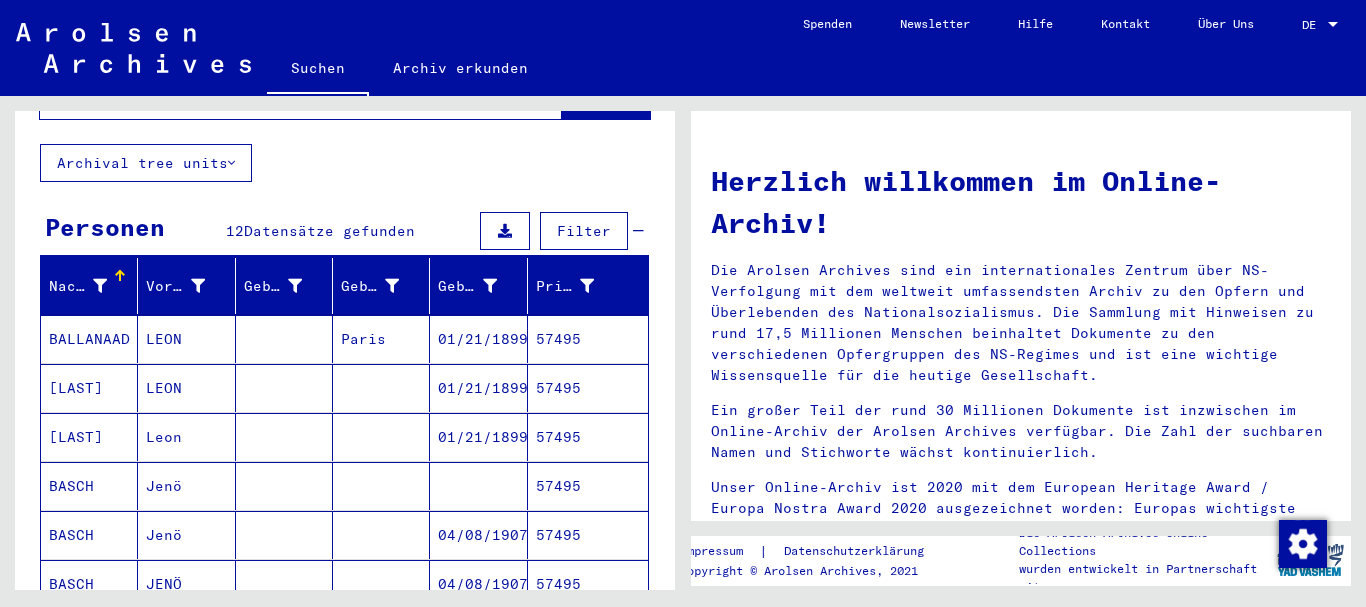 scroll, scrollTop: 108, scrollLeft: 0, axis: vertical 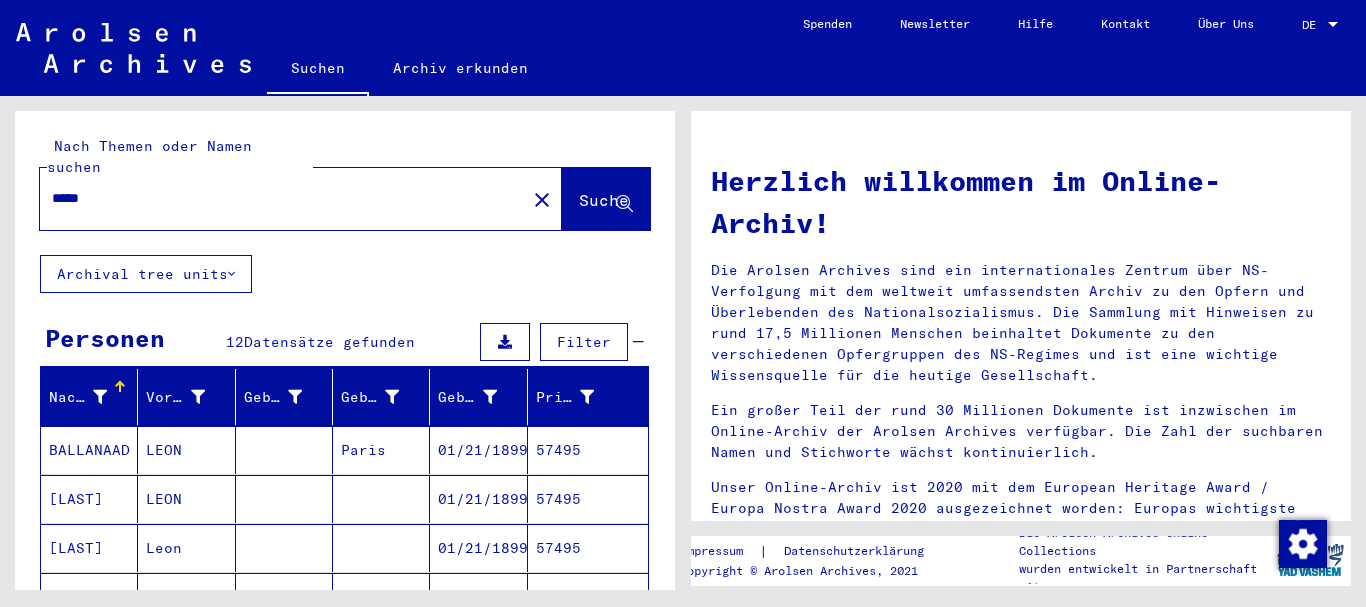 drag, startPoint x: 118, startPoint y: 185, endPoint x: 0, endPoint y: 184, distance: 118.004234 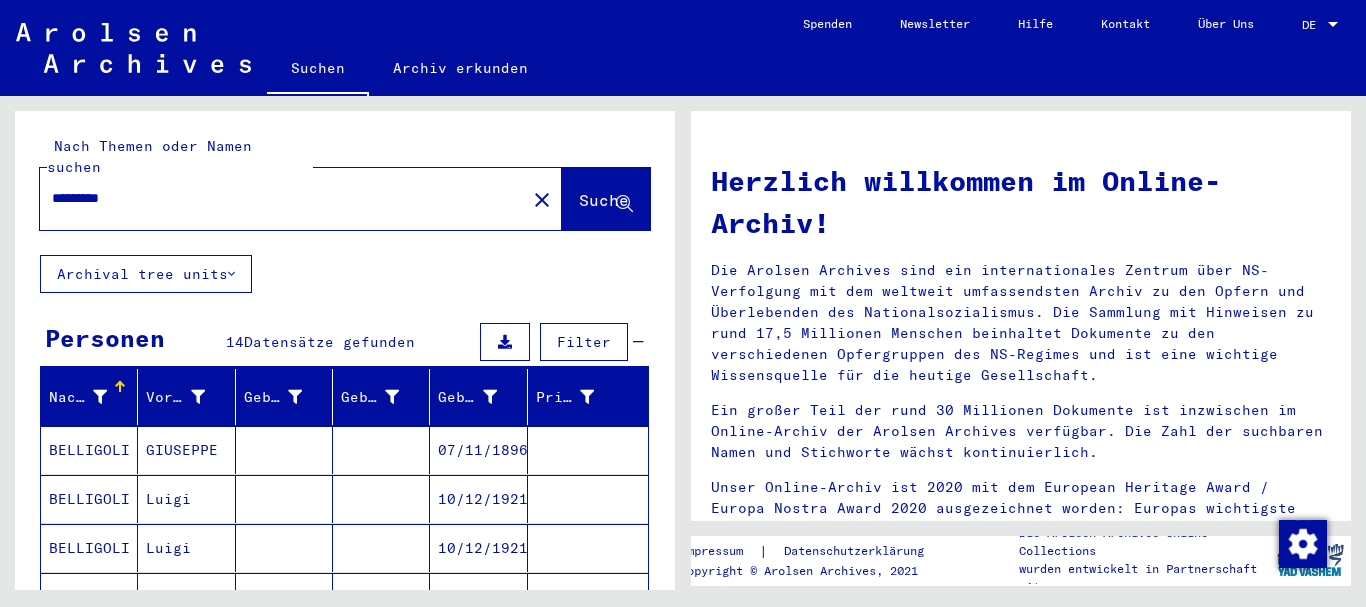 click on "GIUSEPPE" at bounding box center (186, 499) 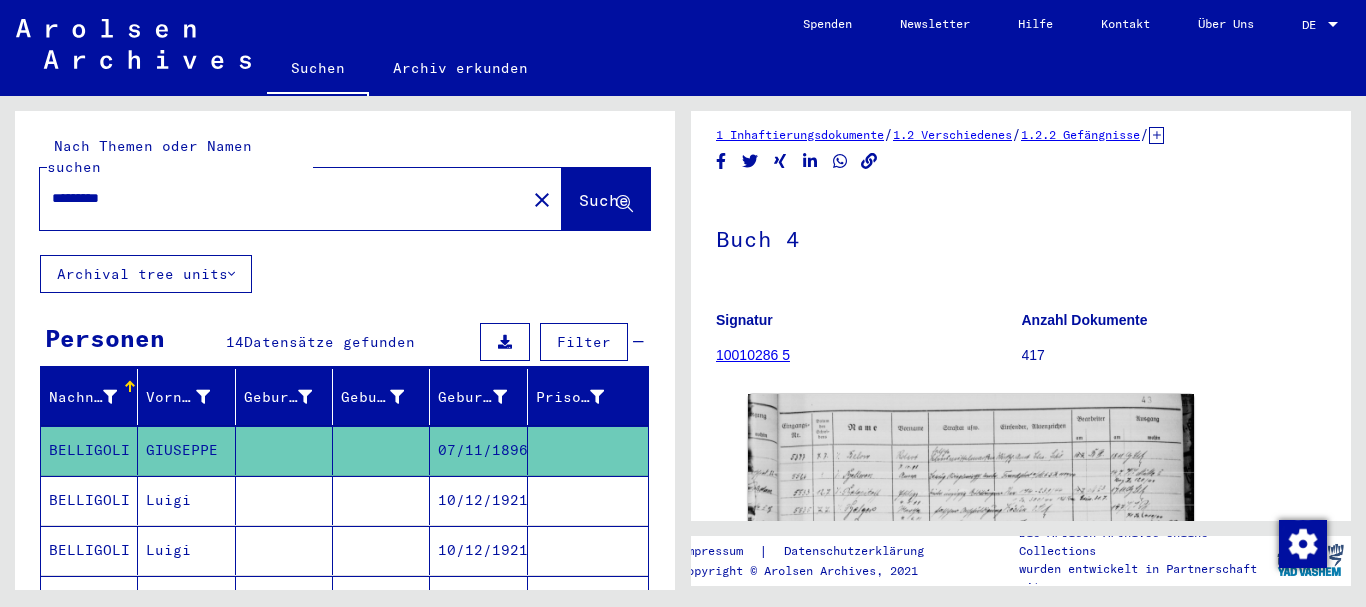 scroll, scrollTop: 31, scrollLeft: 0, axis: vertical 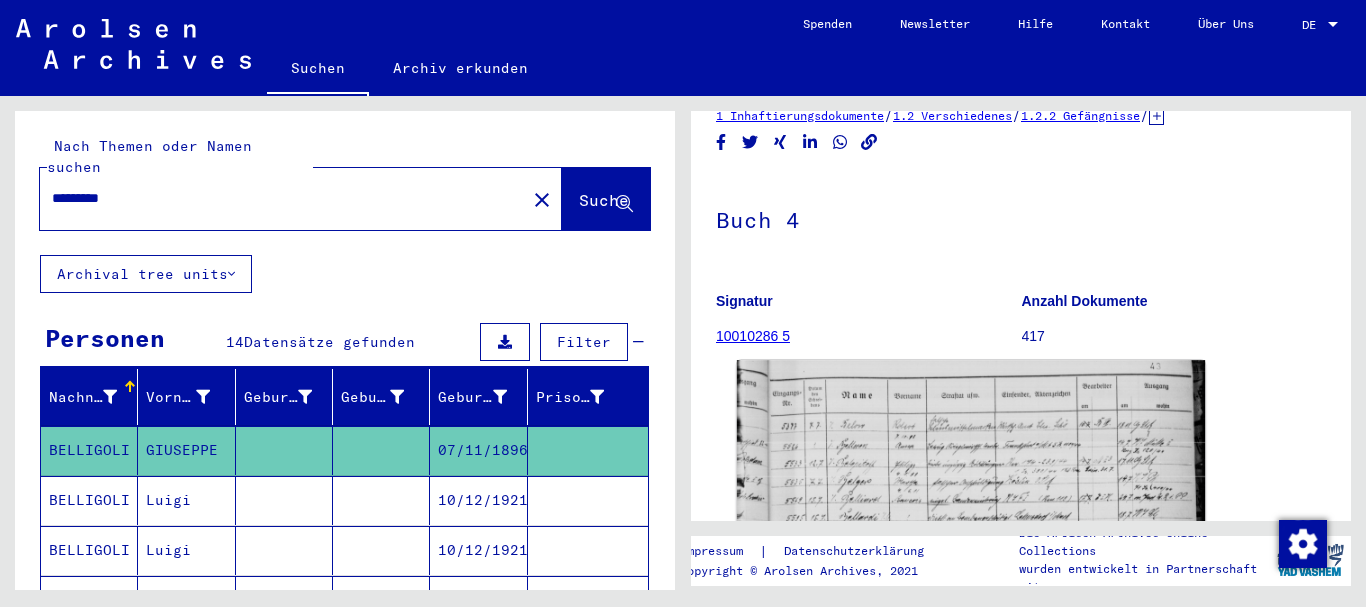 click 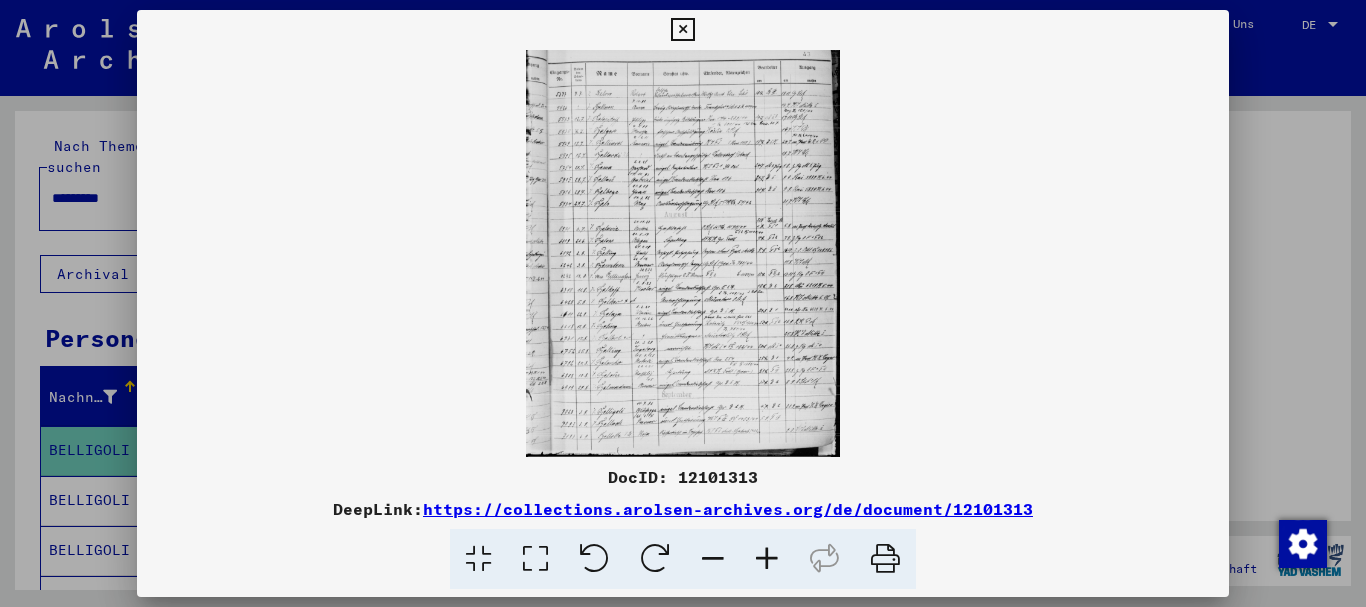 click at bounding box center [767, 559] 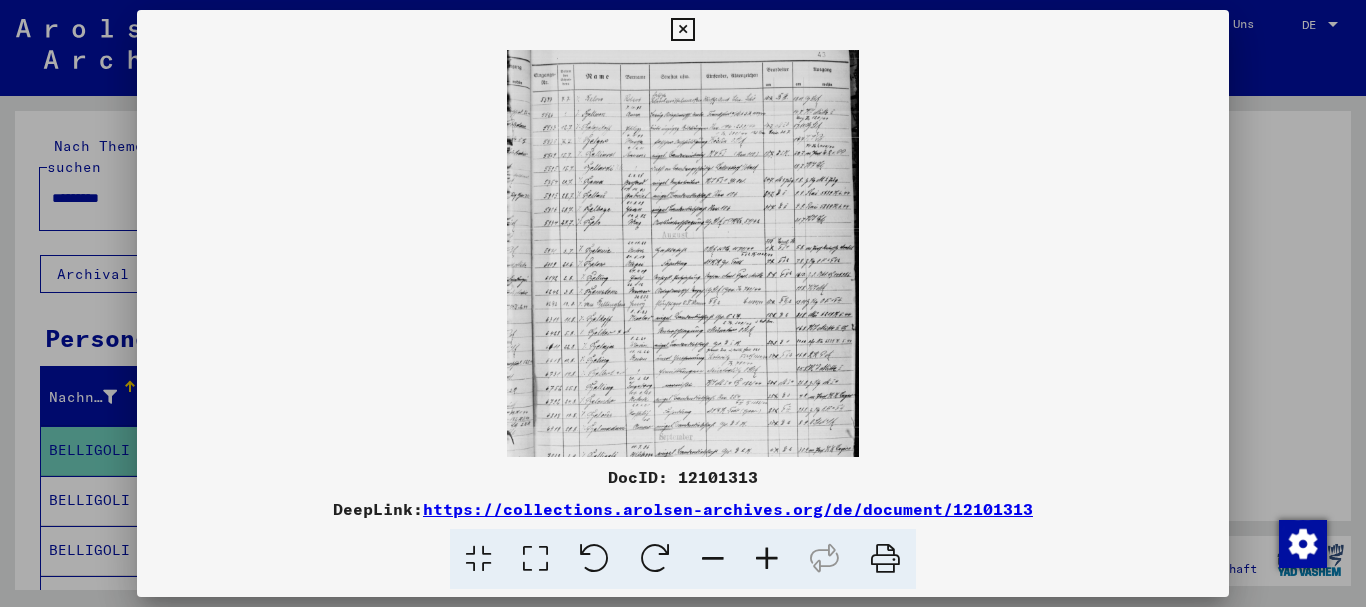 click at bounding box center [767, 559] 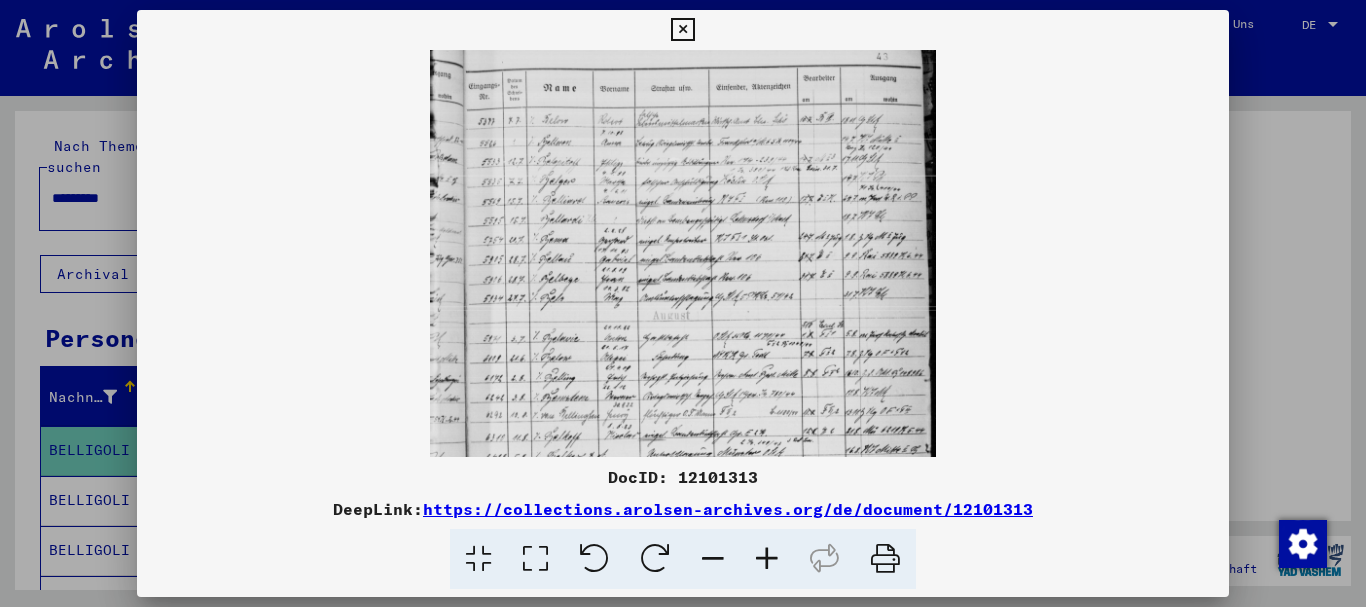 click at bounding box center (767, 559) 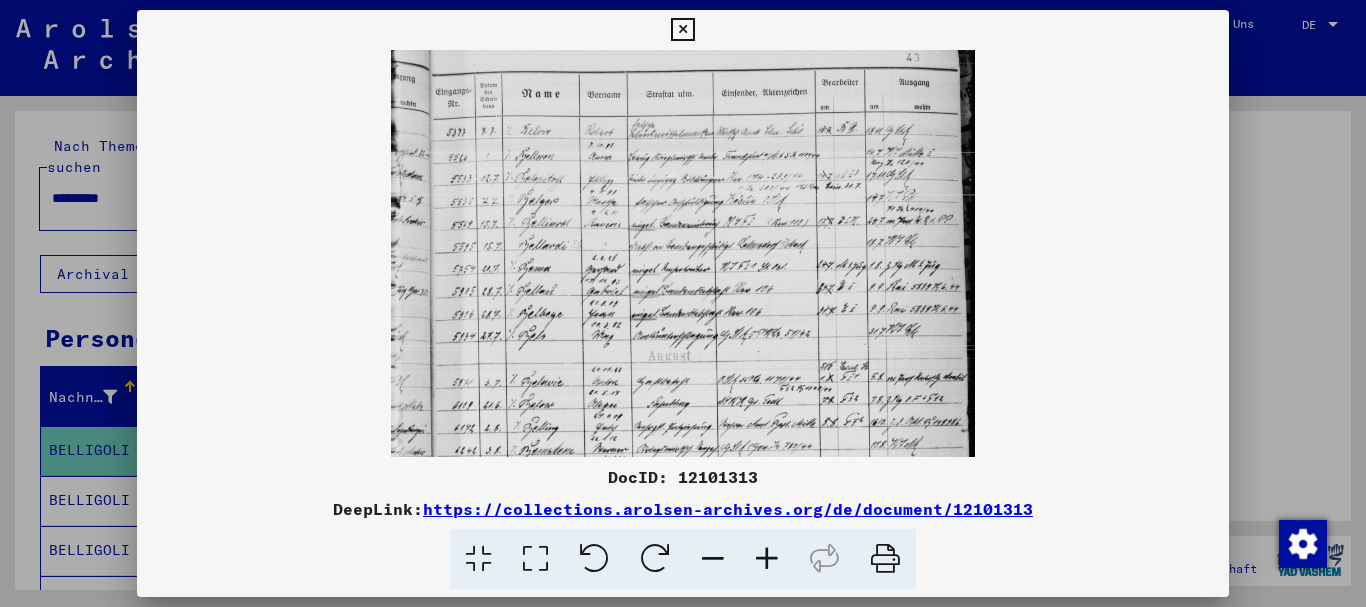 click at bounding box center (767, 559) 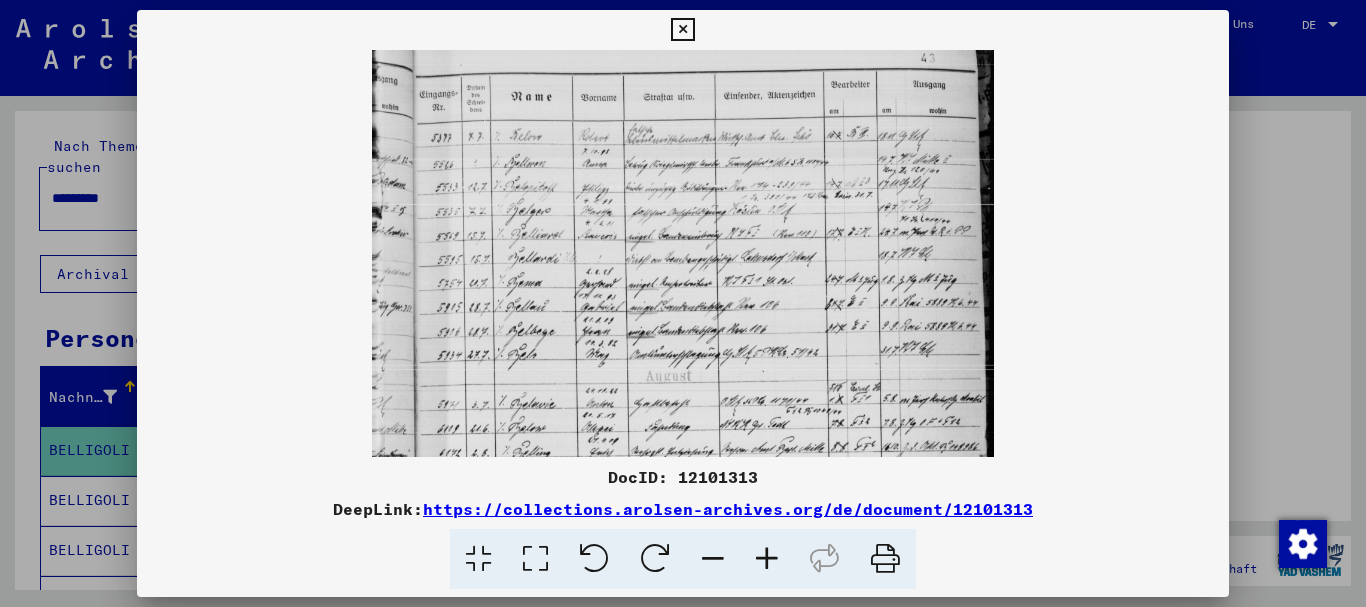 click at bounding box center [767, 559] 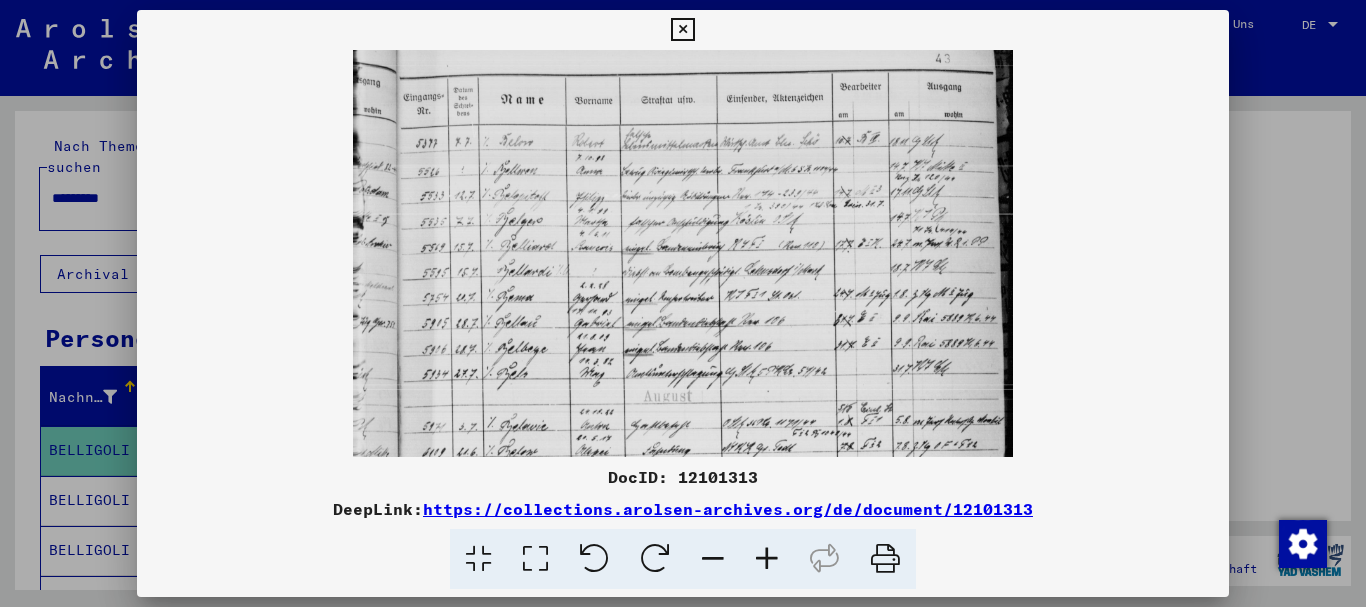 click at bounding box center (767, 559) 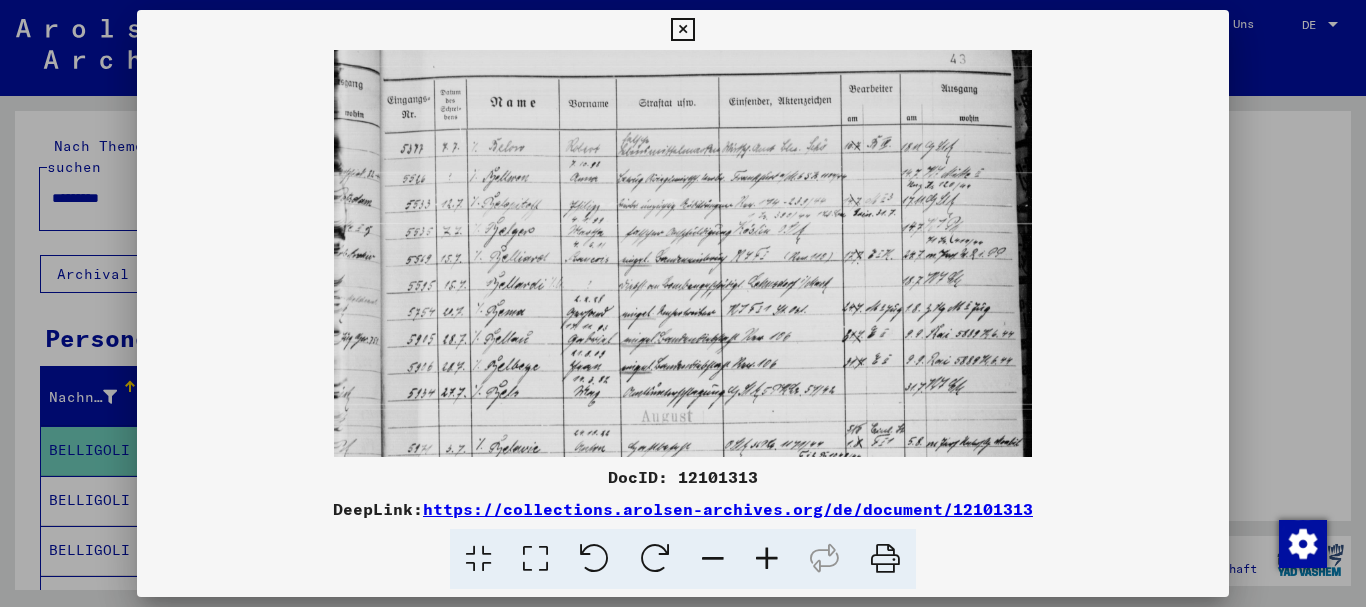 click at bounding box center (767, 559) 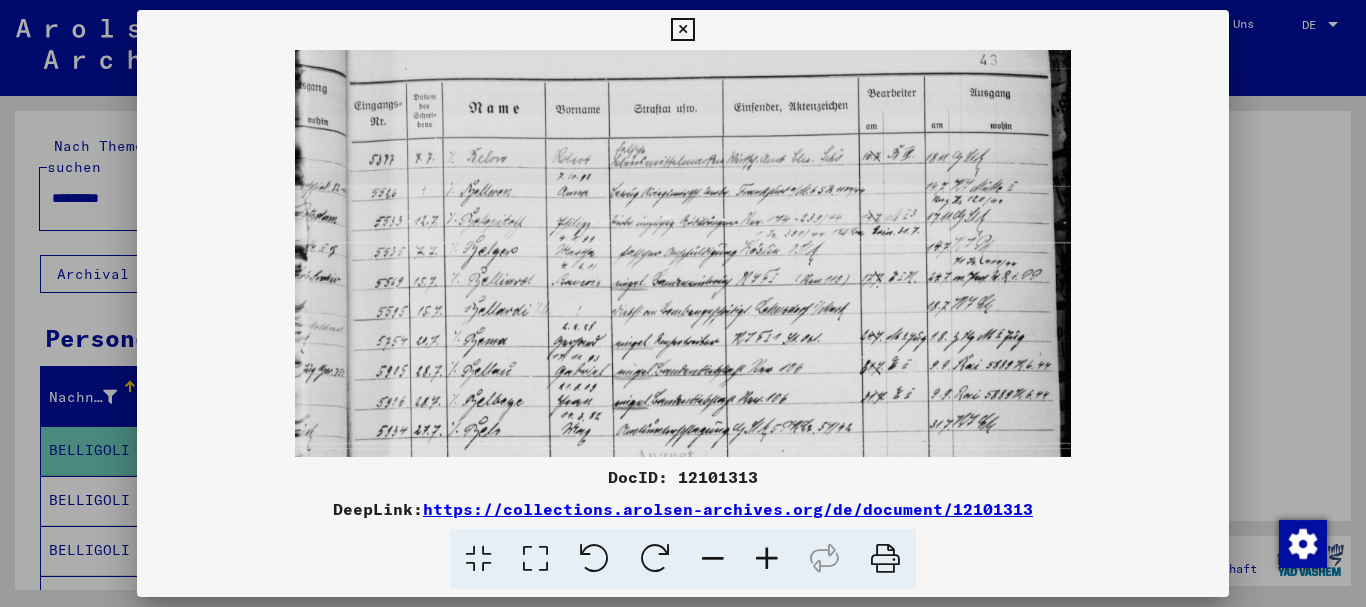 click at bounding box center [767, 559] 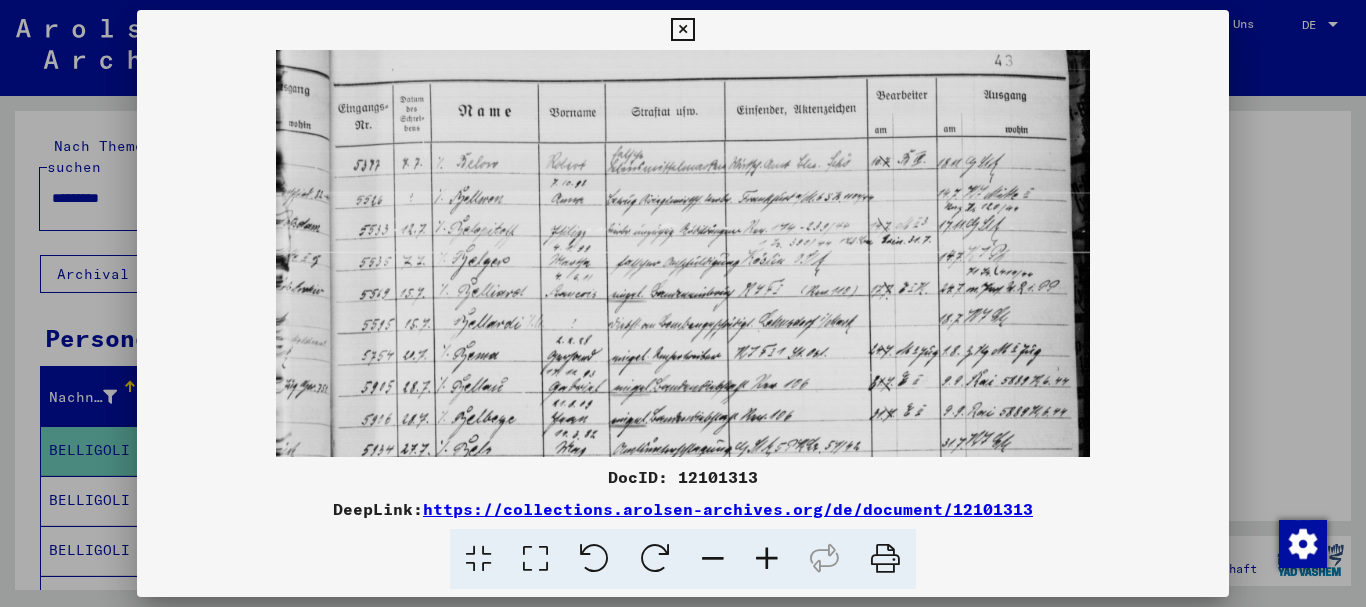 click at bounding box center (767, 559) 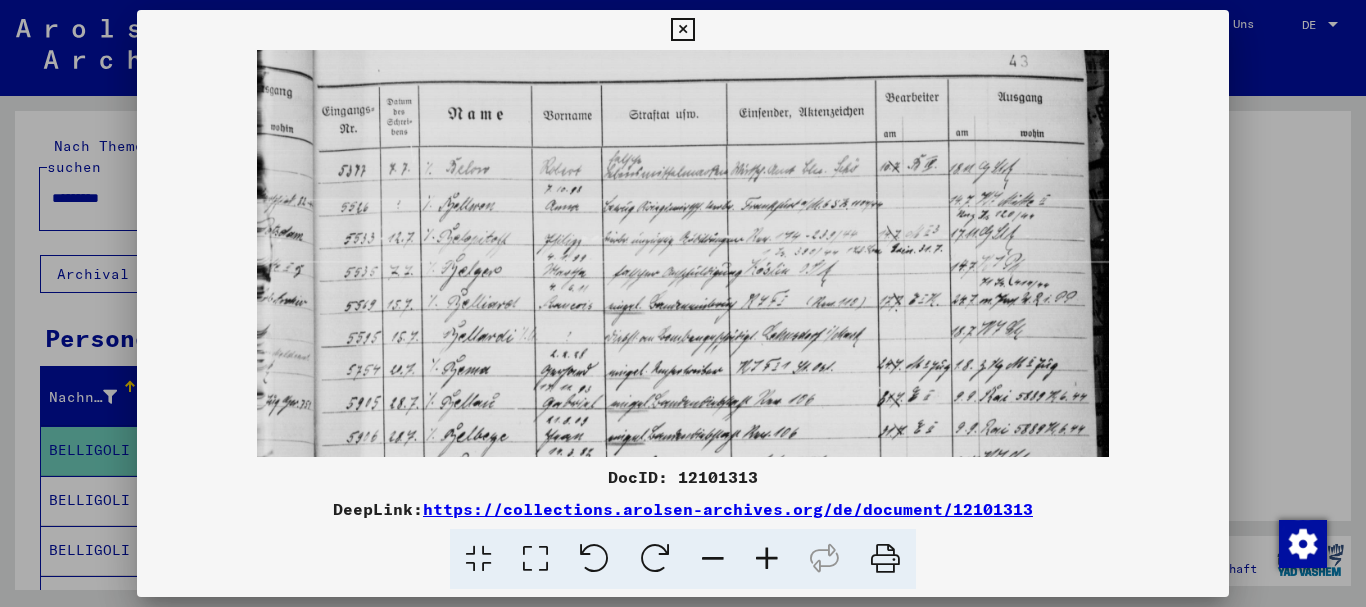 click at bounding box center [767, 559] 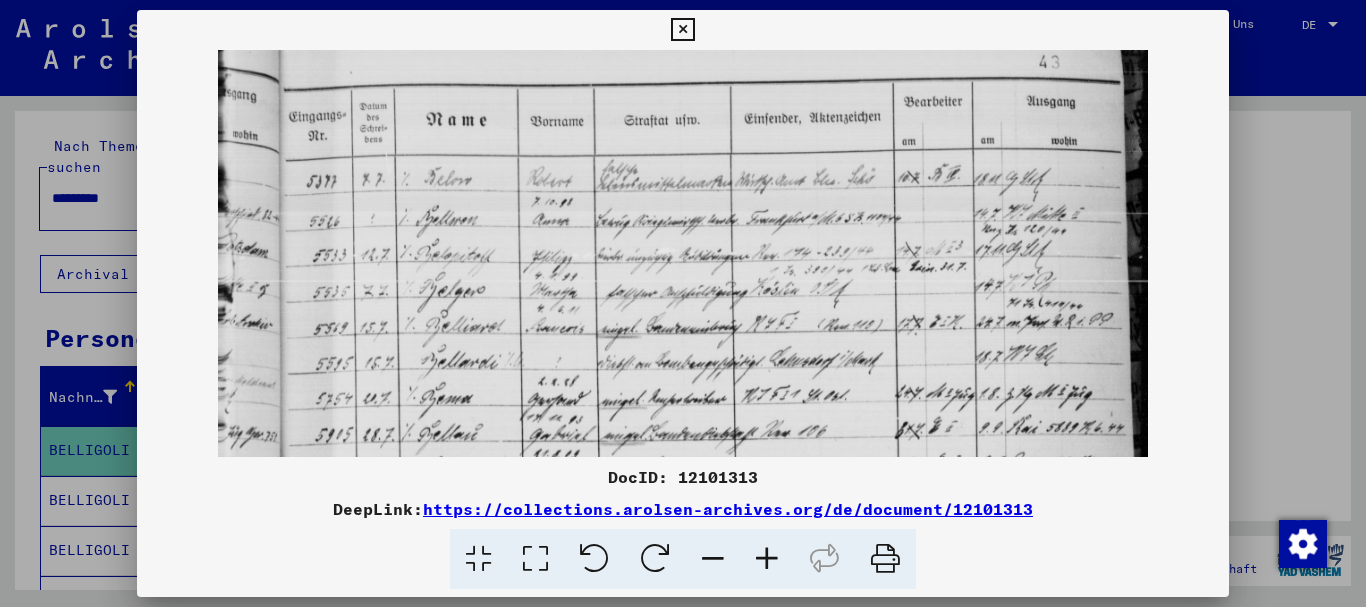 click at bounding box center [767, 559] 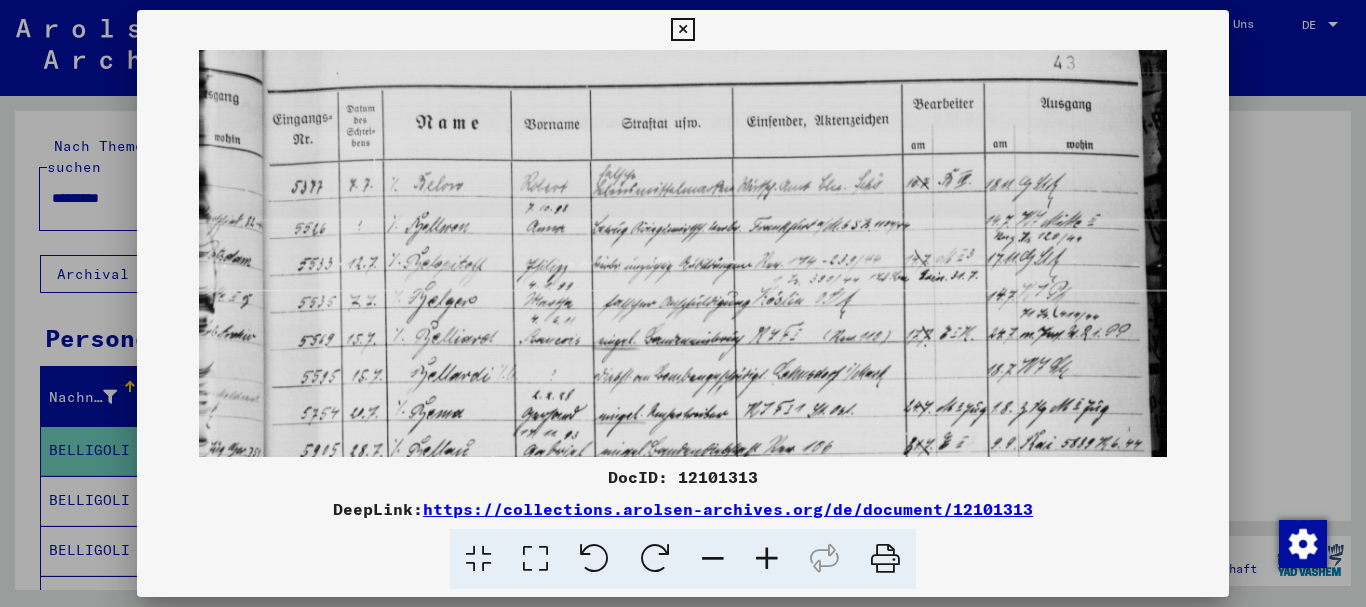 click at bounding box center [767, 559] 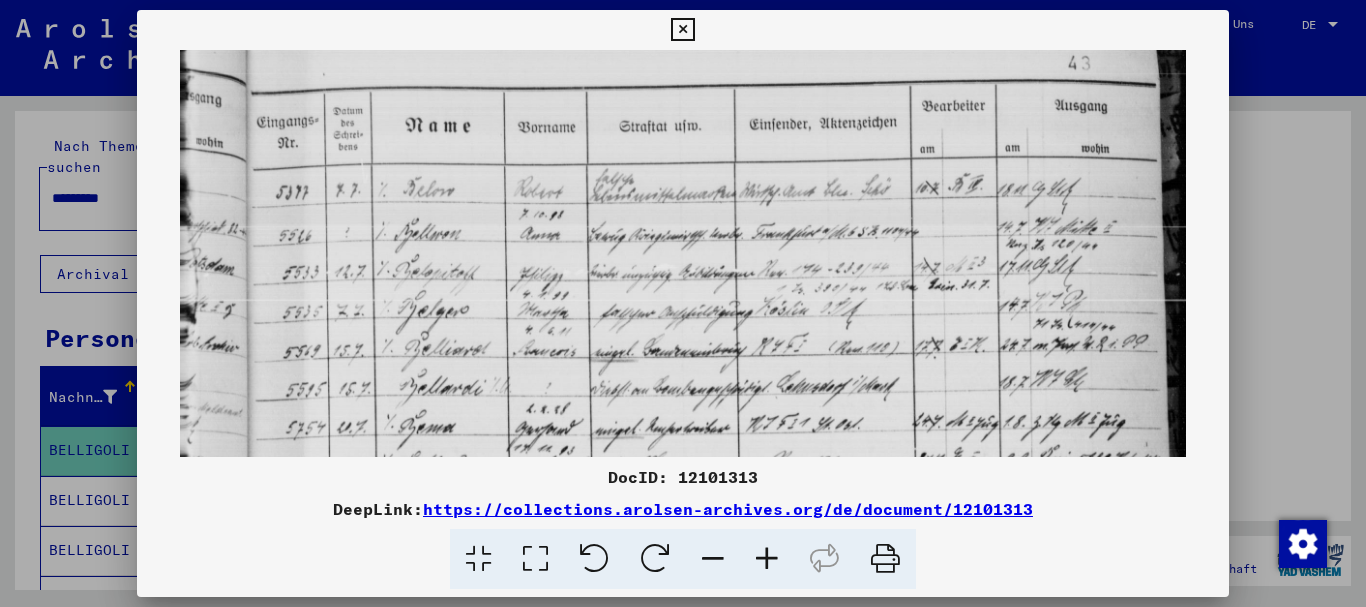 click at bounding box center [767, 559] 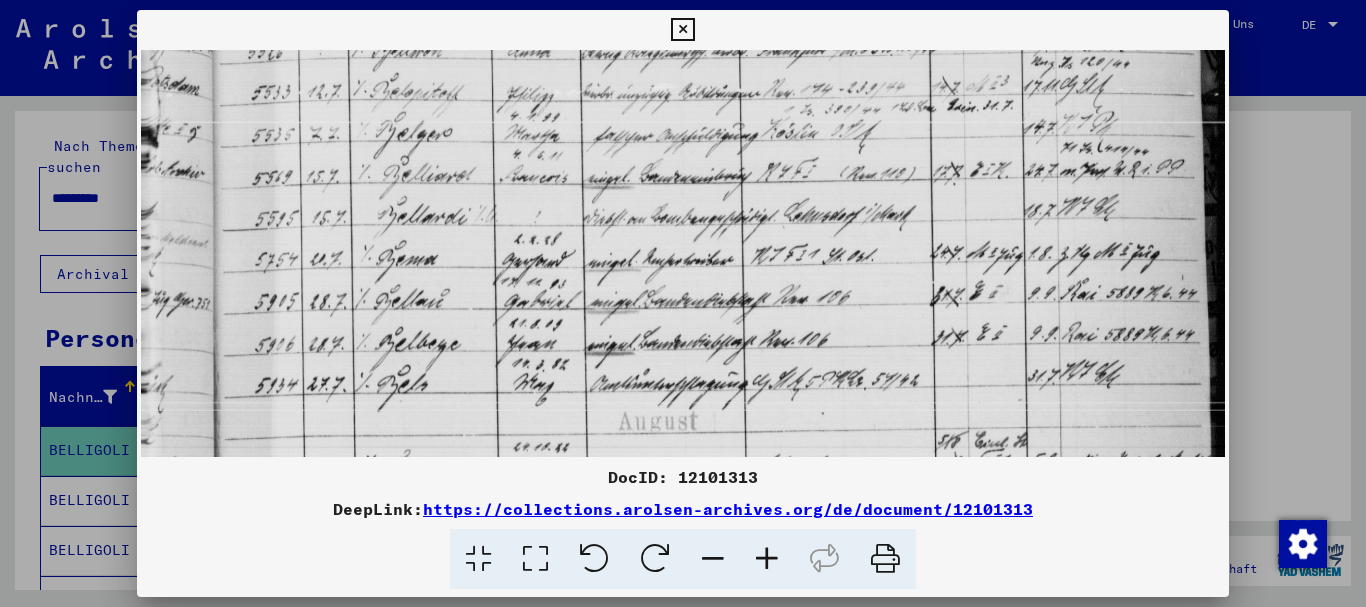 drag, startPoint x: 612, startPoint y: 389, endPoint x: 581, endPoint y: 190, distance: 201.4001 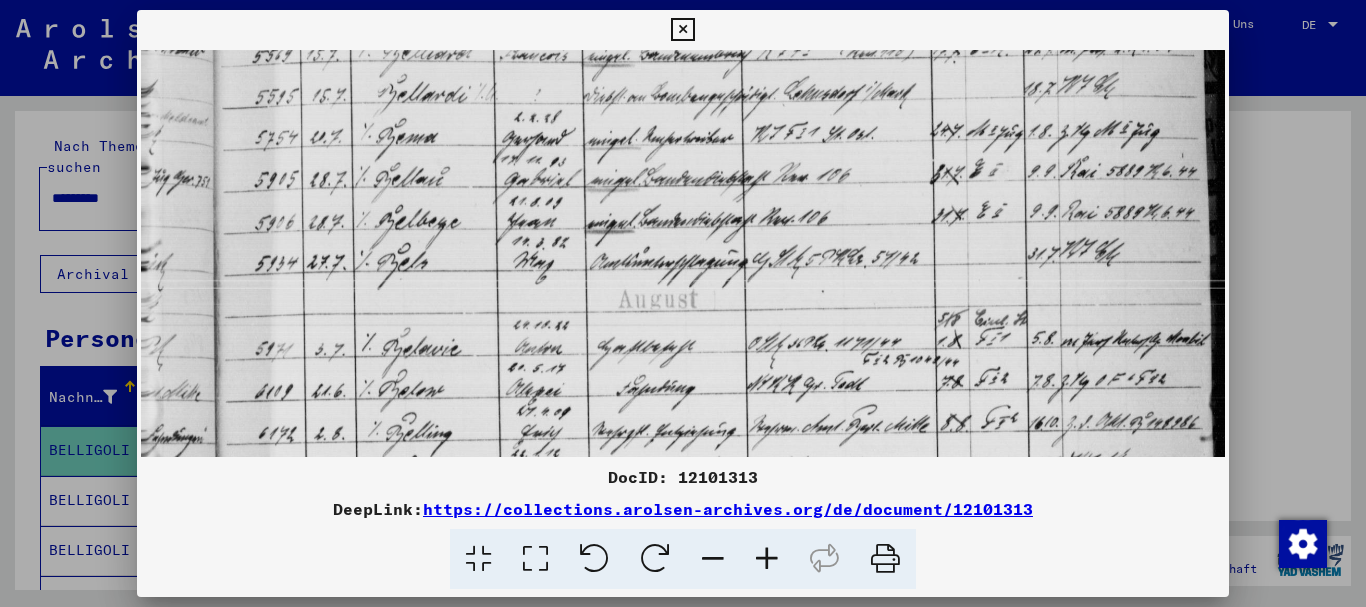 drag, startPoint x: 527, startPoint y: 363, endPoint x: 506, endPoint y: 221, distance: 143.54442 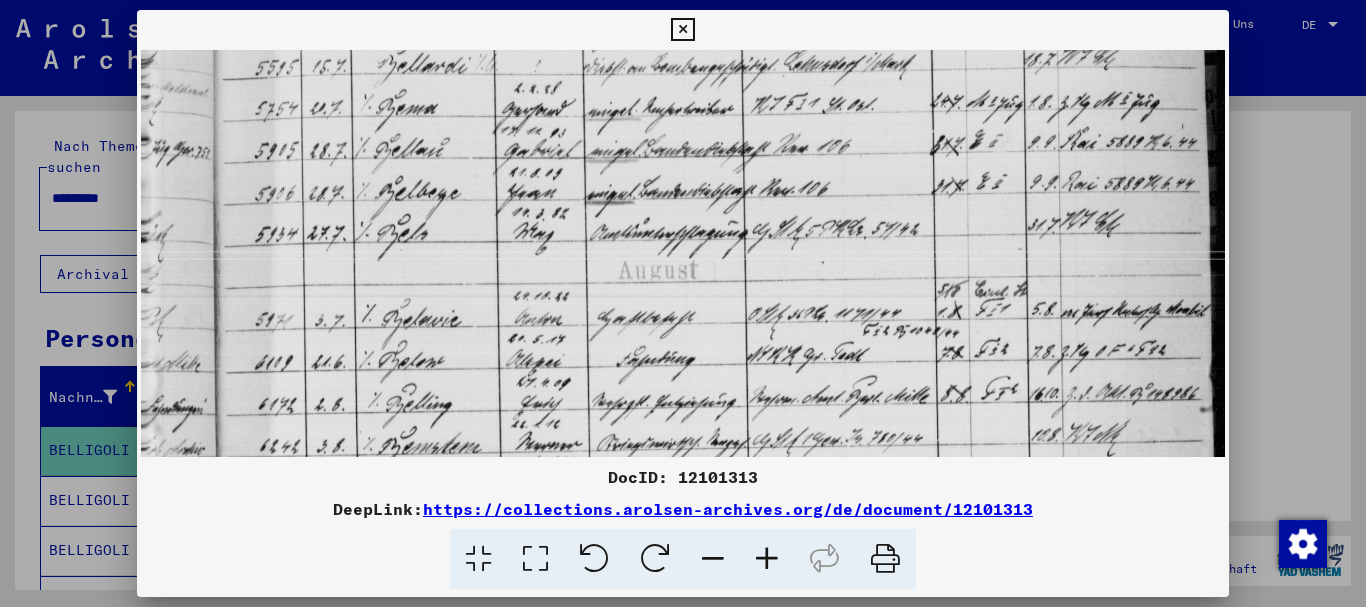 drag, startPoint x: 527, startPoint y: 363, endPoint x: 521, endPoint y: 348, distance: 16.155495 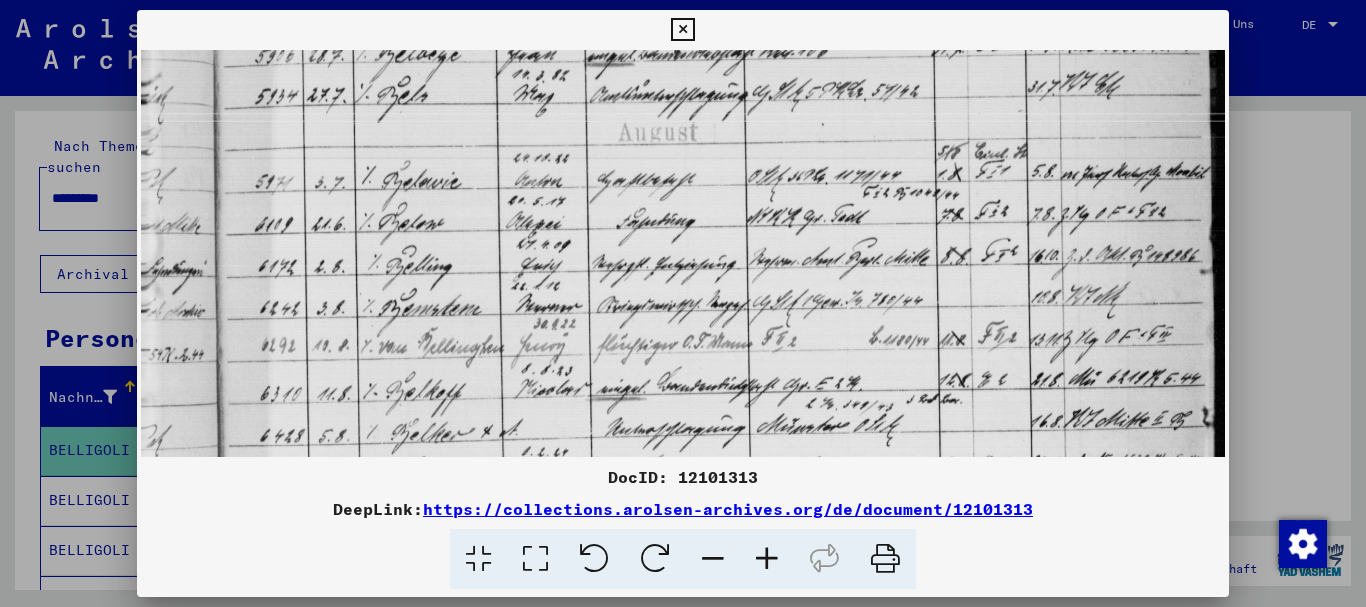 drag, startPoint x: 482, startPoint y: 236, endPoint x: 453, endPoint y: 231, distance: 29.427877 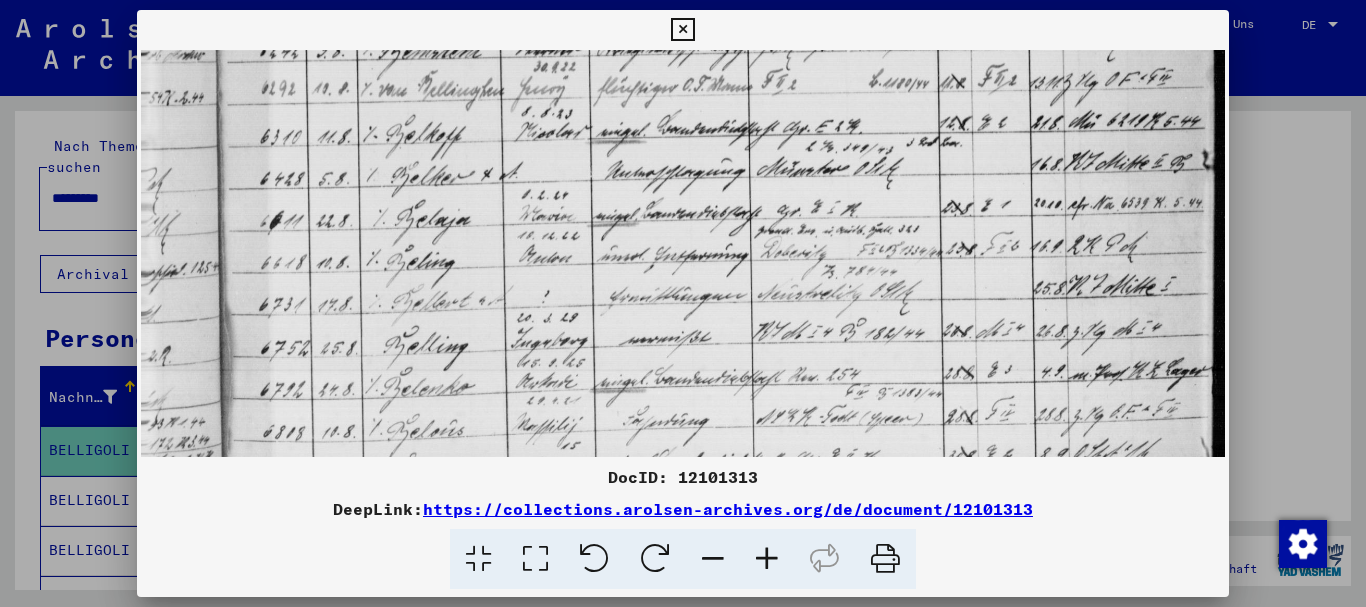 scroll, scrollTop: 757, scrollLeft: 0, axis: vertical 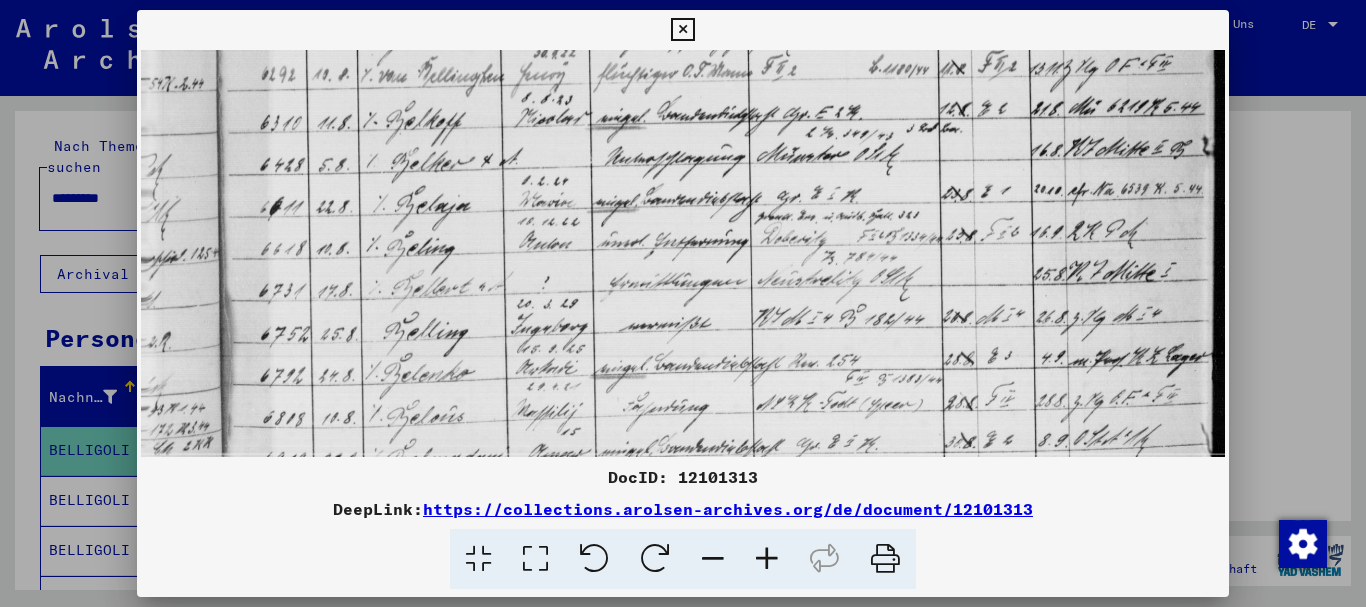 drag, startPoint x: 405, startPoint y: 346, endPoint x: 436, endPoint y: 76, distance: 271.7738 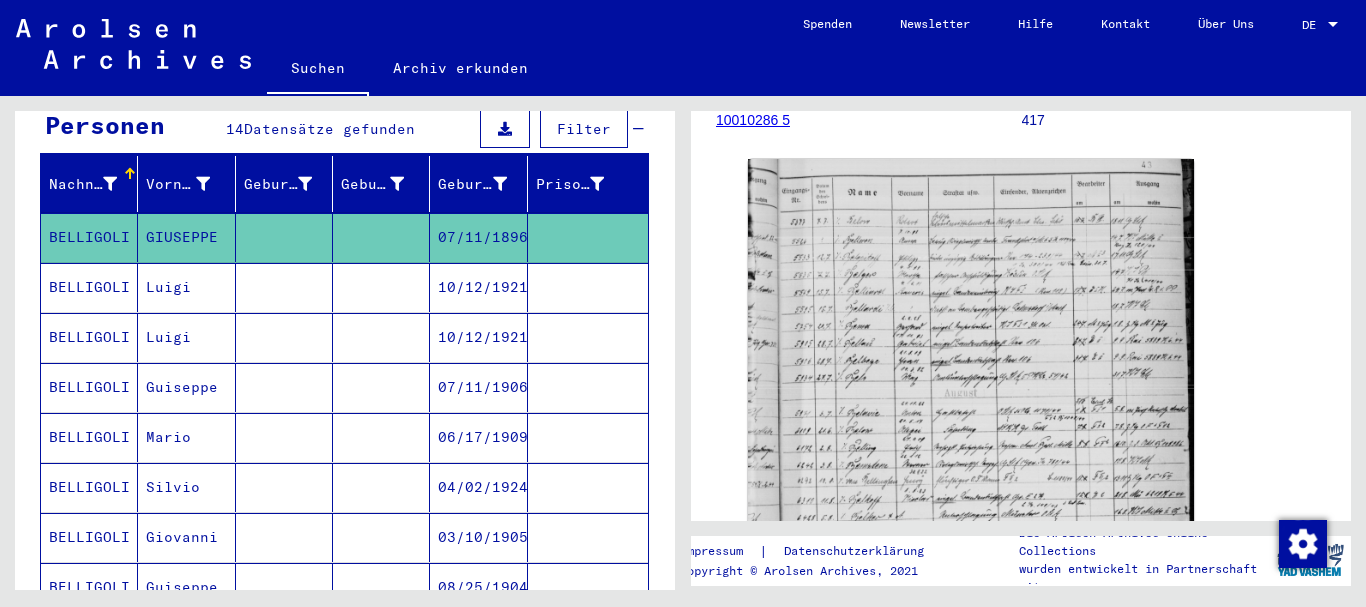 scroll, scrollTop: 216, scrollLeft: 0, axis: vertical 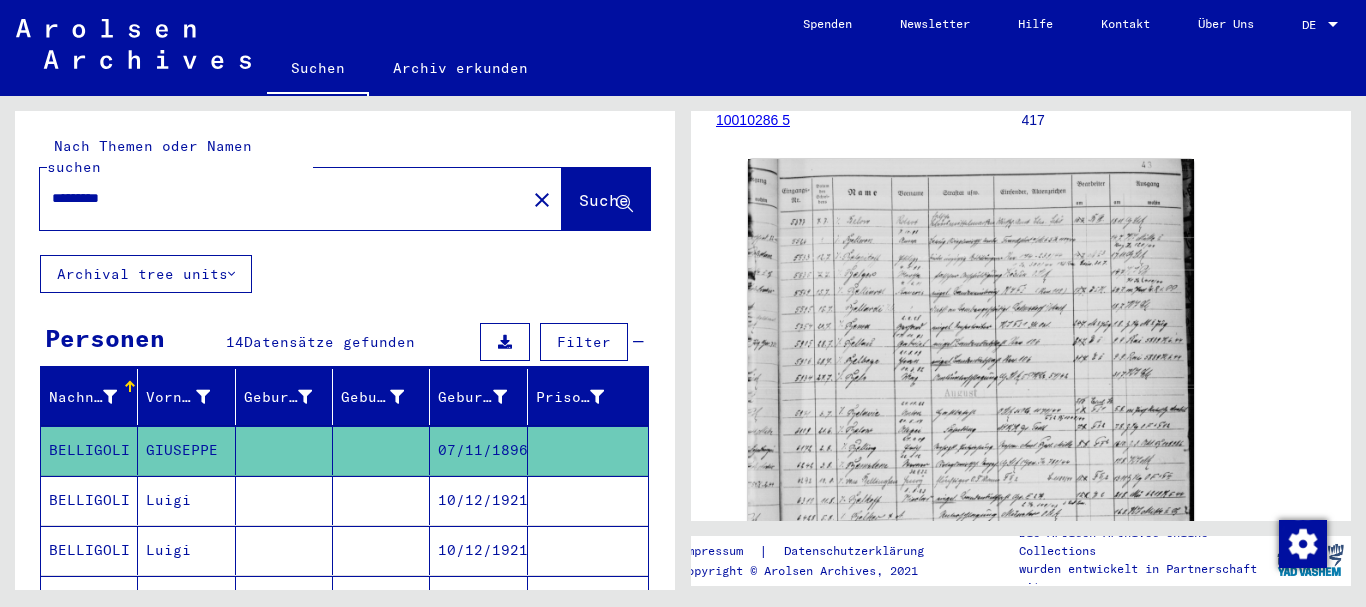 drag, startPoint x: 12, startPoint y: 195, endPoint x: 0, endPoint y: 181, distance: 18.439089 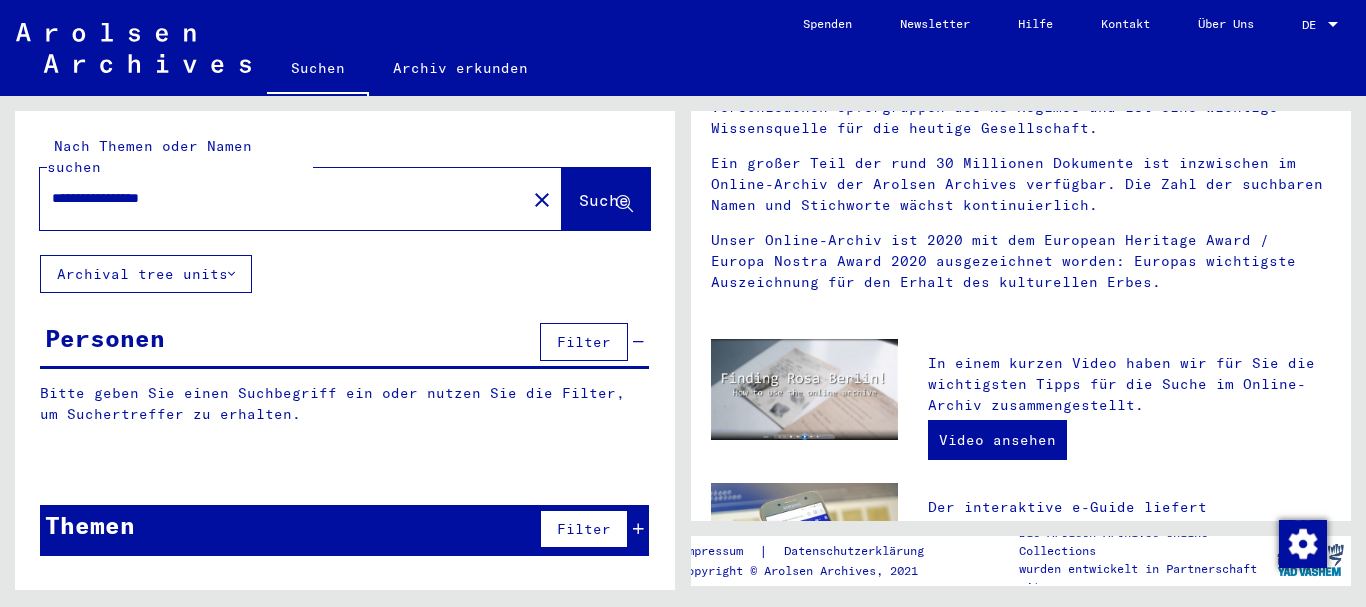 scroll, scrollTop: 0, scrollLeft: 0, axis: both 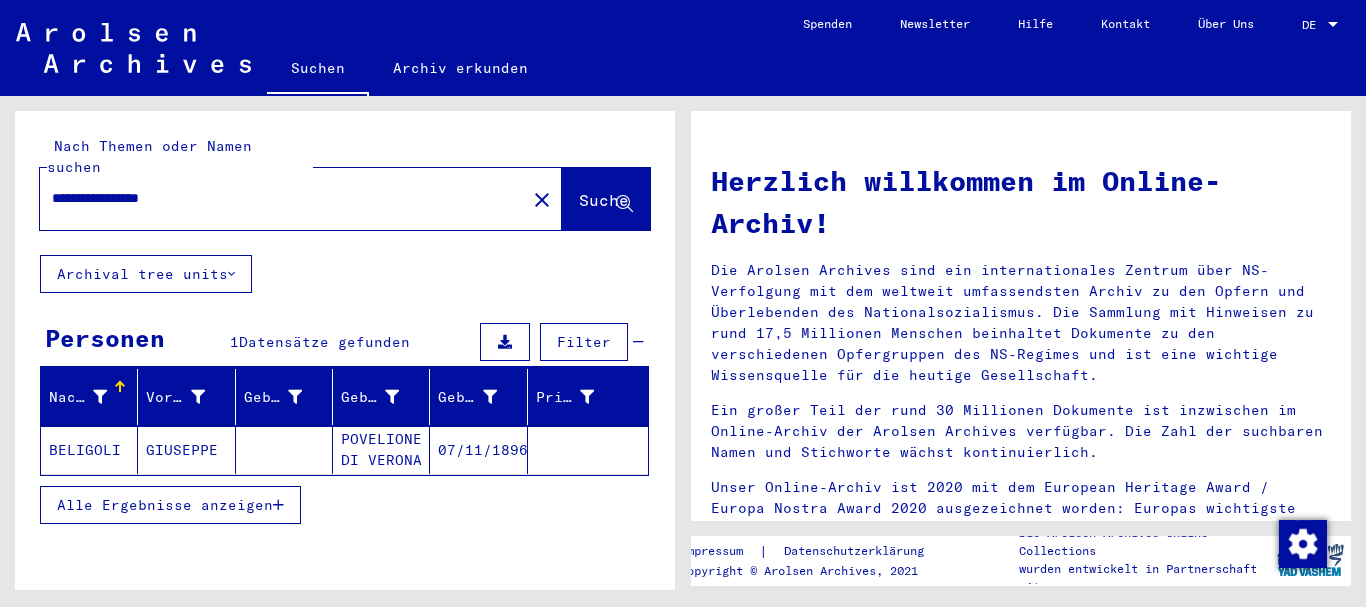 click on "BELIGOLI" 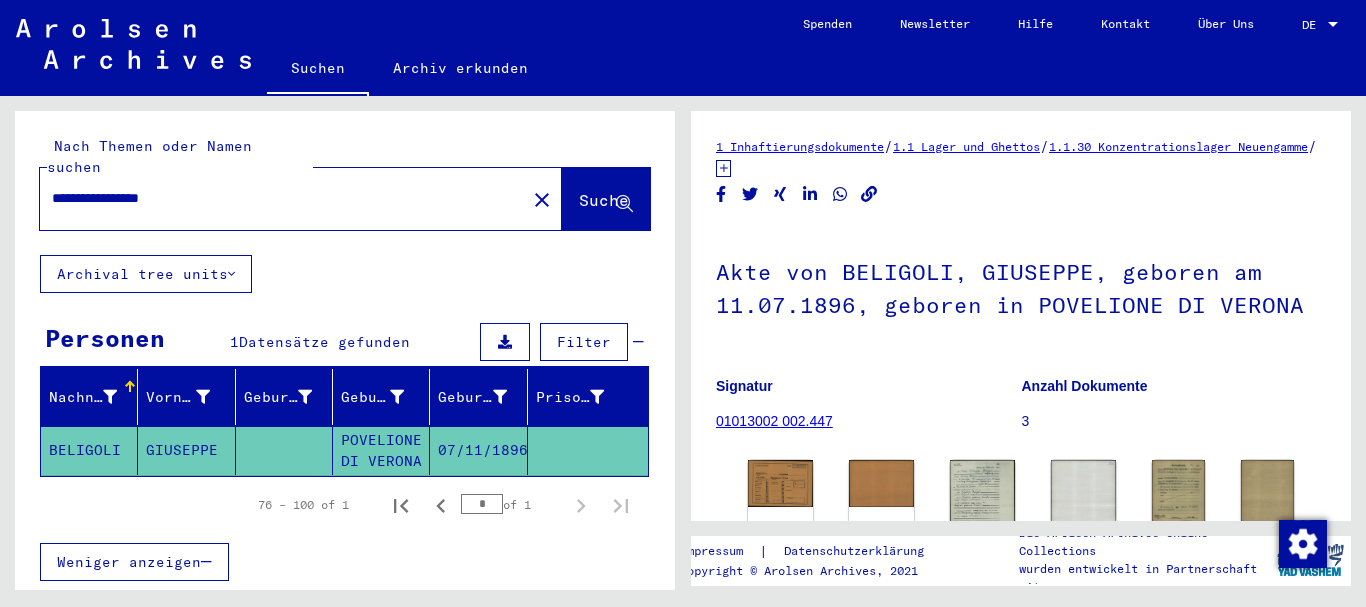 scroll, scrollTop: 216, scrollLeft: 0, axis: vertical 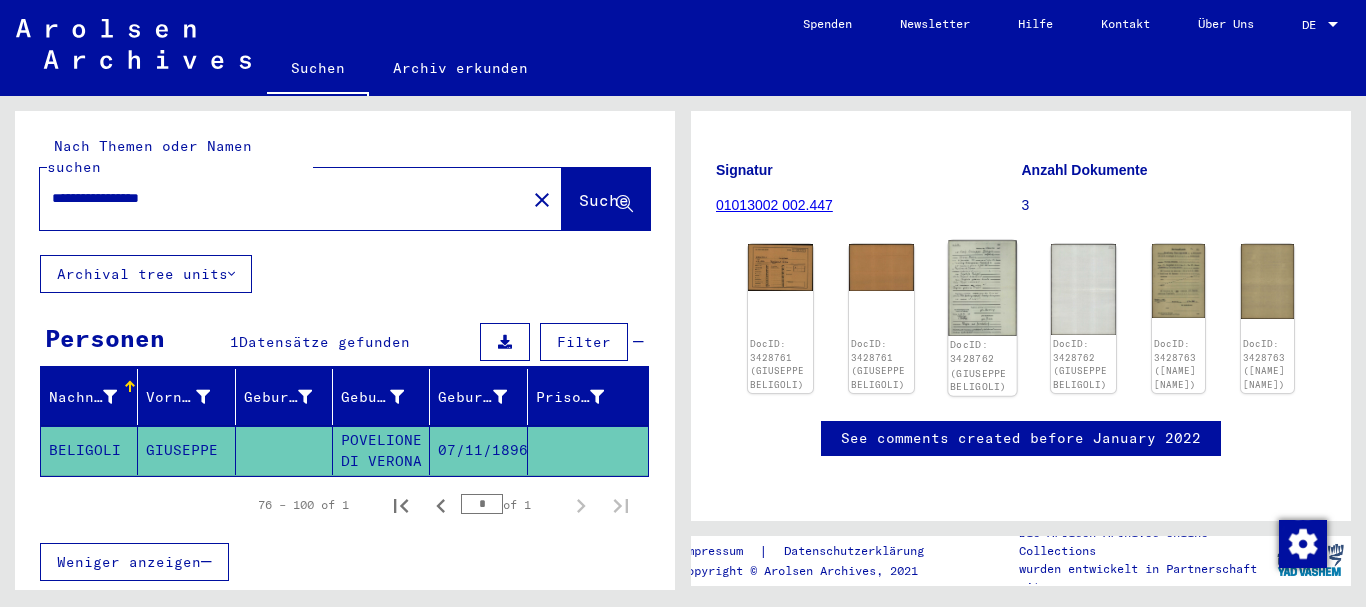 click 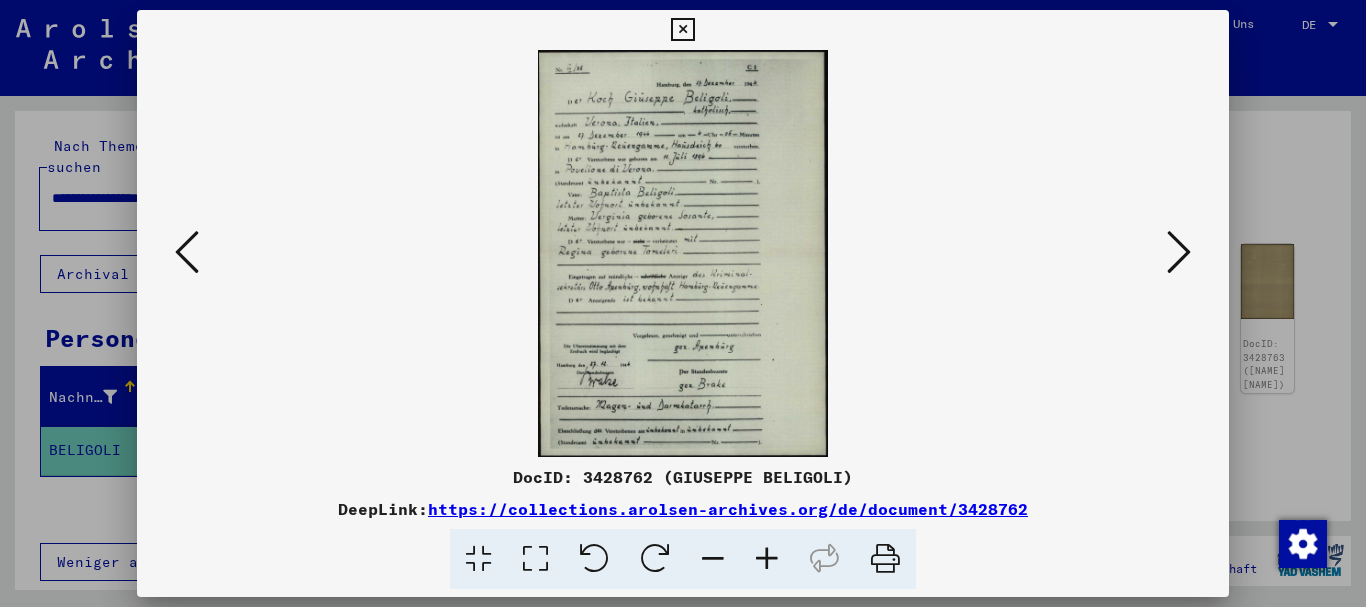 click at bounding box center [767, 559] 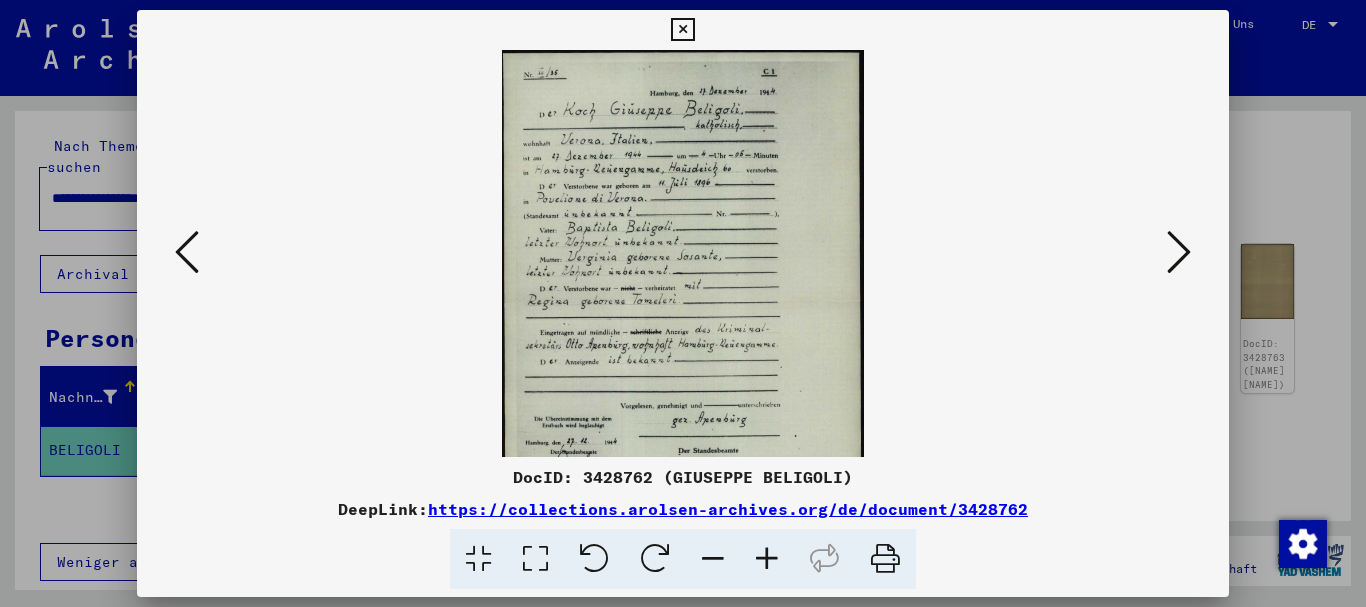 click at bounding box center [767, 559] 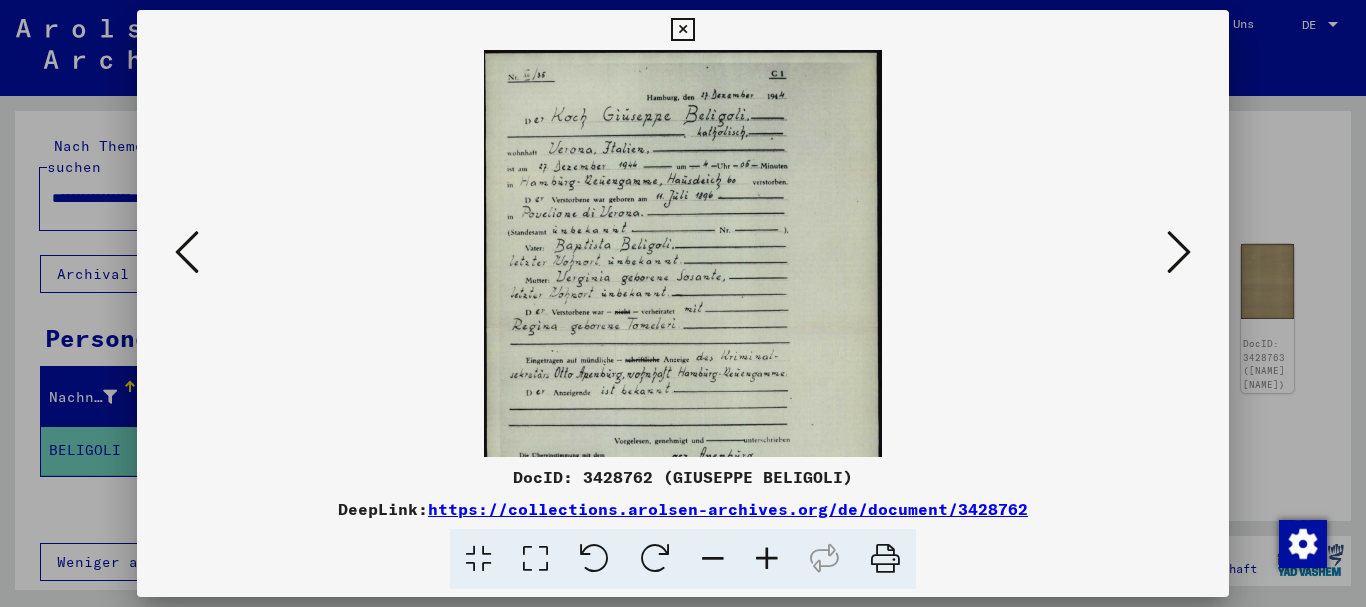 click at bounding box center [767, 559] 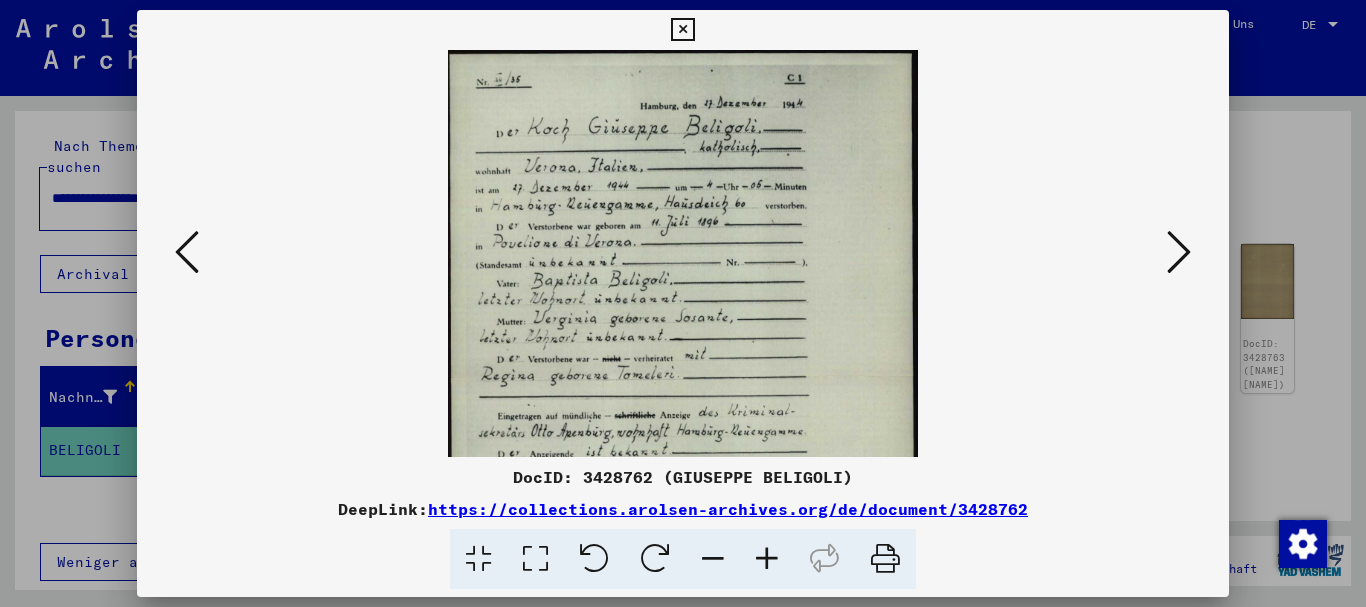 click at bounding box center [767, 559] 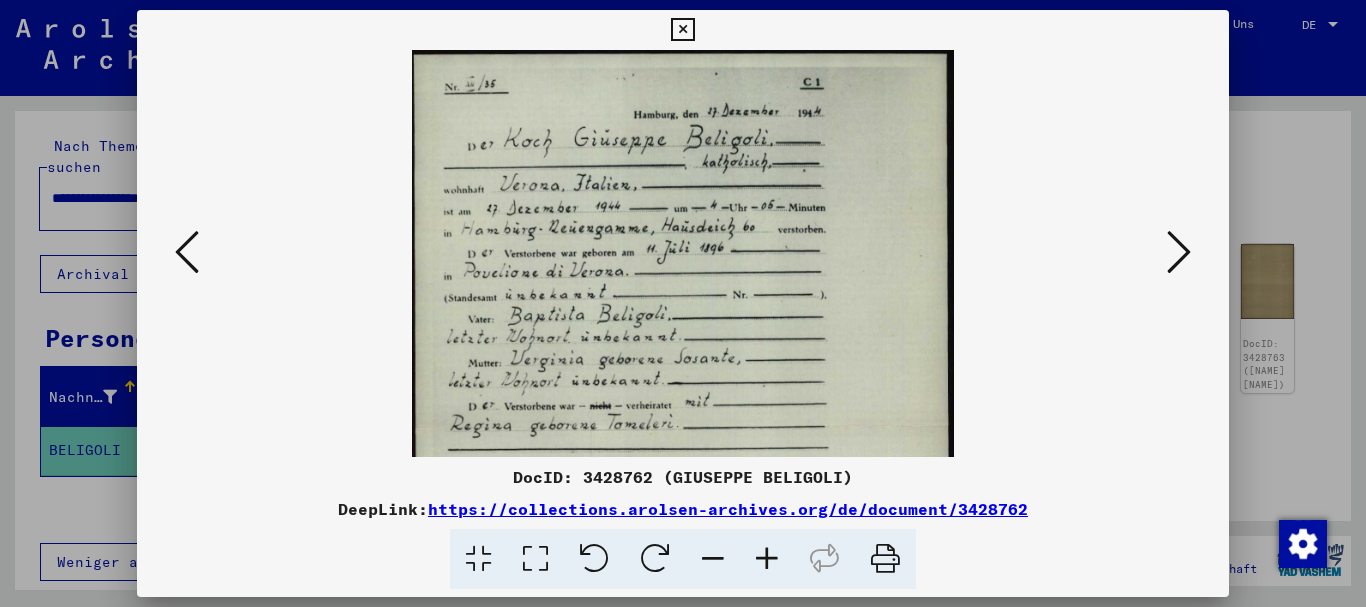 click at bounding box center (767, 559) 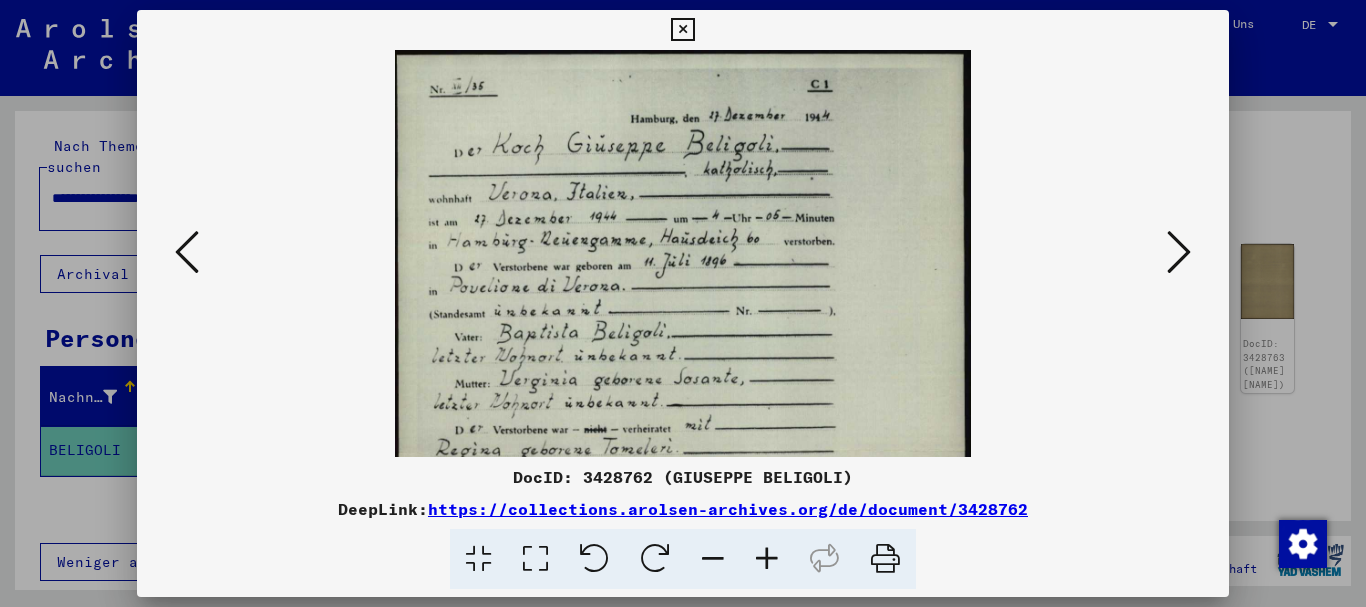 click at bounding box center [767, 559] 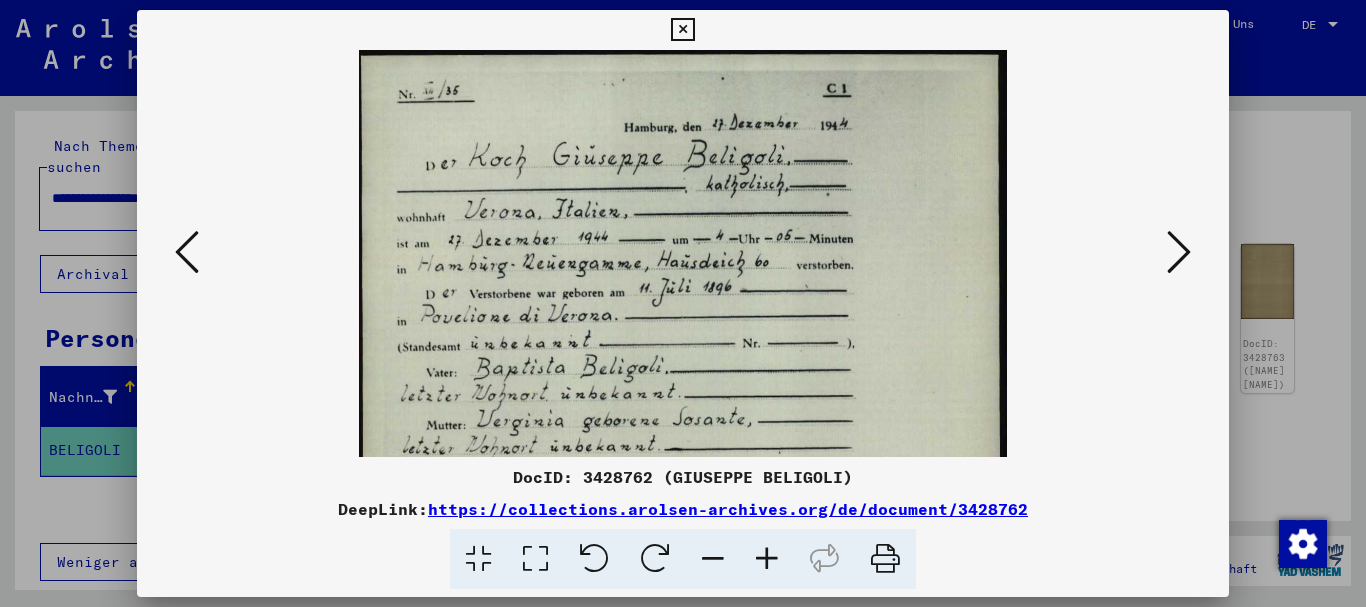 click at bounding box center (767, 559) 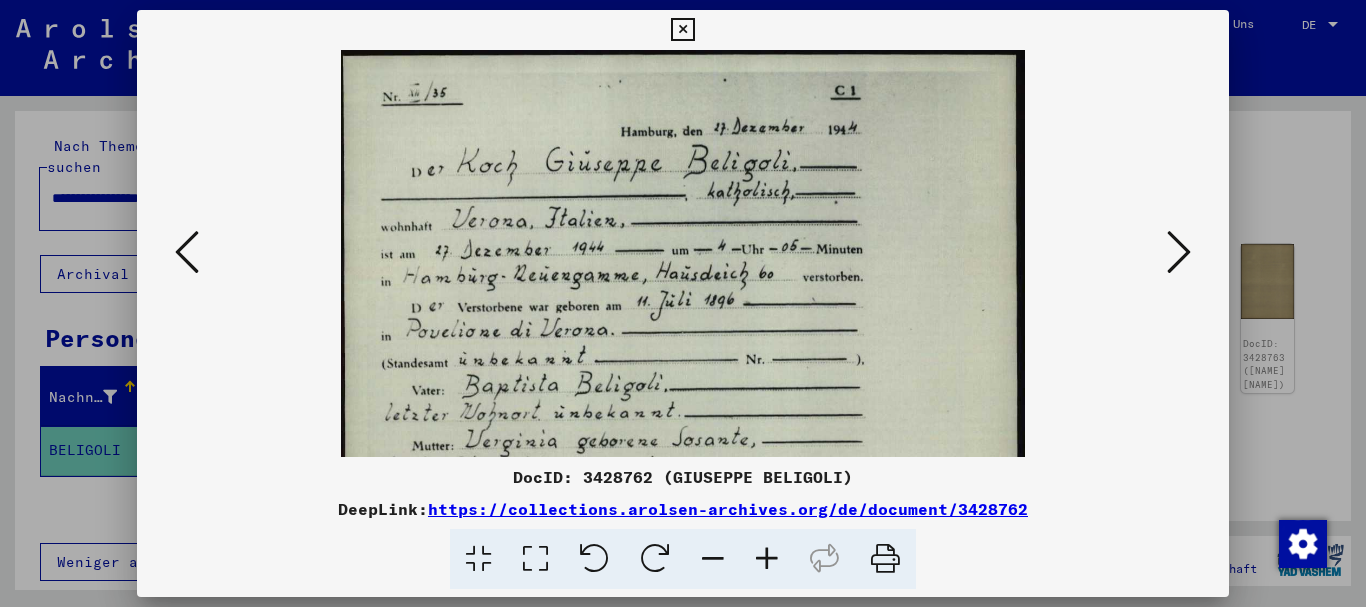 click at bounding box center (683, 303) 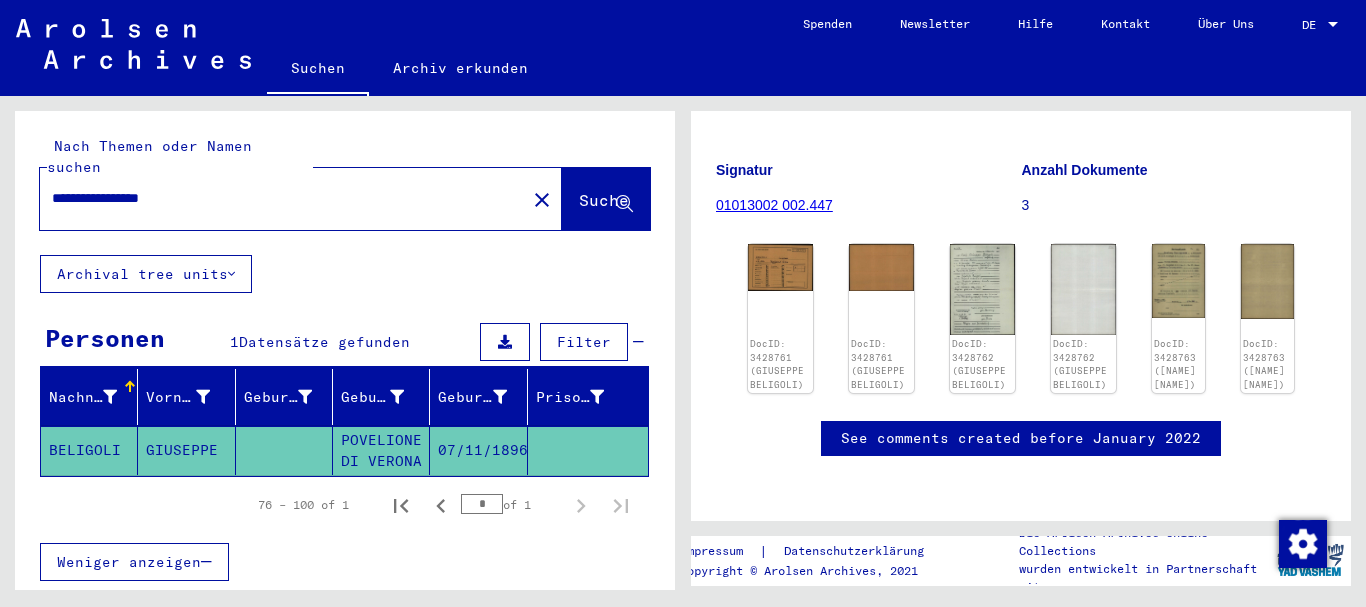 drag, startPoint x: 210, startPoint y: 176, endPoint x: 0, endPoint y: 151, distance: 211.48286 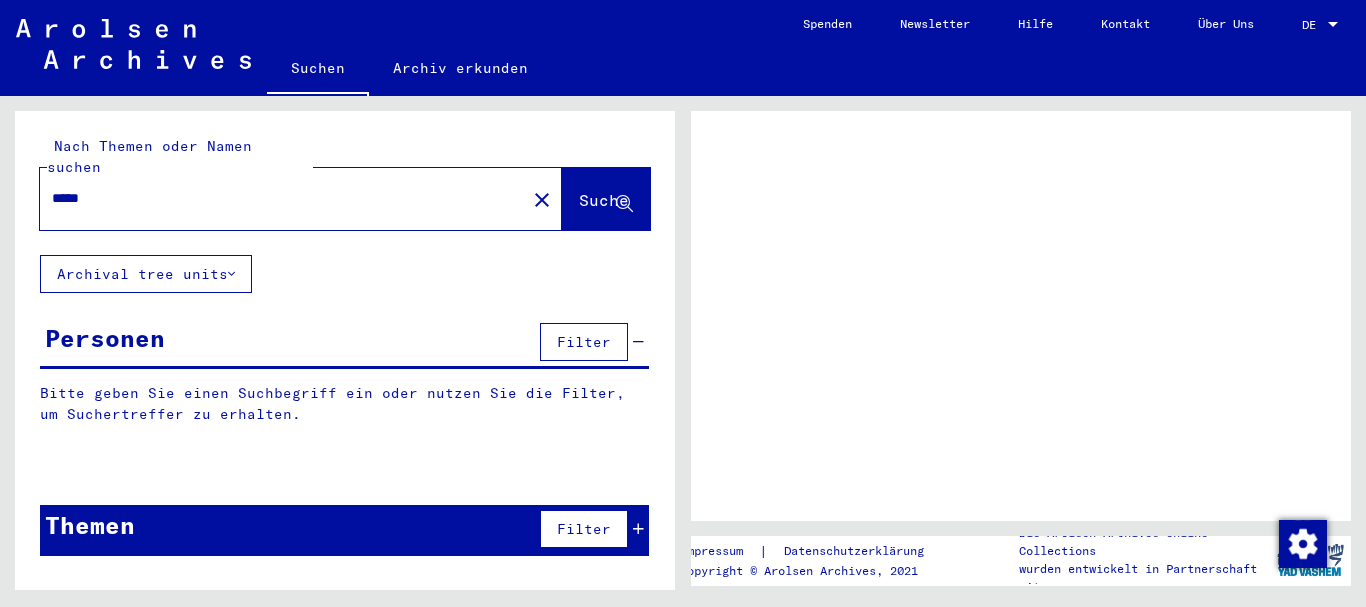 scroll, scrollTop: 0, scrollLeft: 0, axis: both 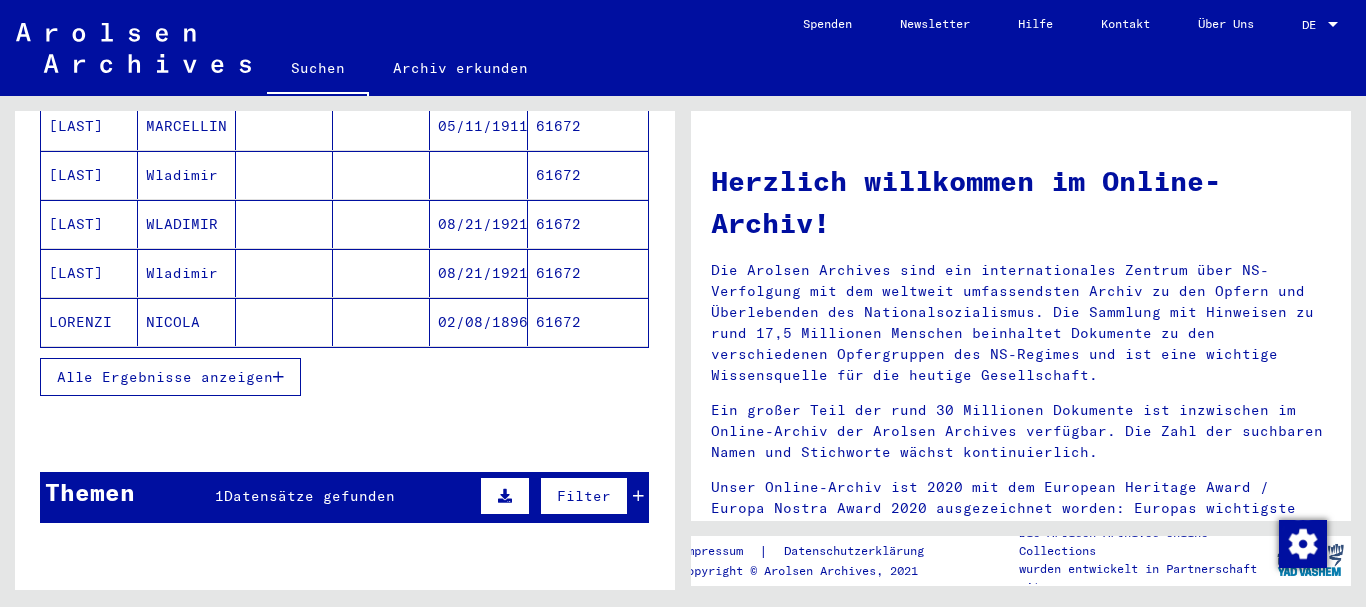 click on "Alle Ergebnisse anzeigen" at bounding box center [165, 377] 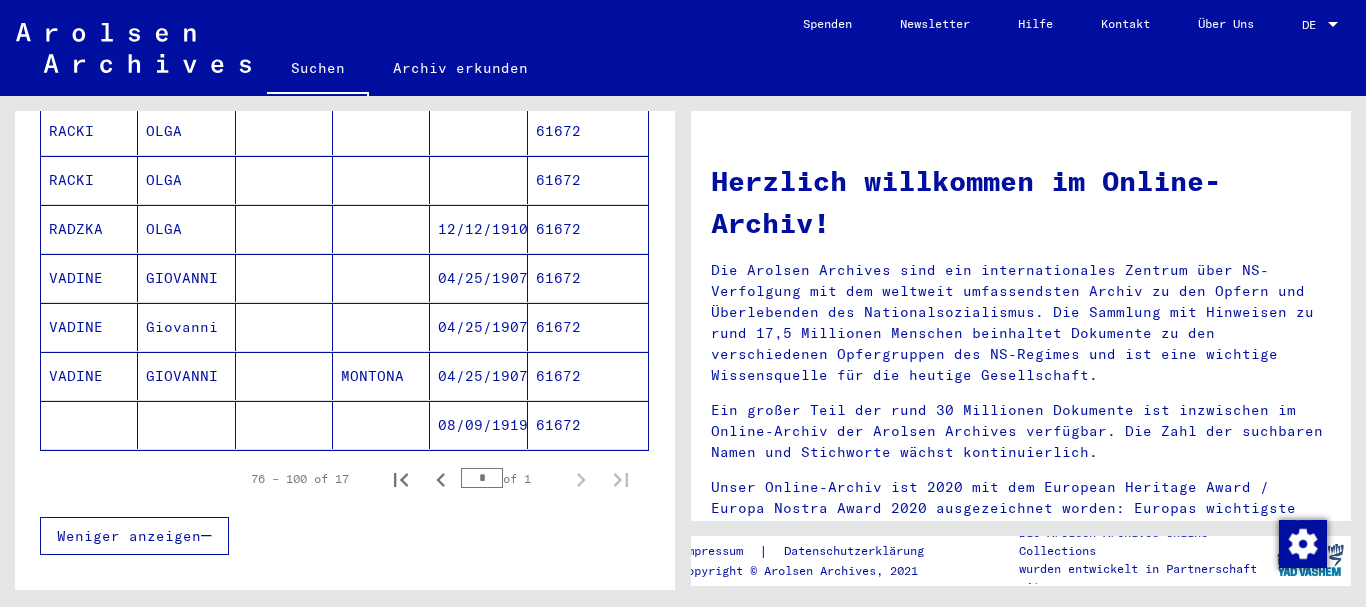 scroll, scrollTop: 864, scrollLeft: 0, axis: vertical 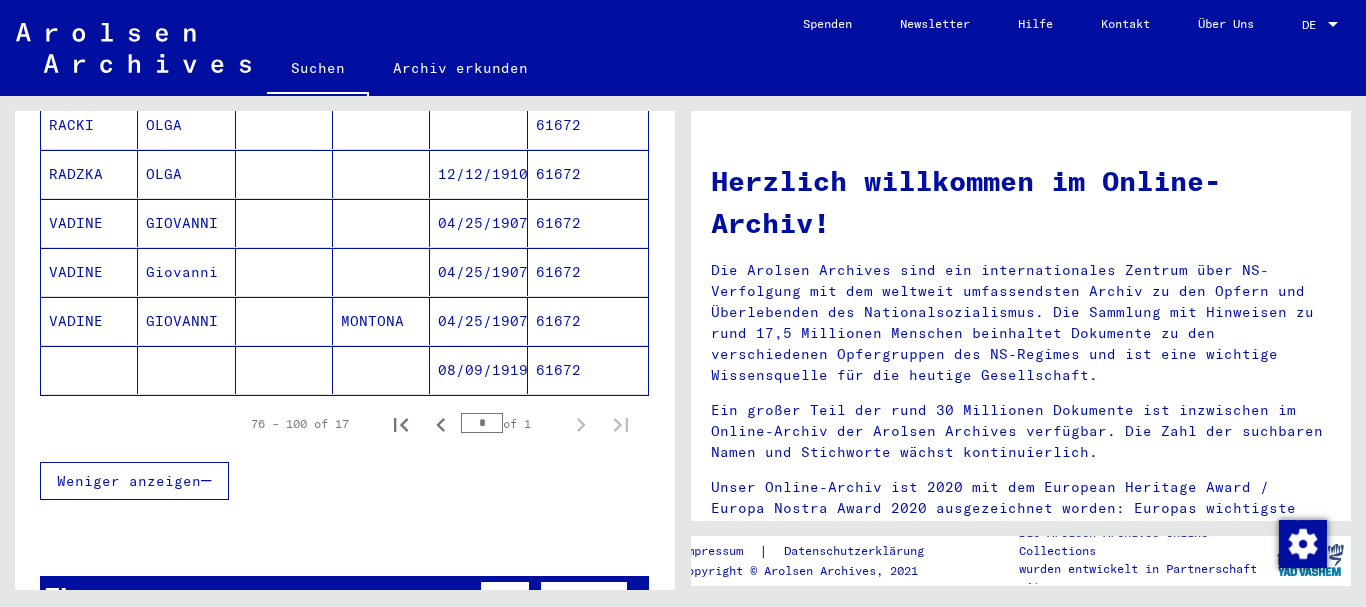 drag, startPoint x: 94, startPoint y: 193, endPoint x: 138, endPoint y: 190, distance: 44.102154 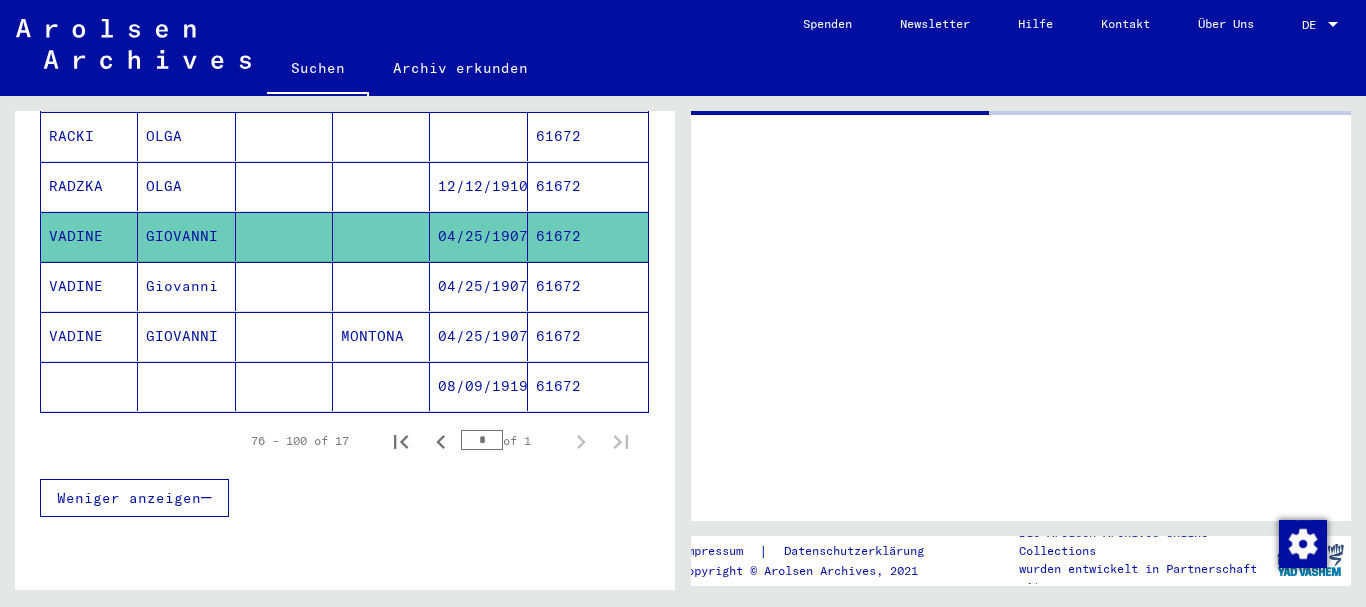 scroll, scrollTop: 875, scrollLeft: 0, axis: vertical 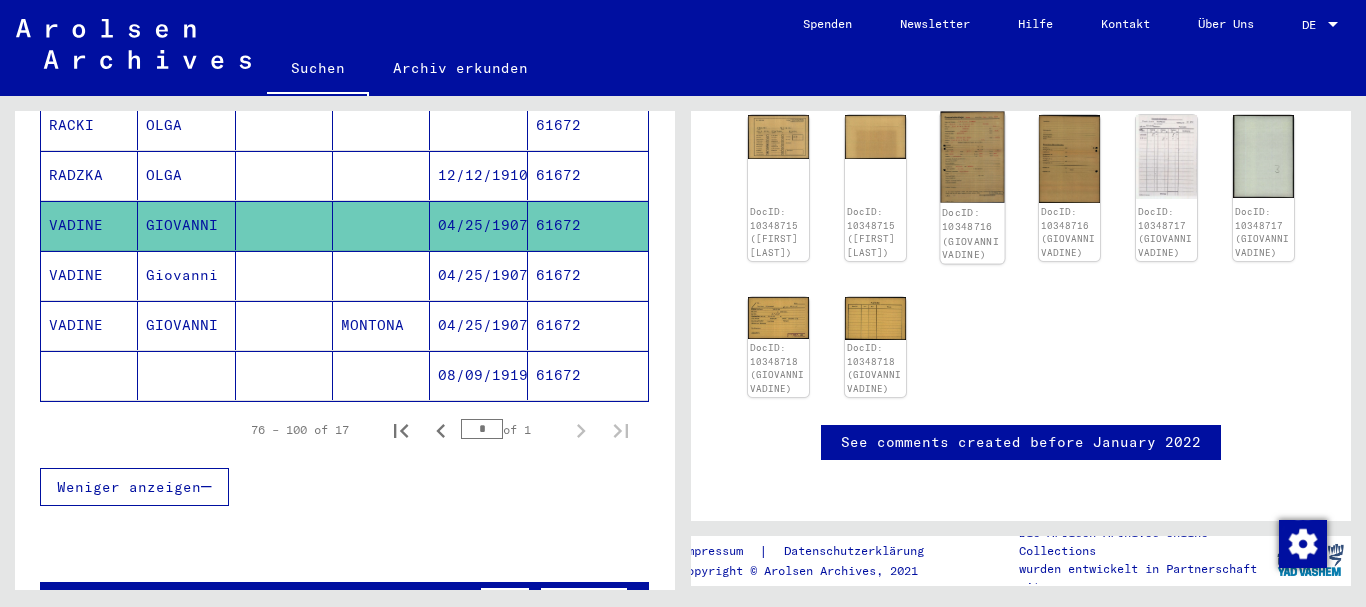 click 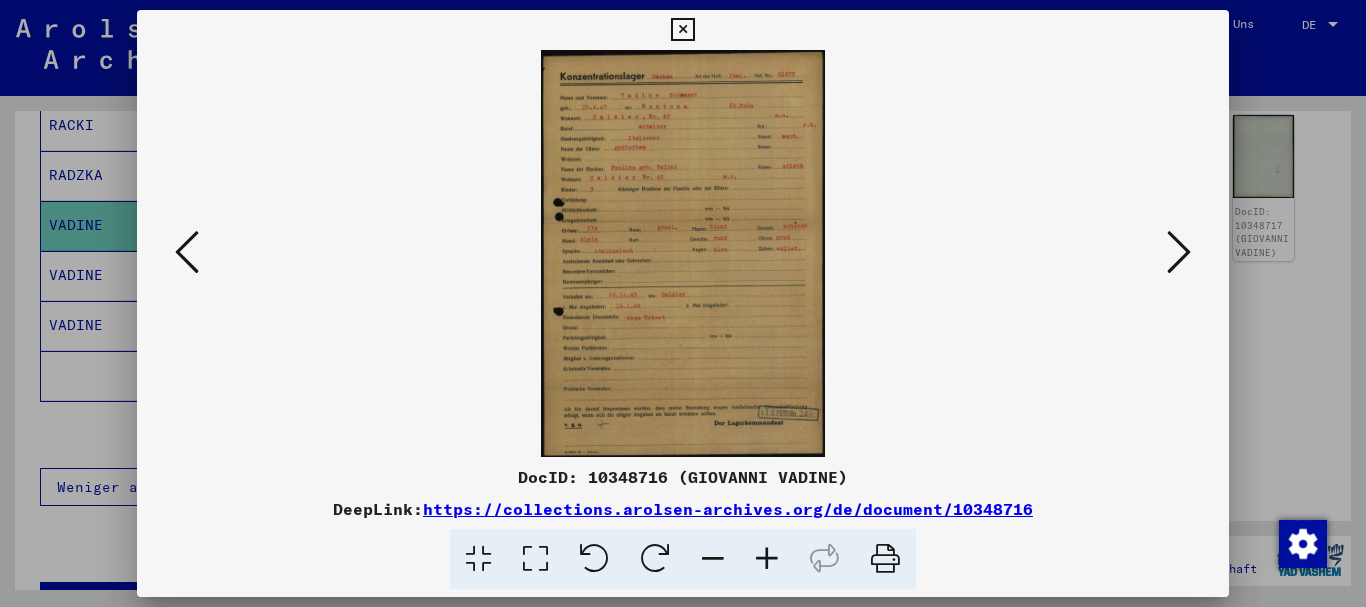 click at bounding box center (767, 559) 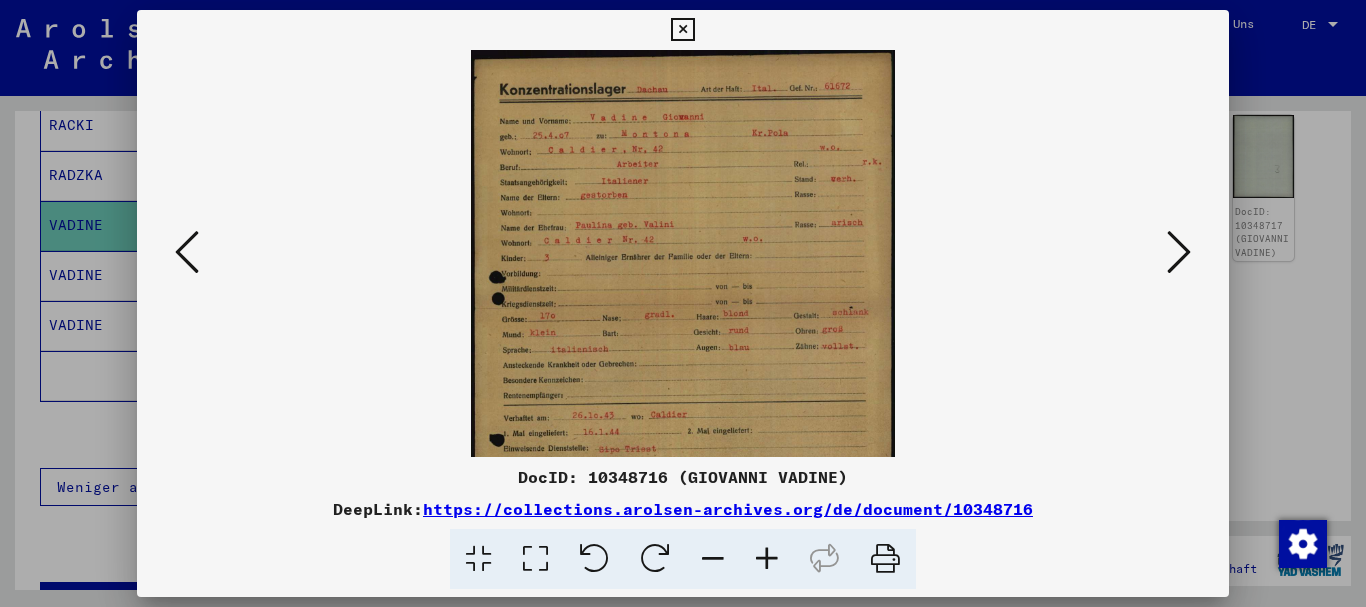 click at bounding box center [767, 559] 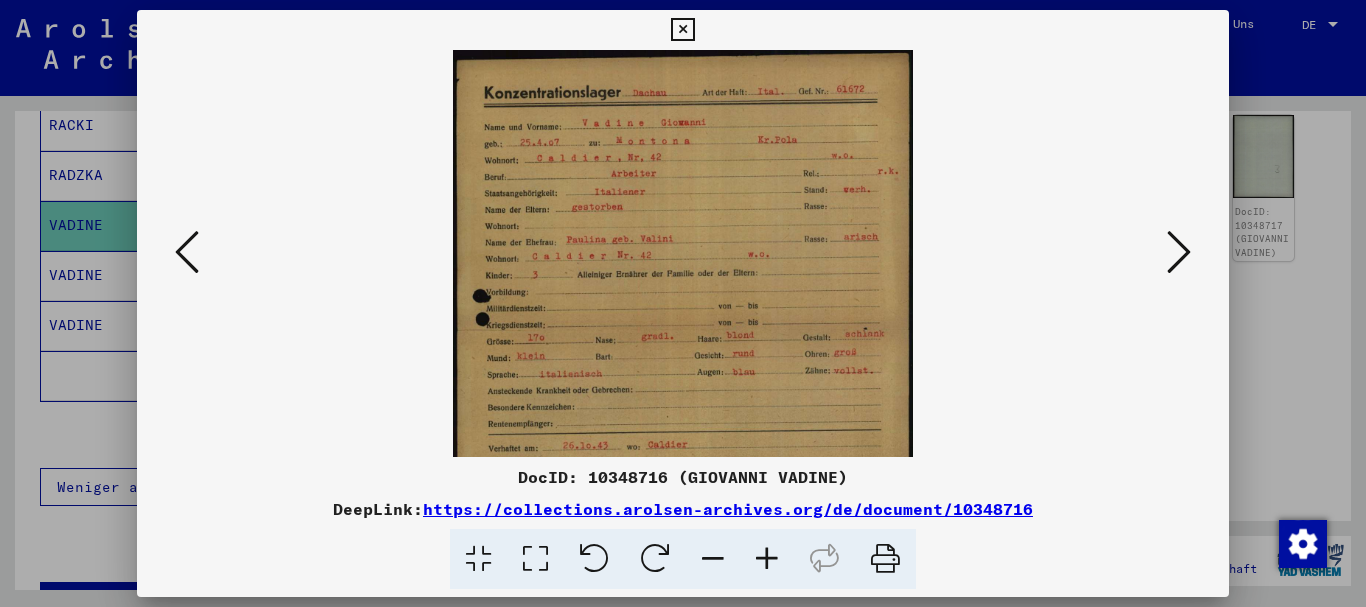 click at bounding box center [767, 559] 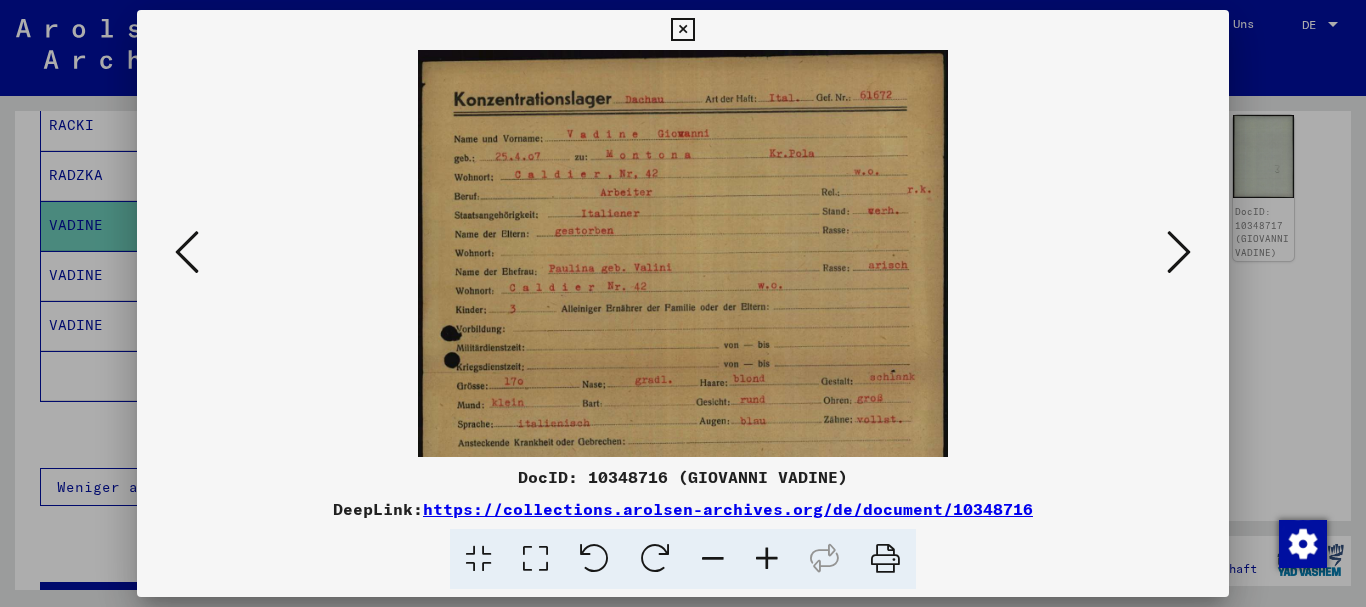 click at bounding box center [767, 559] 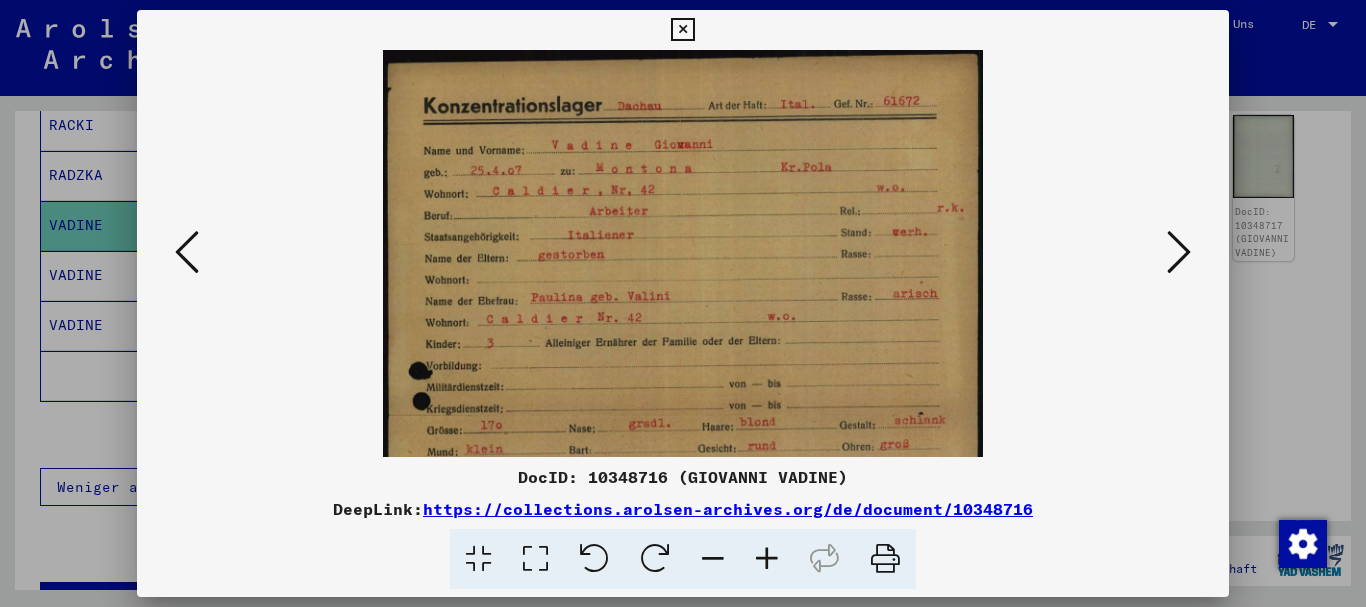 click at bounding box center (767, 559) 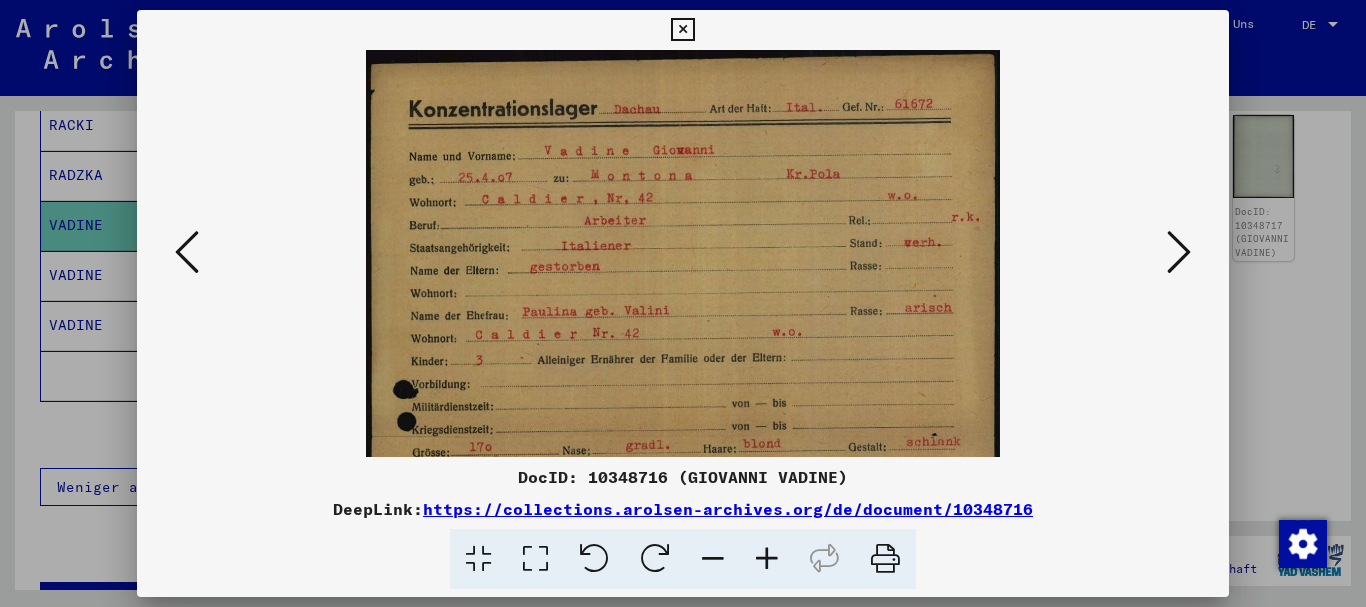 click at bounding box center (767, 559) 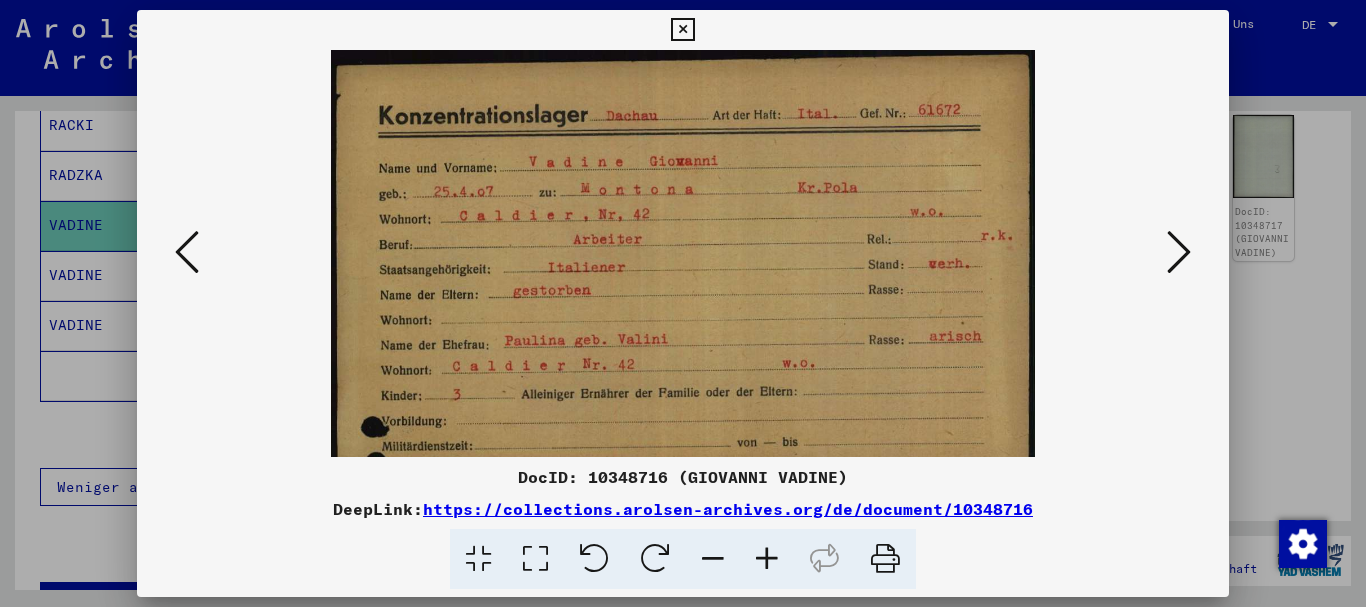 click at bounding box center [767, 559] 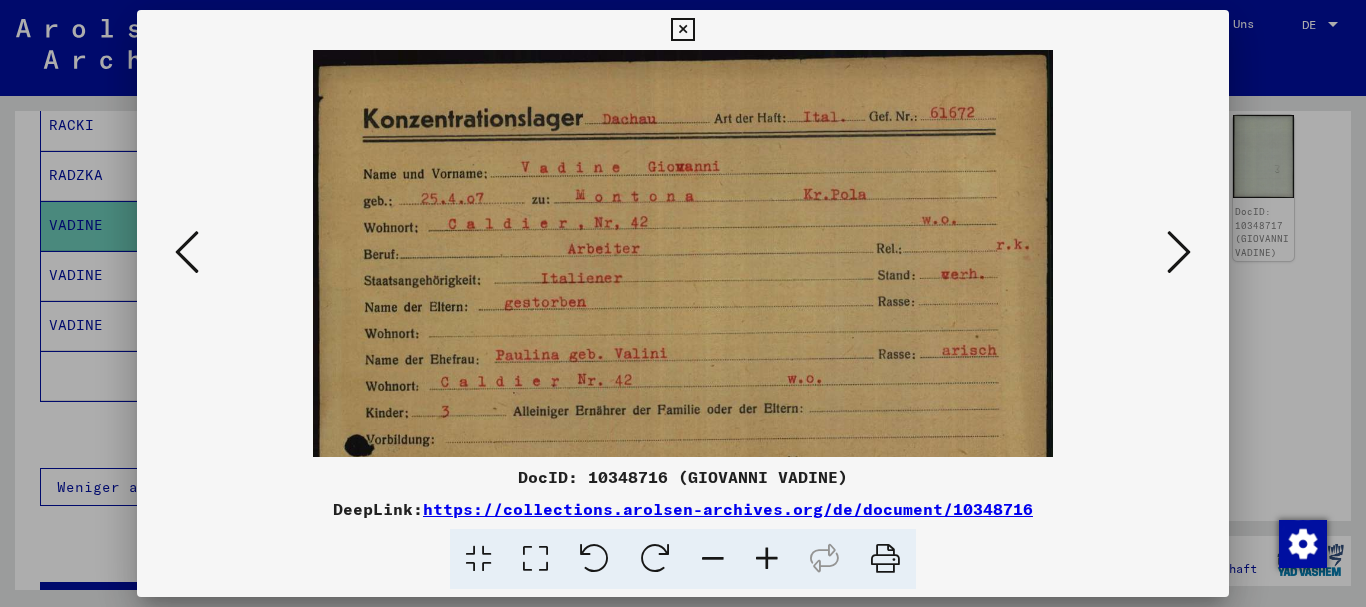 click at bounding box center (767, 559) 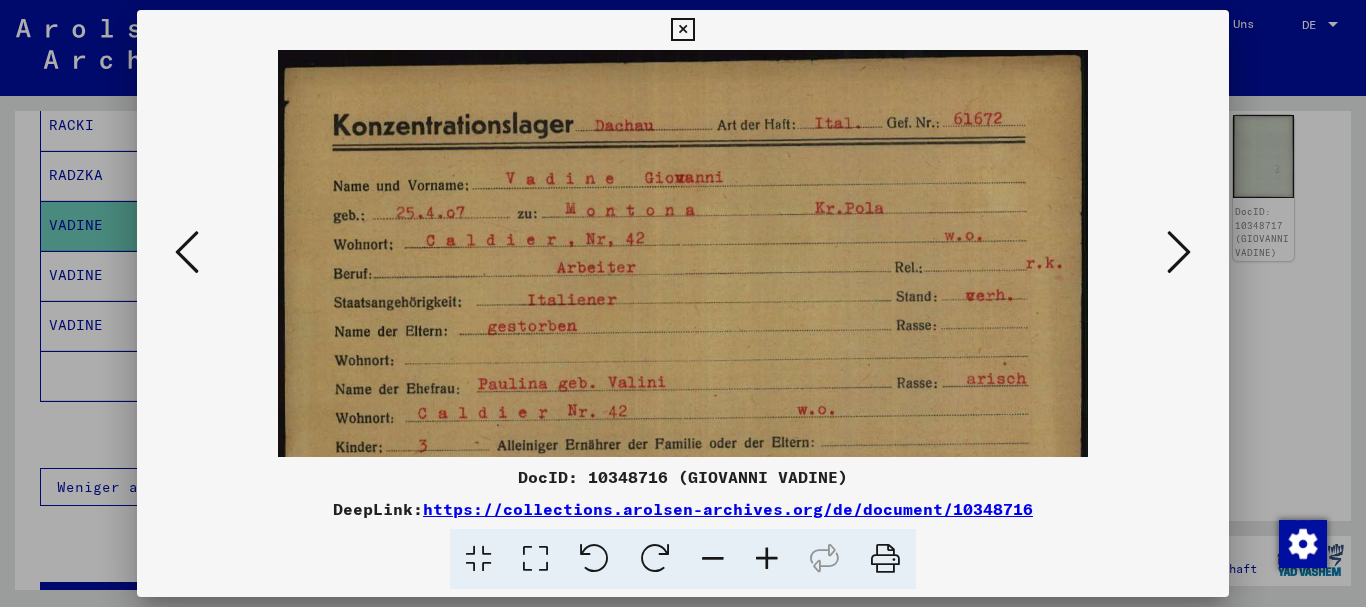 click at bounding box center [767, 559] 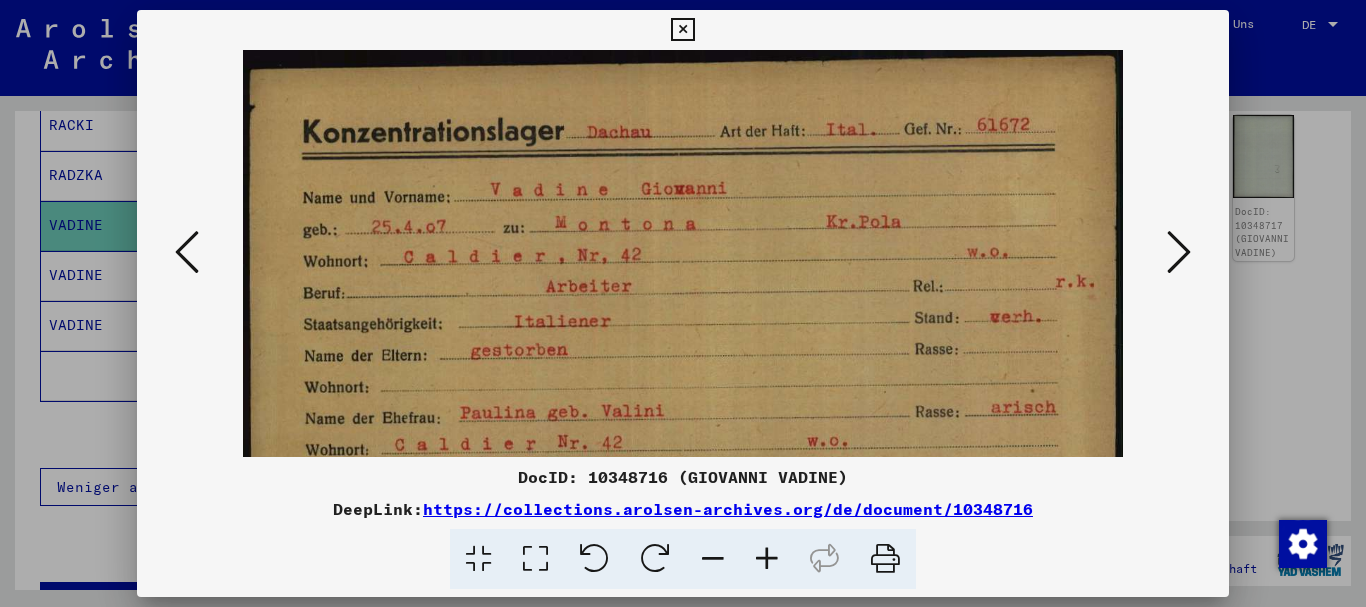 click at bounding box center [683, 303] 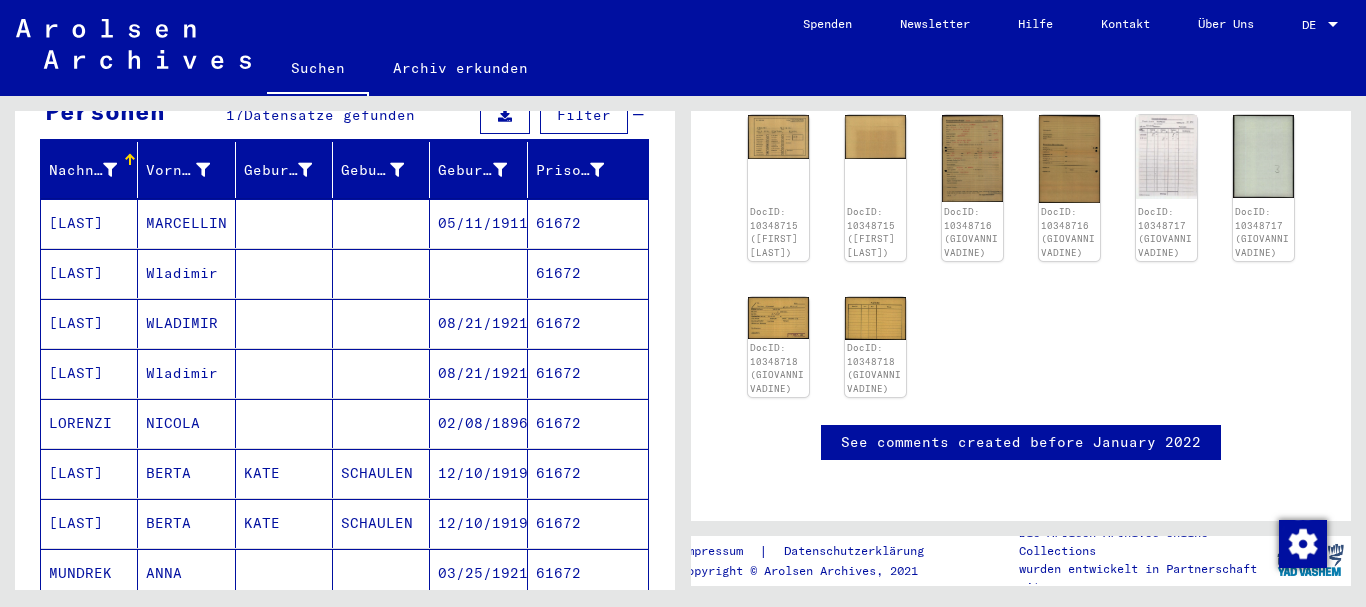 scroll, scrollTop: 0, scrollLeft: 0, axis: both 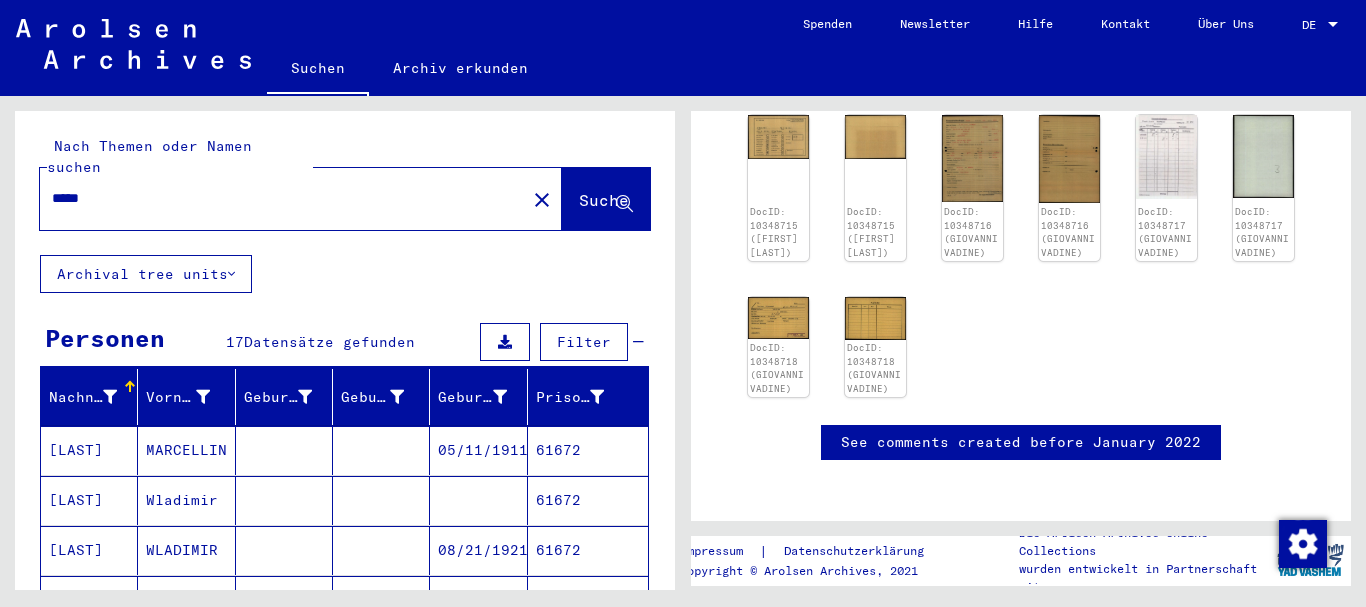 click on "*****" at bounding box center (283, 198) 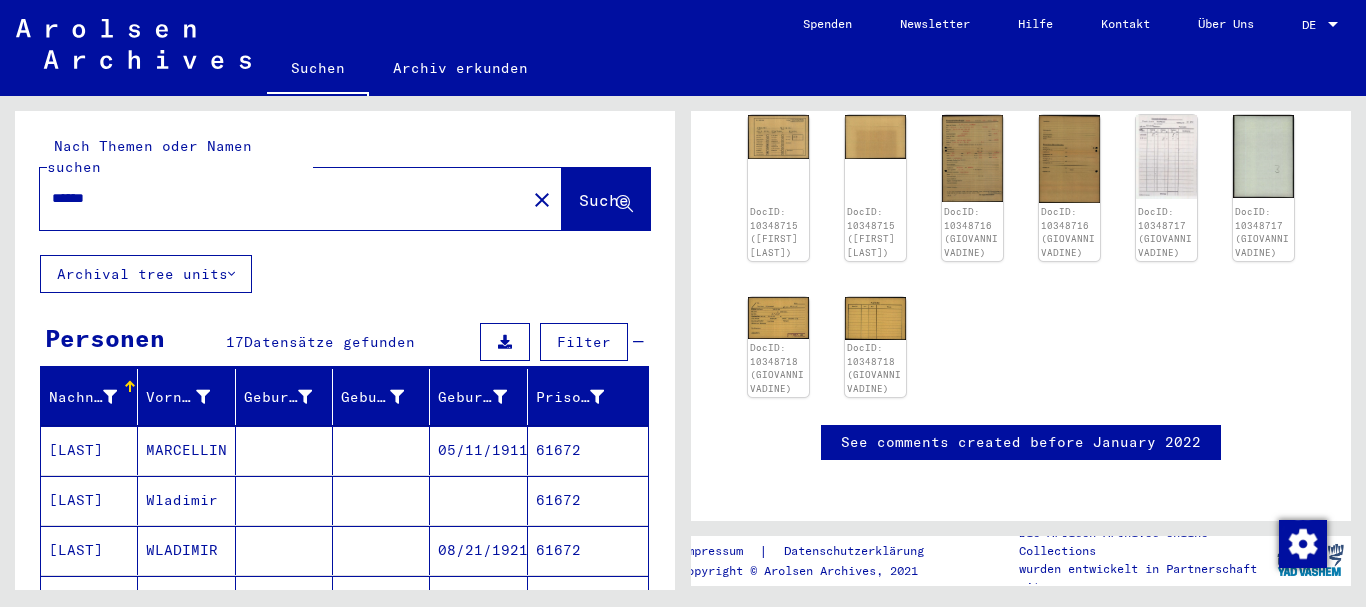 paste on "***" 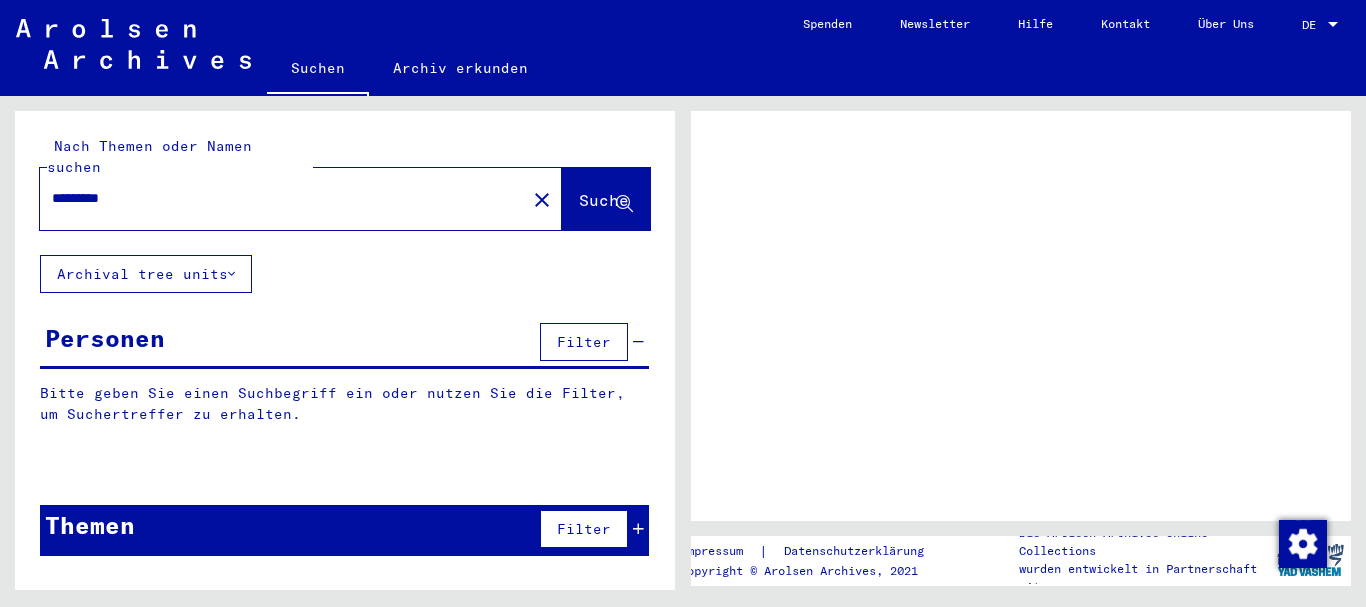 scroll, scrollTop: 0, scrollLeft: 0, axis: both 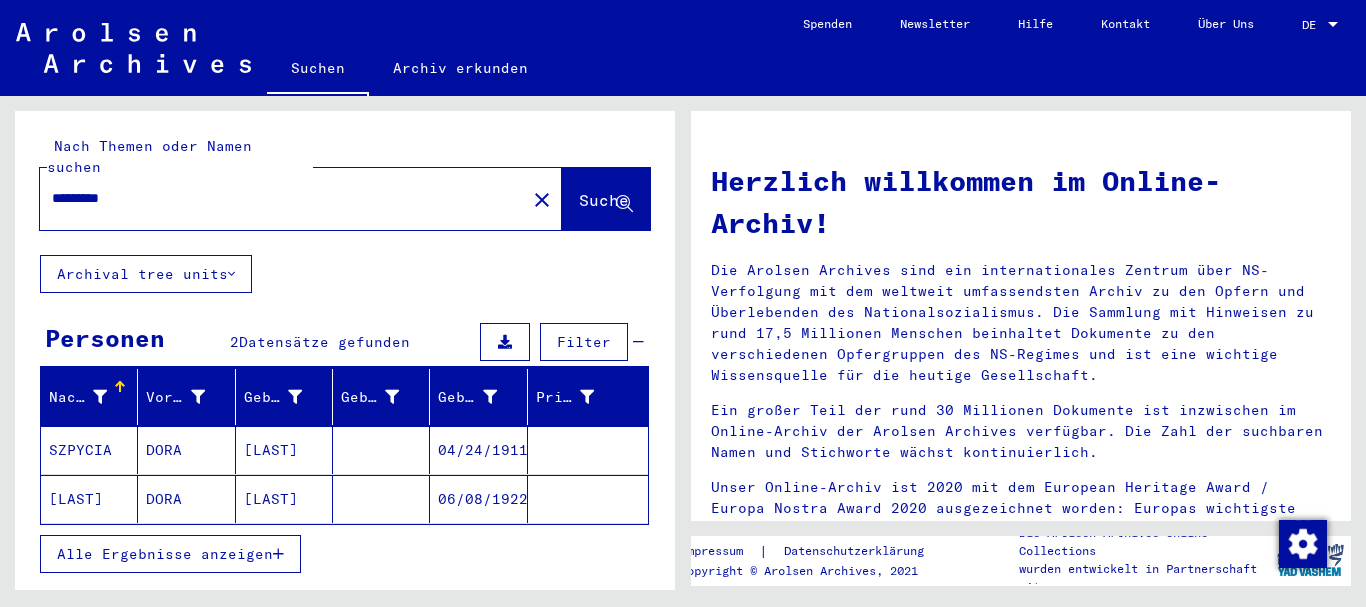 drag, startPoint x: 159, startPoint y: 170, endPoint x: 0, endPoint y: 185, distance: 159.70598 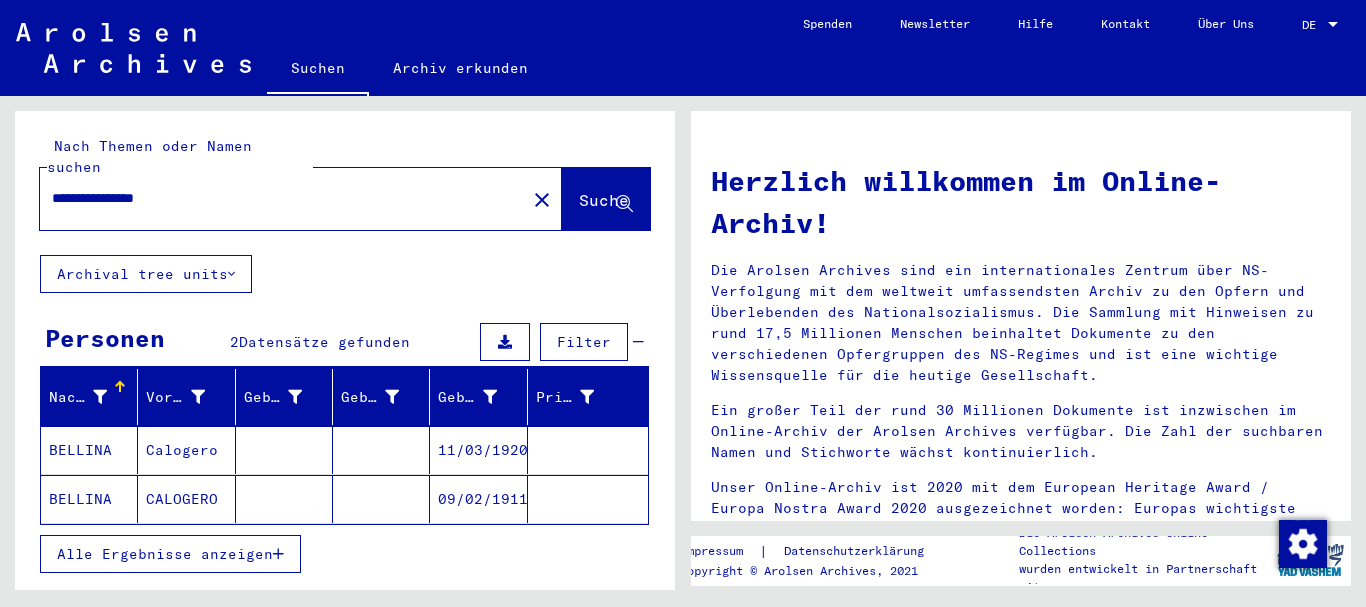click on "BELLINA" at bounding box center [89, 499] 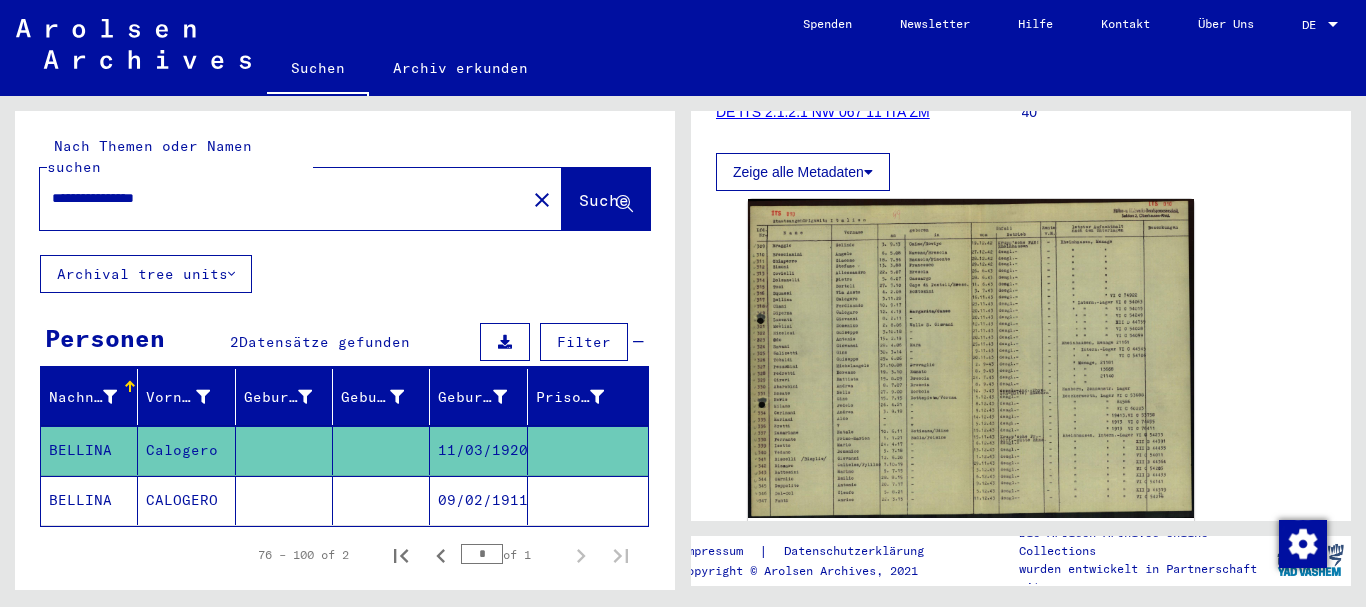 scroll, scrollTop: 324, scrollLeft: 0, axis: vertical 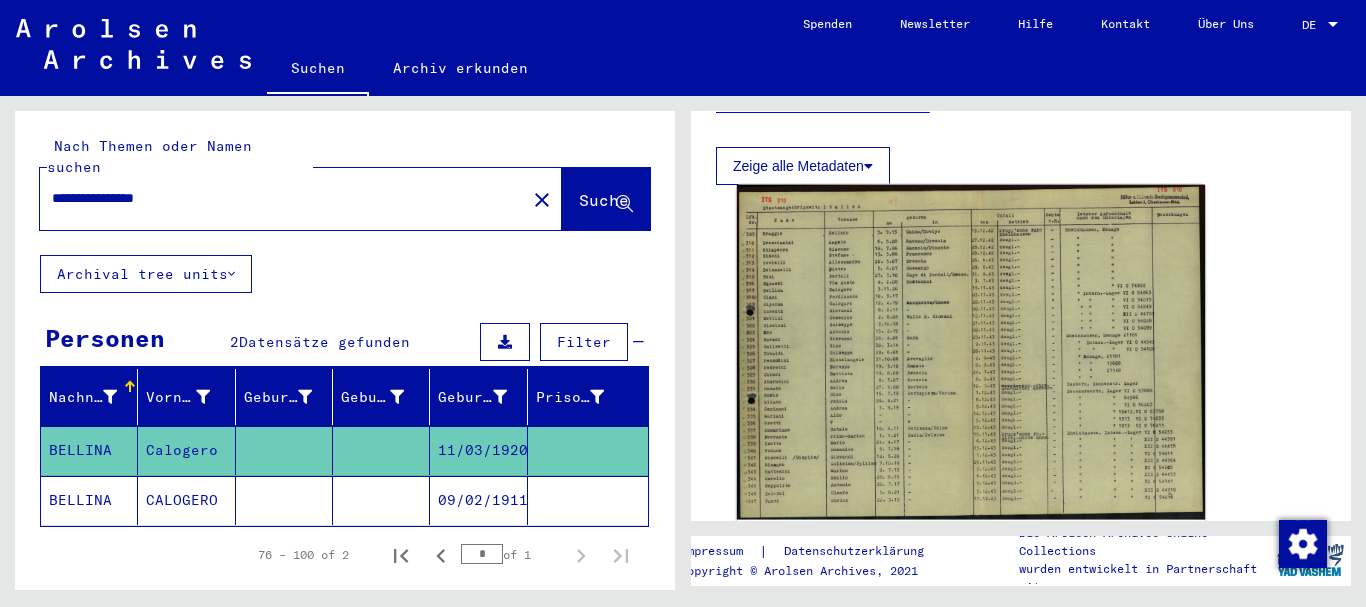 click 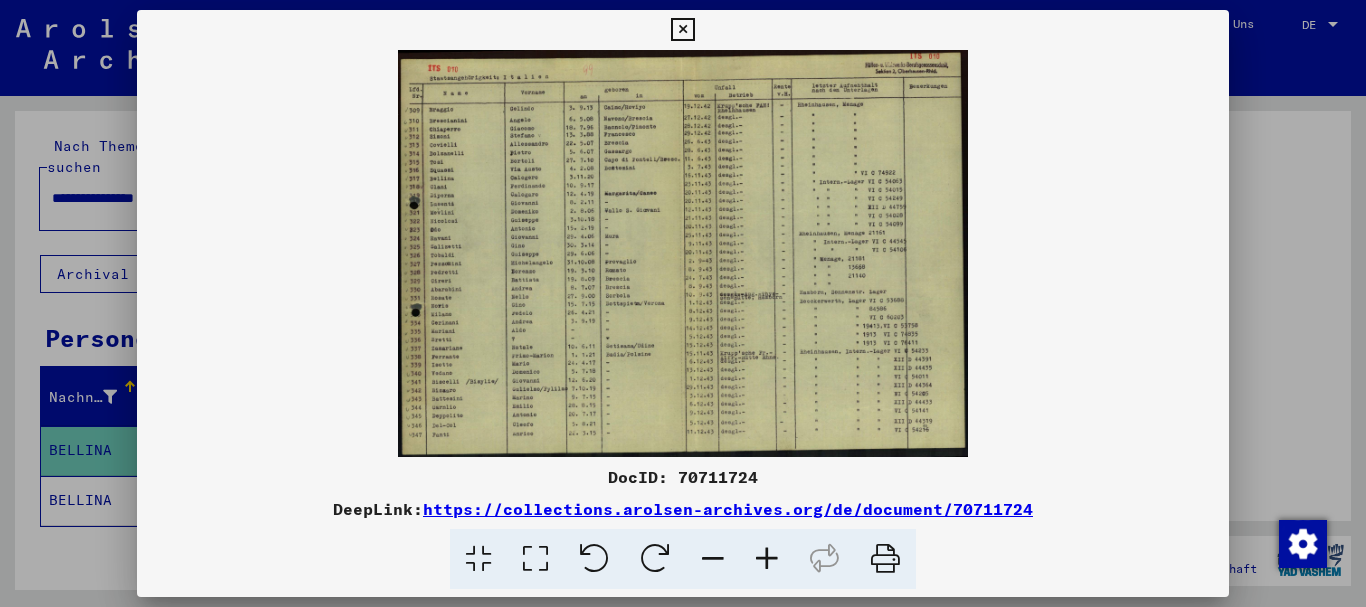 click at bounding box center (767, 559) 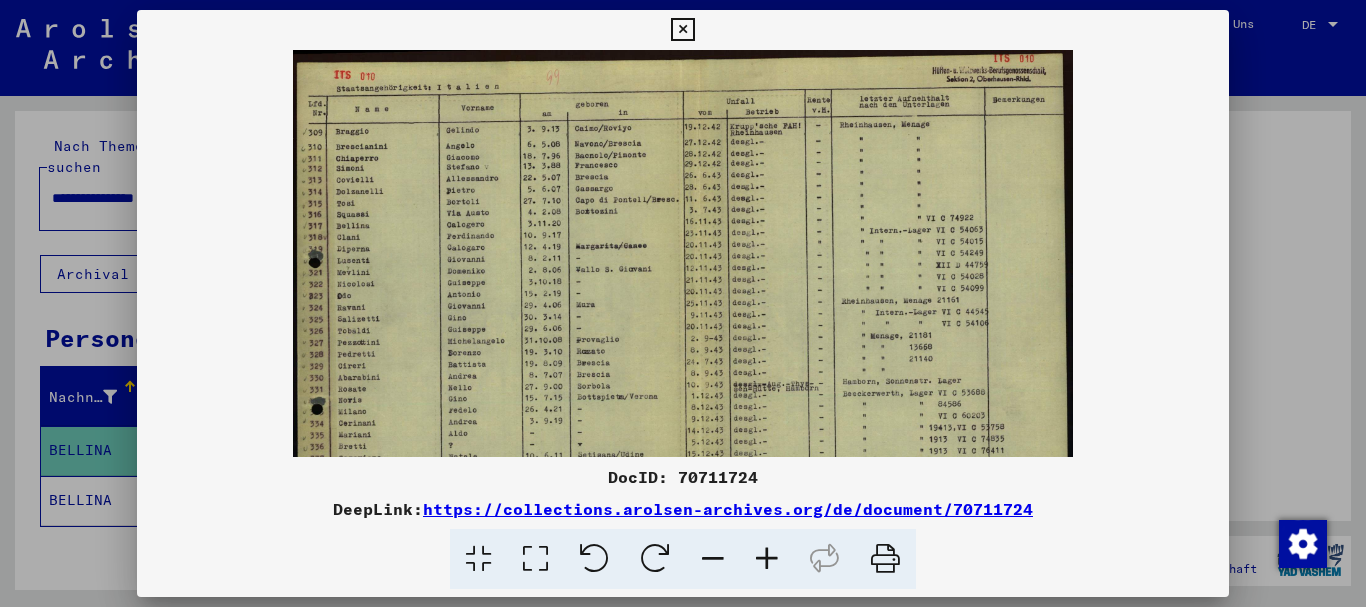 click at bounding box center [767, 559] 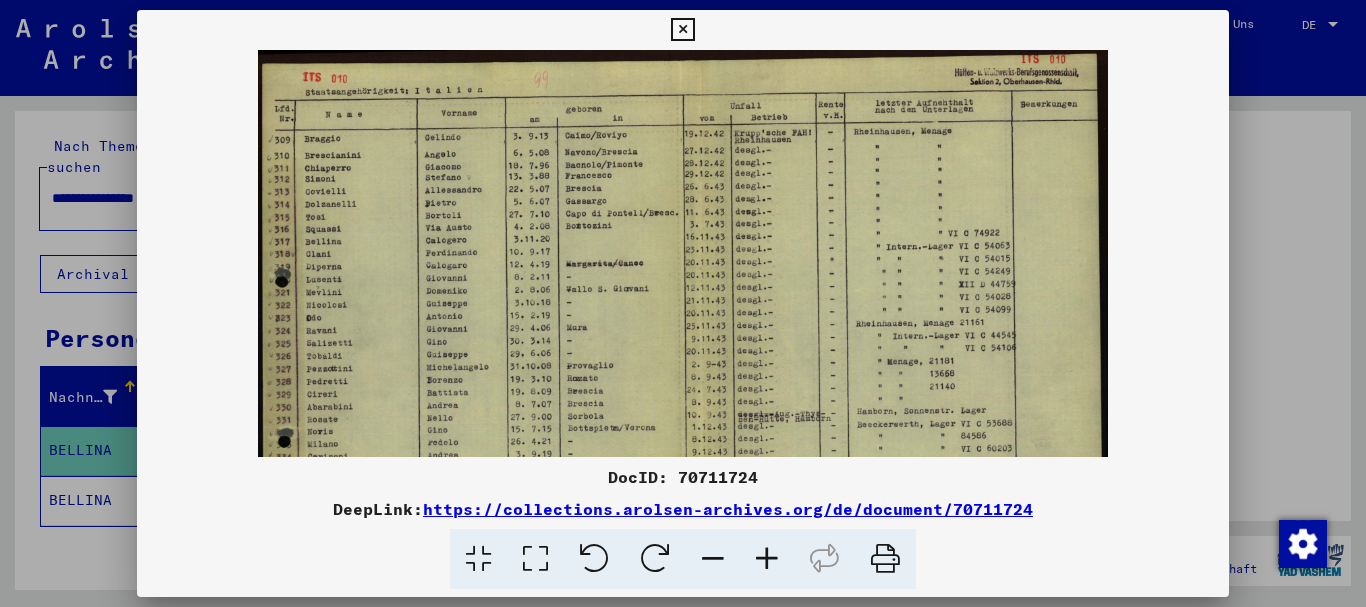 click at bounding box center (767, 559) 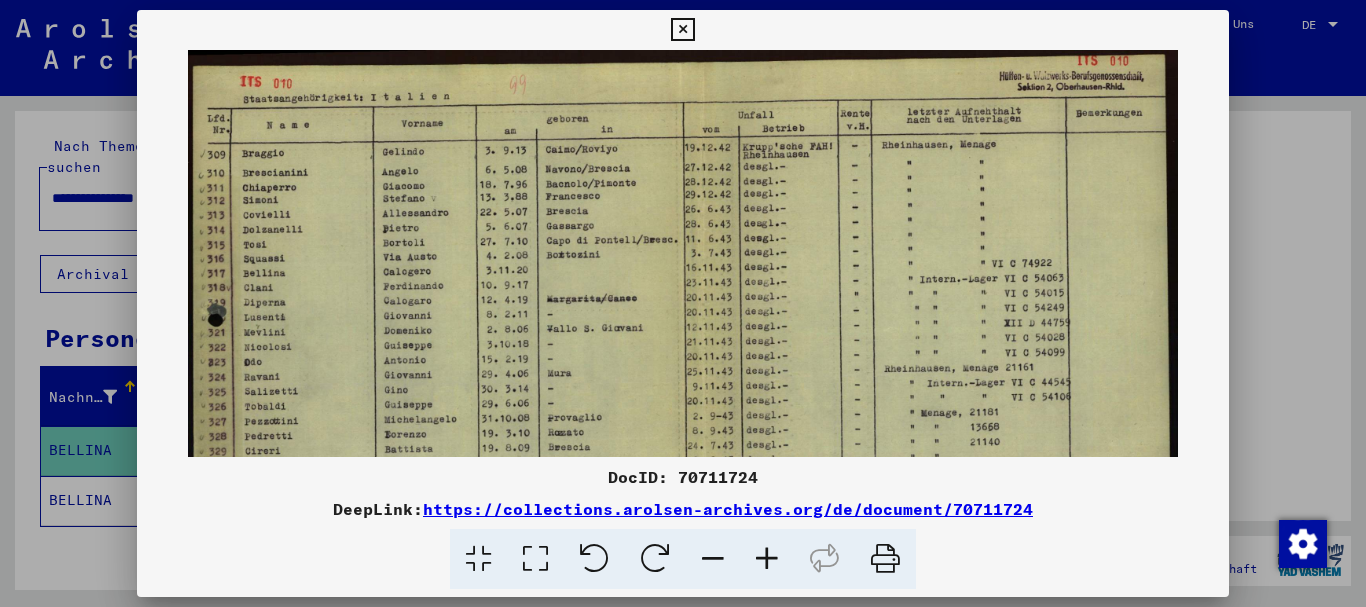 click at bounding box center (767, 559) 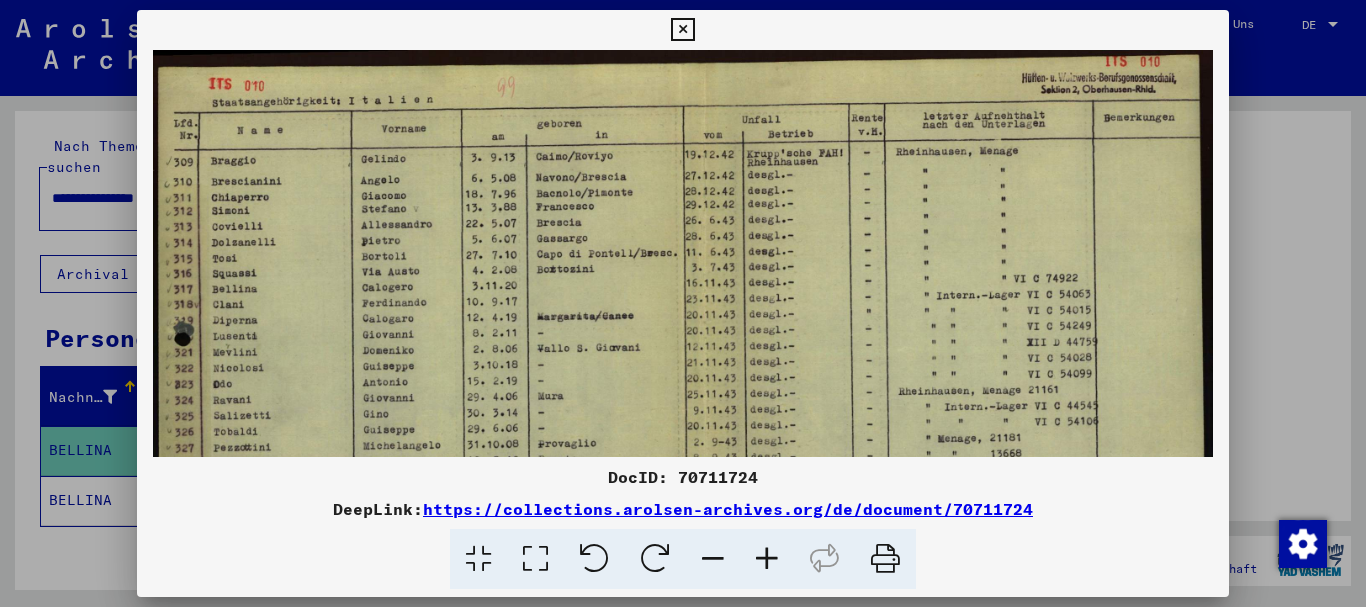 click at bounding box center (767, 559) 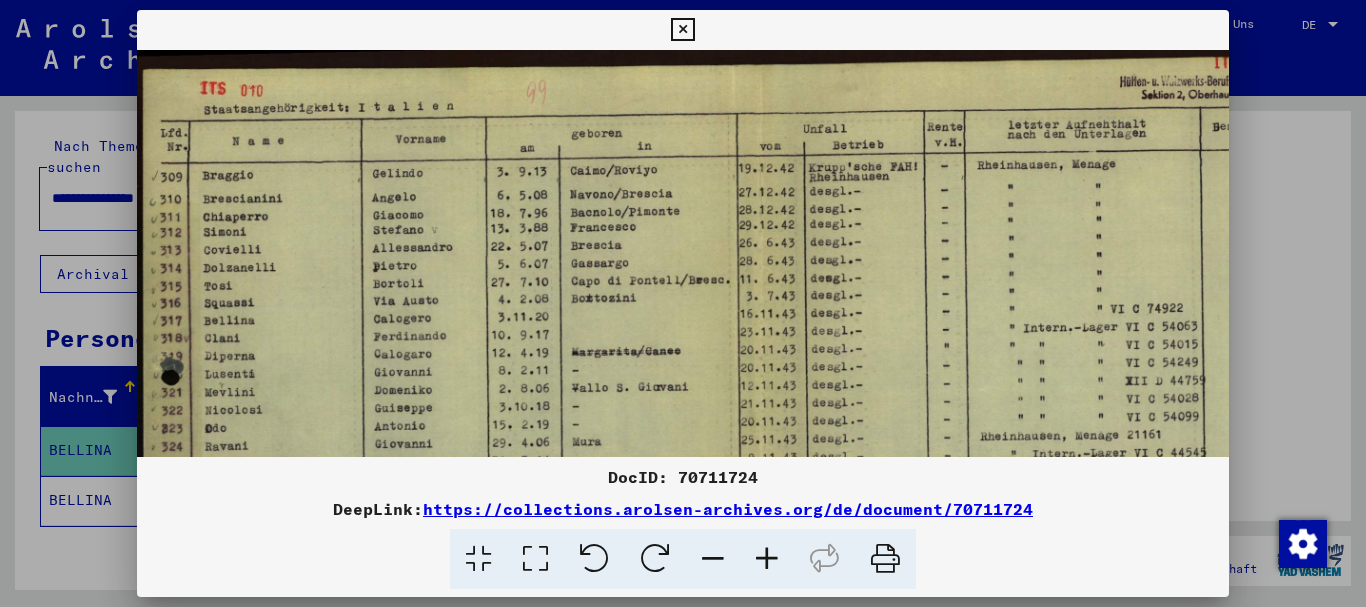 click at bounding box center (767, 559) 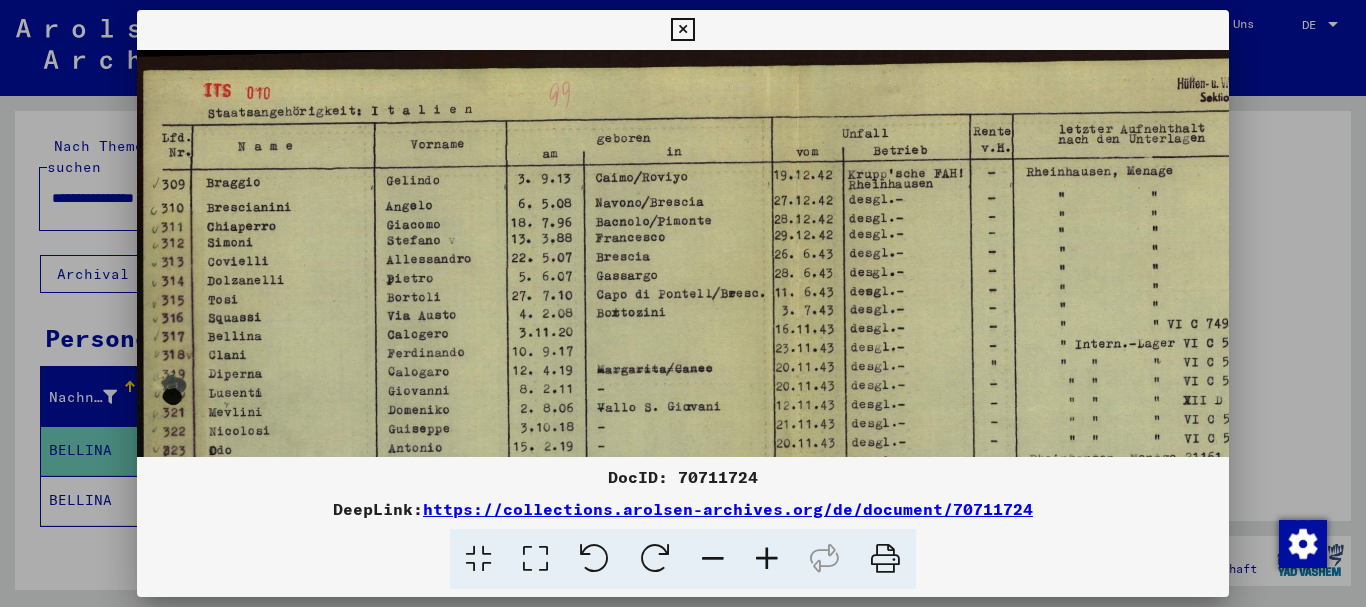 click at bounding box center (767, 559) 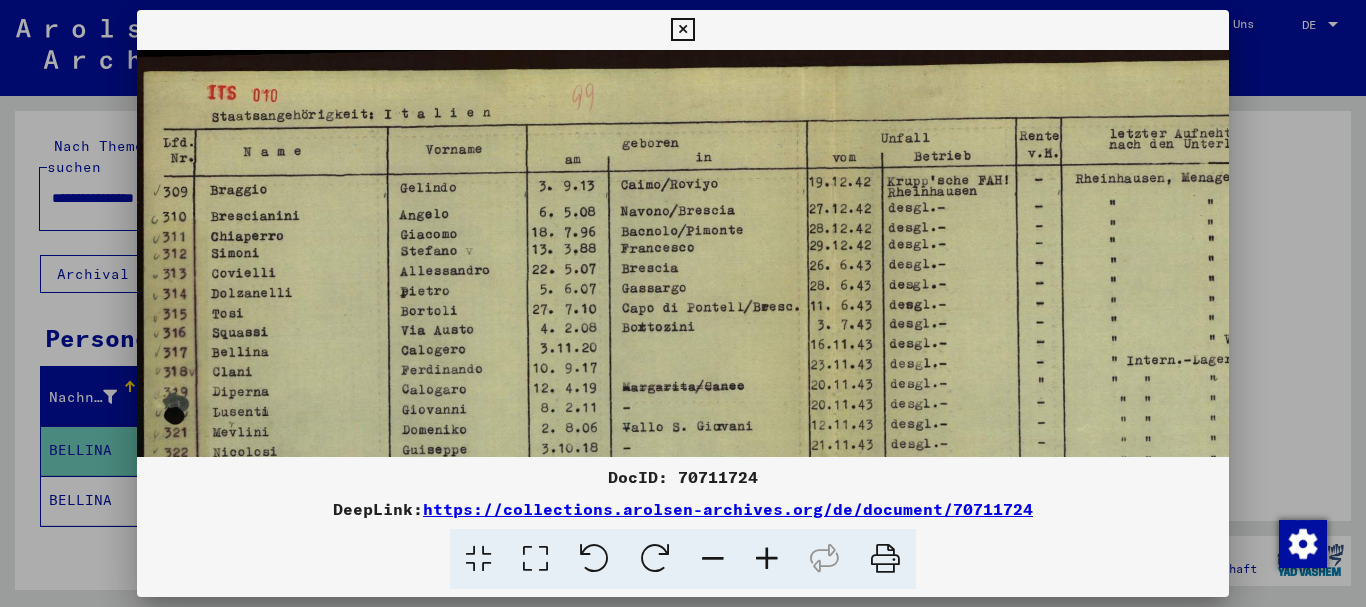 click at bounding box center (767, 559) 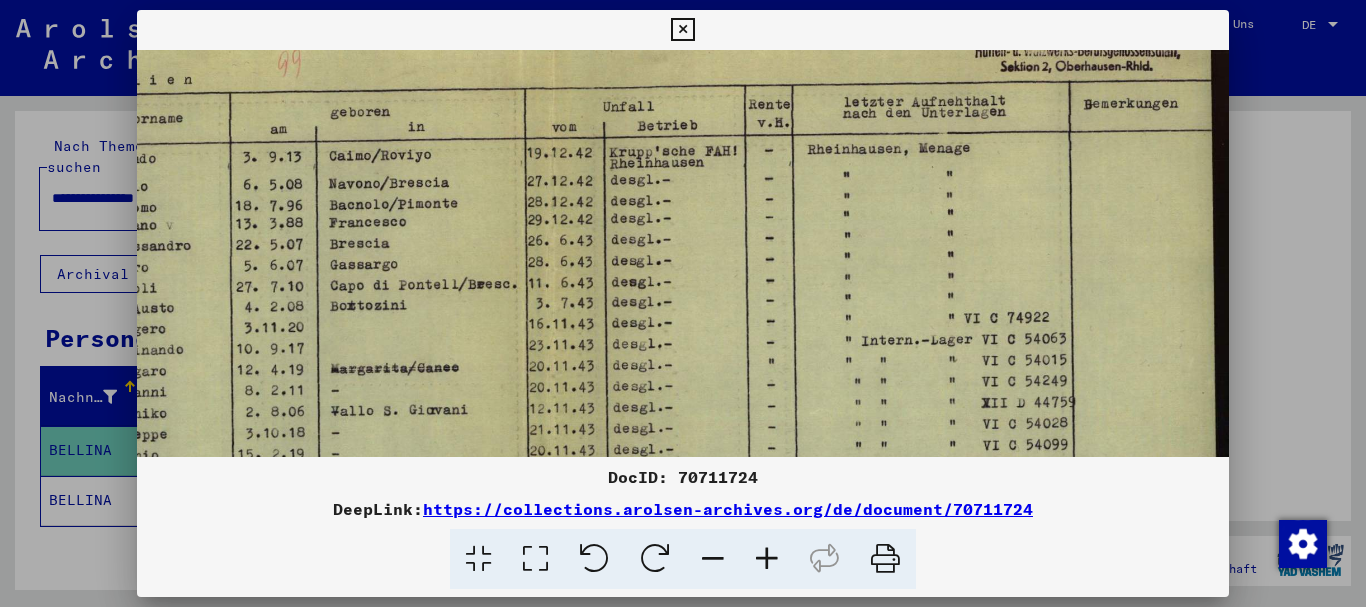 scroll, scrollTop: 42, scrollLeft: 317, axis: both 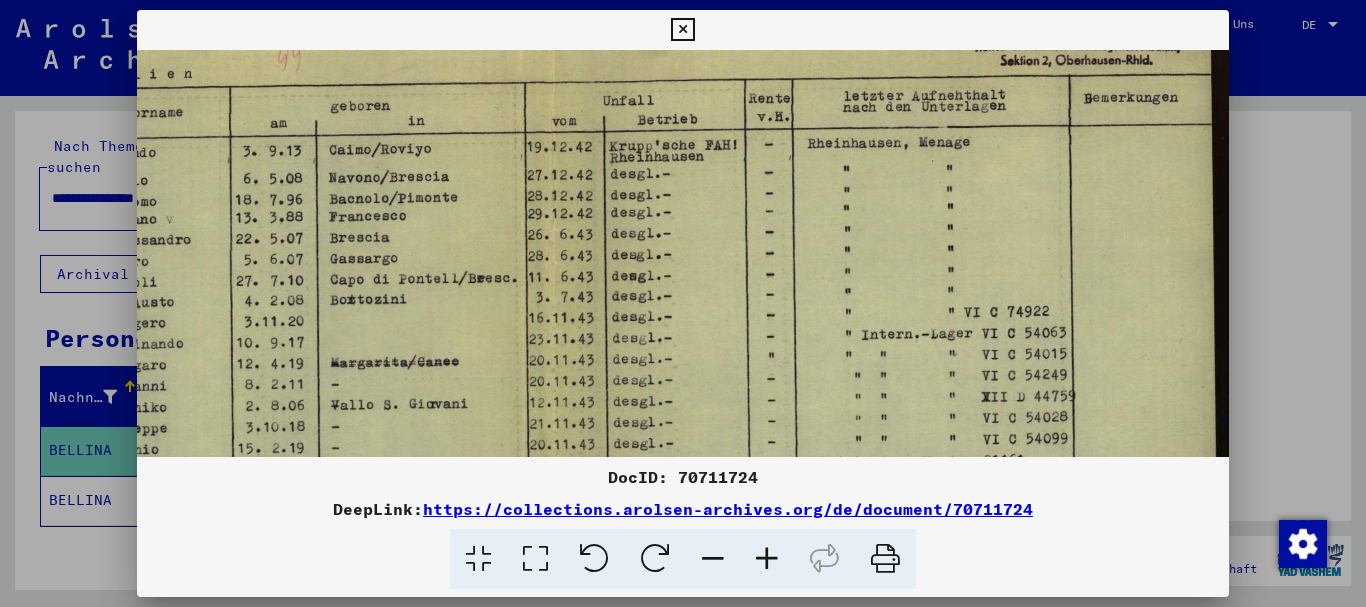 drag, startPoint x: 865, startPoint y: 275, endPoint x: 521, endPoint y: 233, distance: 346.55447 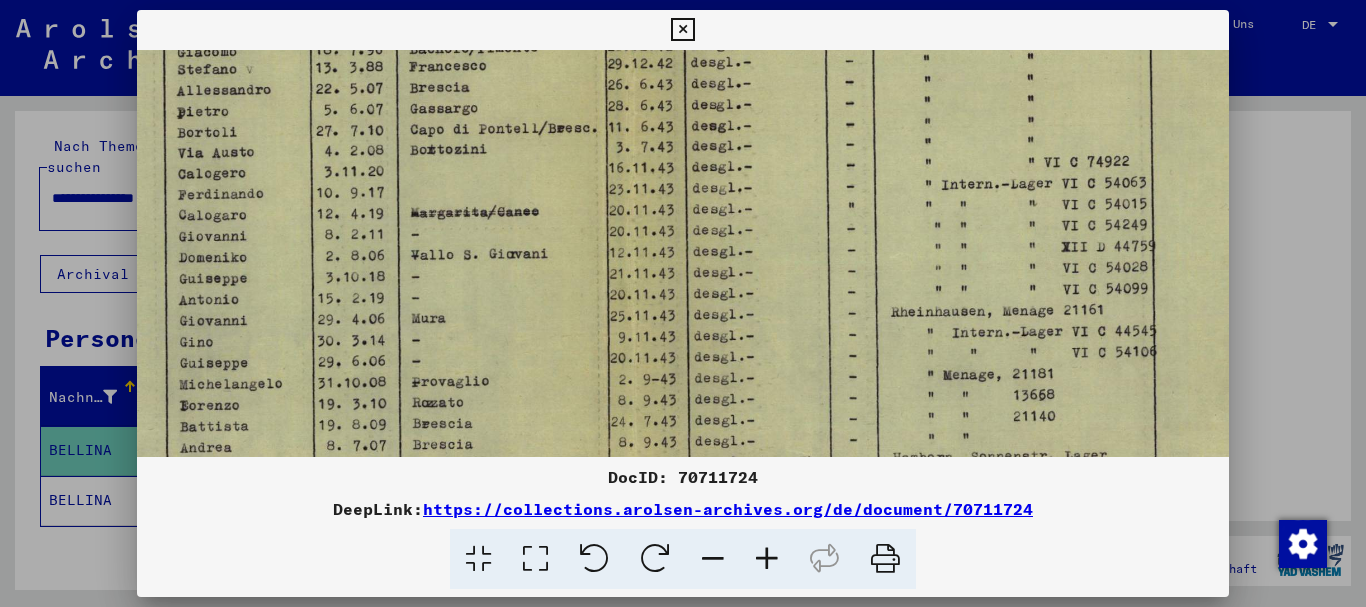 scroll, scrollTop: 192, scrollLeft: 254, axis: both 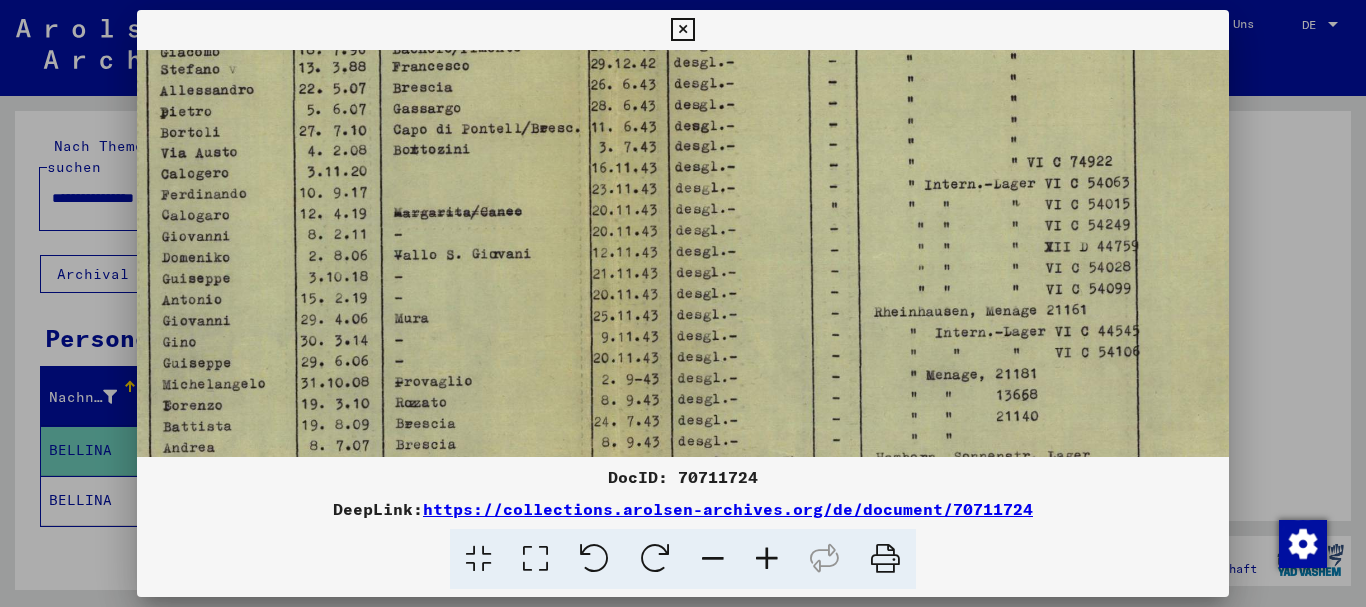 drag, startPoint x: 352, startPoint y: 393, endPoint x: 526, endPoint y: 243, distance: 229.73027 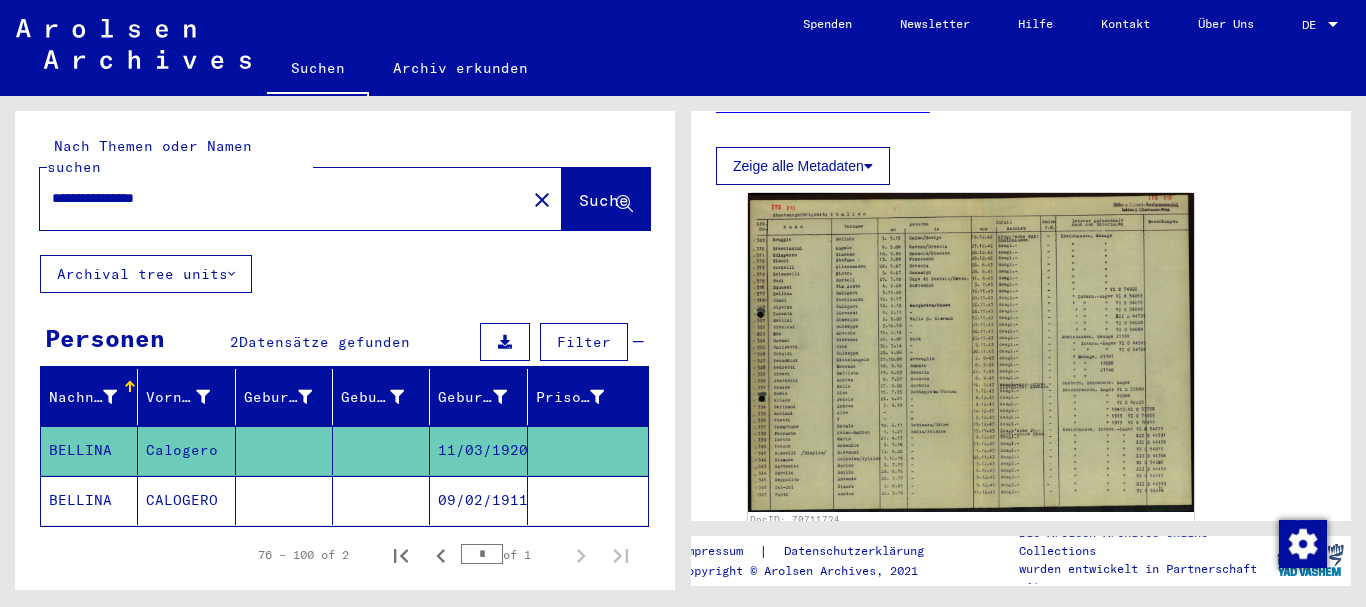 click on "CALOGERO" 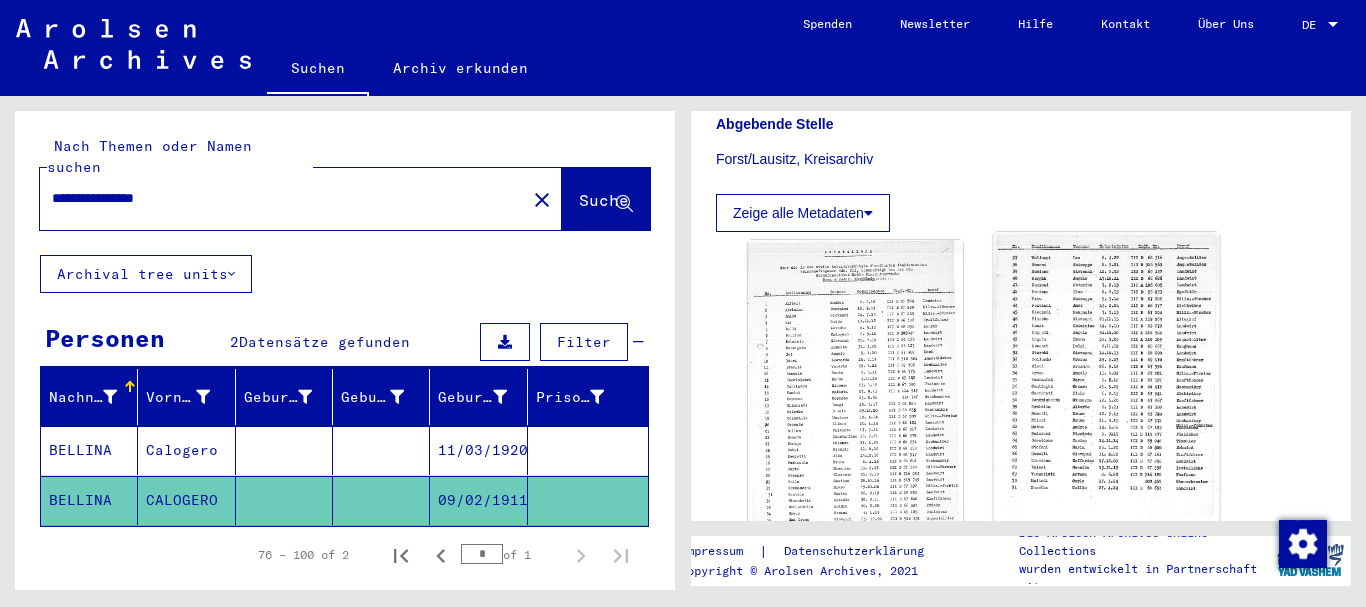 scroll, scrollTop: 540, scrollLeft: 0, axis: vertical 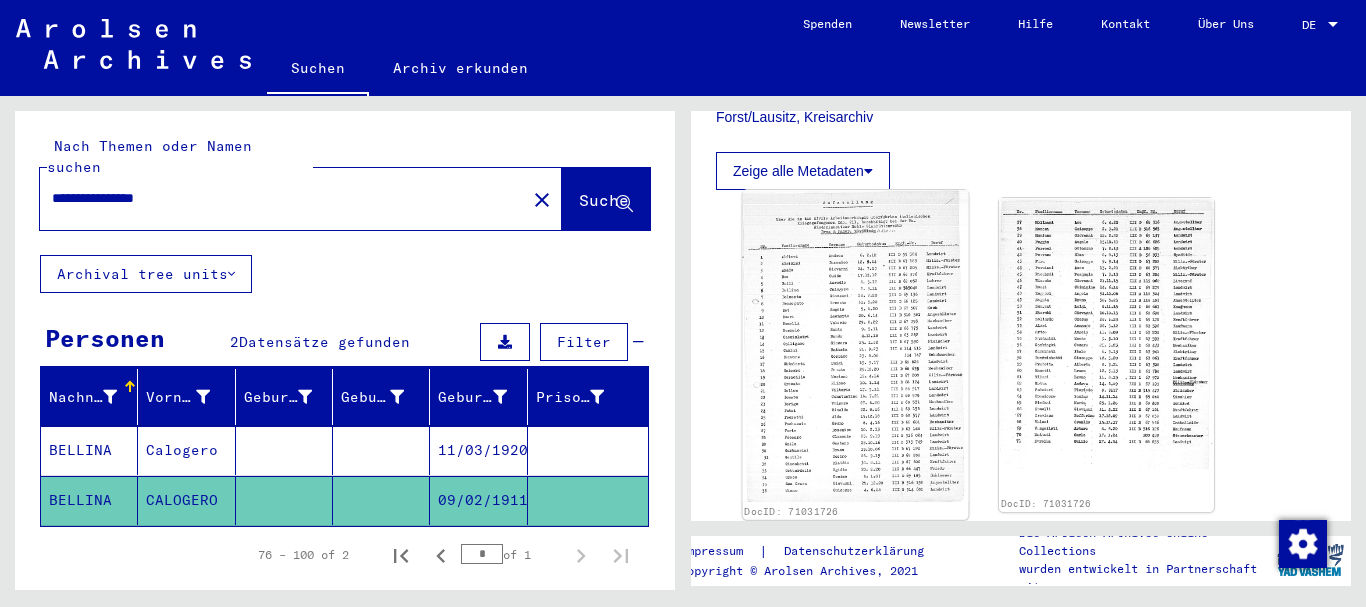 click 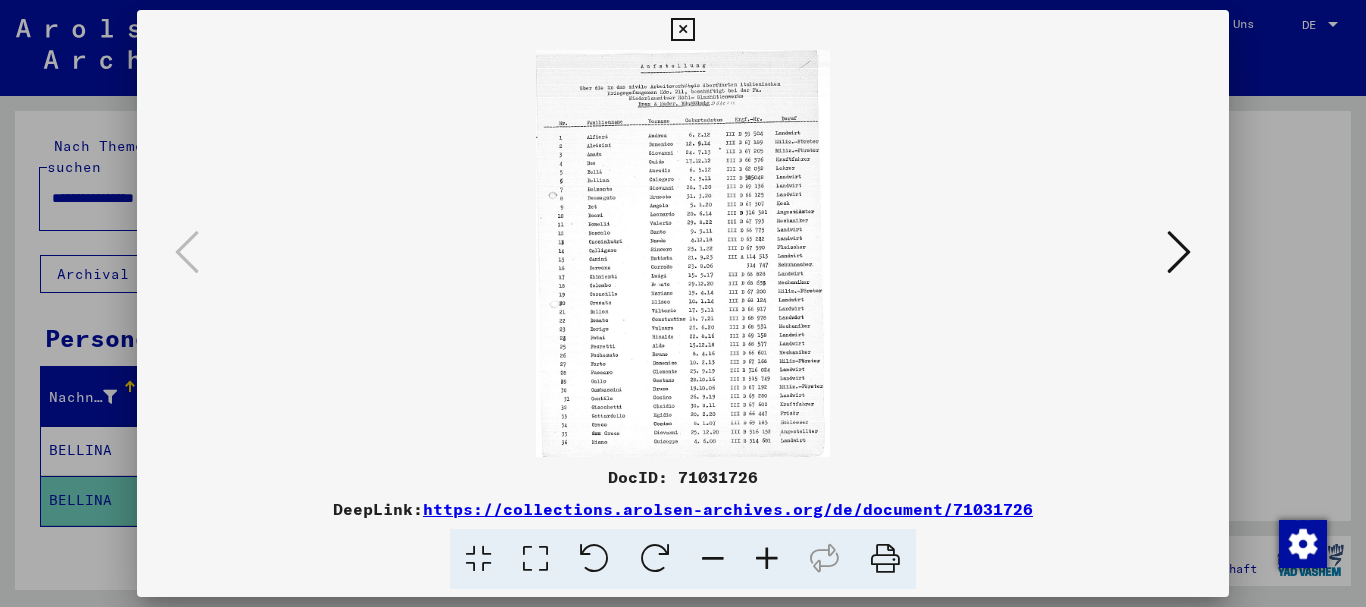 click at bounding box center [683, 253] 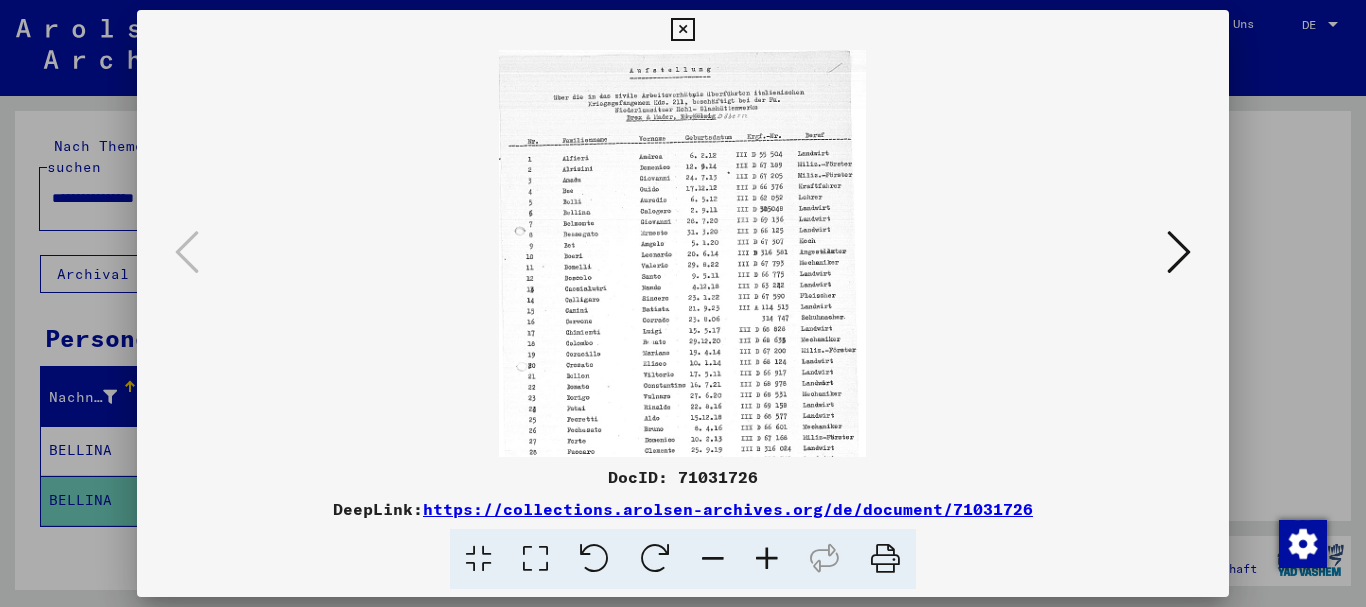 click at bounding box center [767, 559] 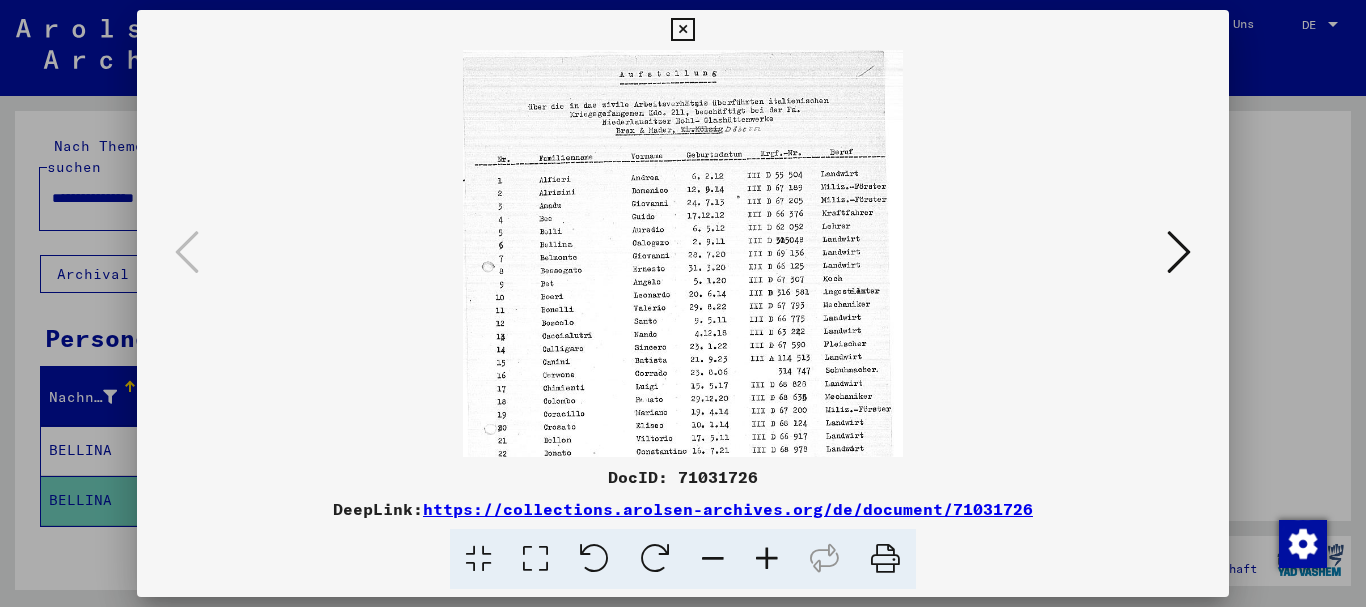 click at bounding box center (767, 559) 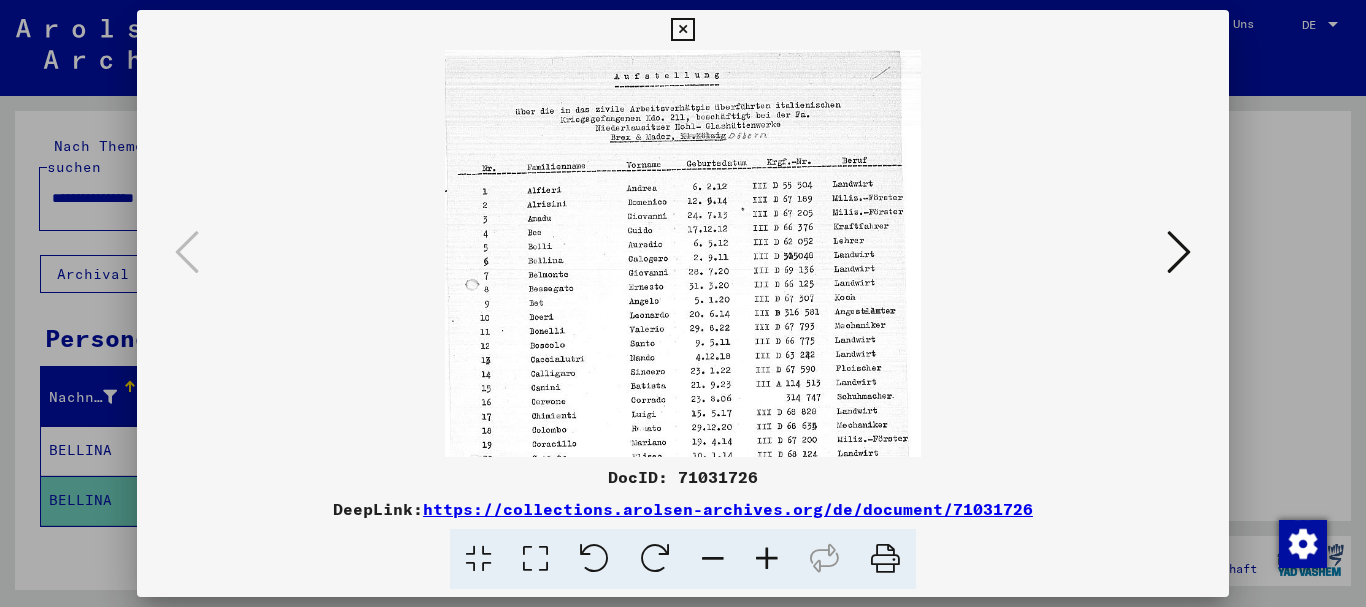 click at bounding box center (767, 559) 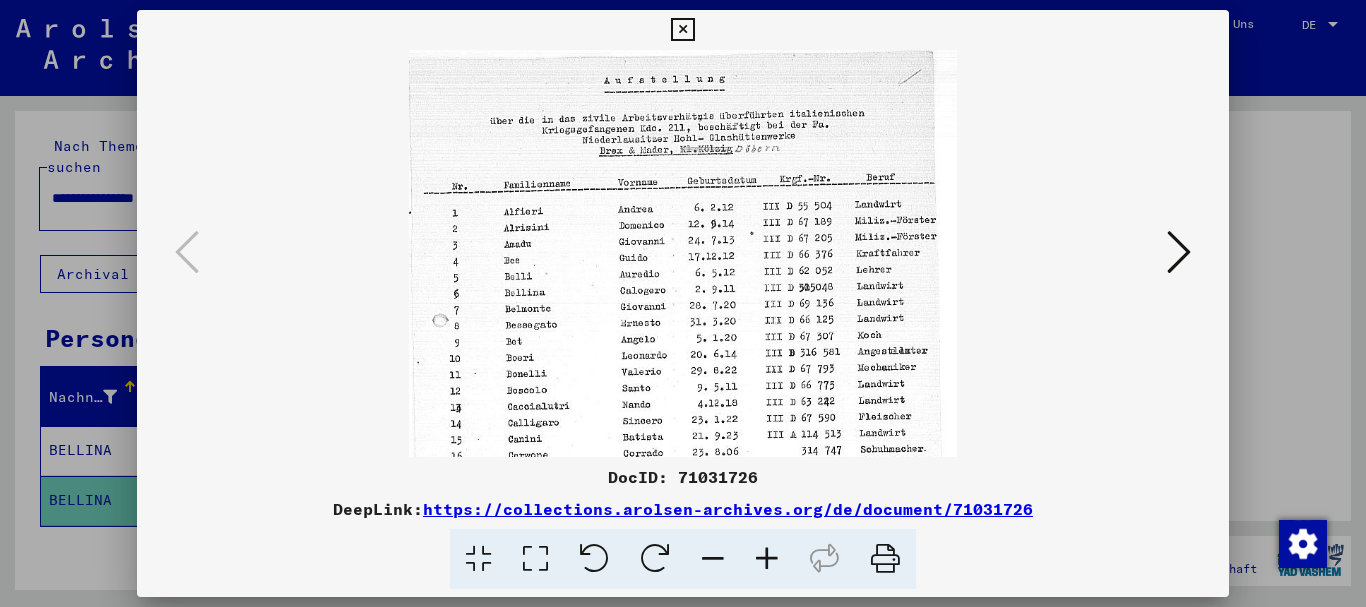 click at bounding box center [767, 559] 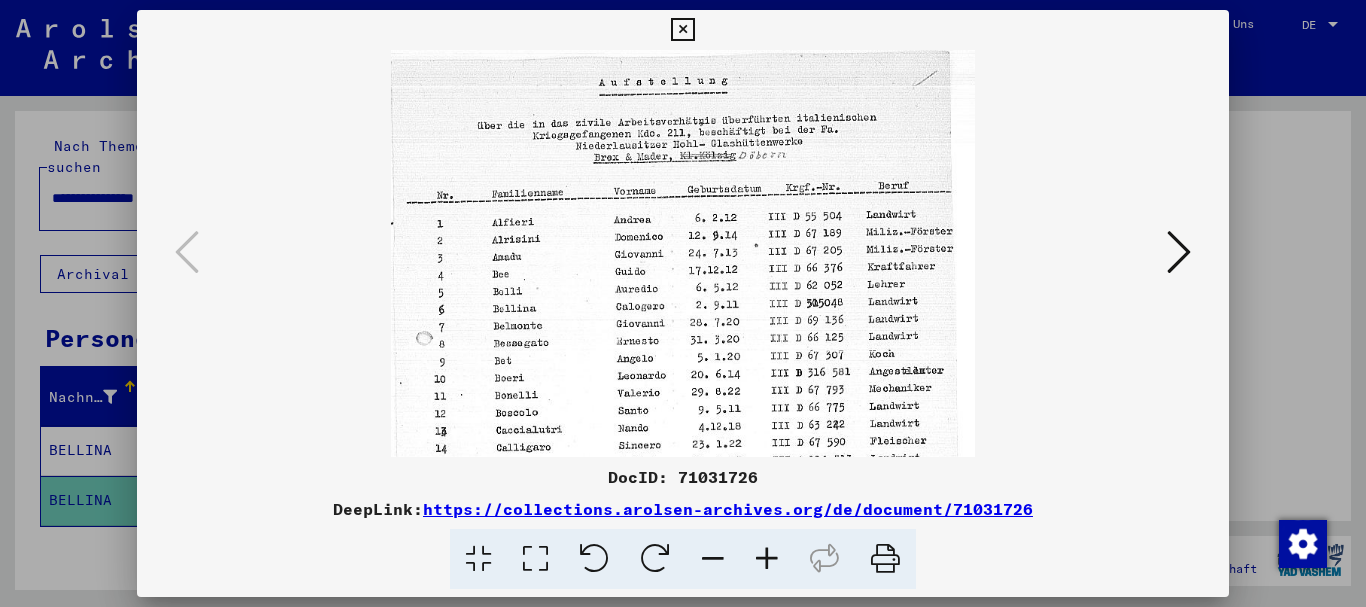 click at bounding box center (767, 559) 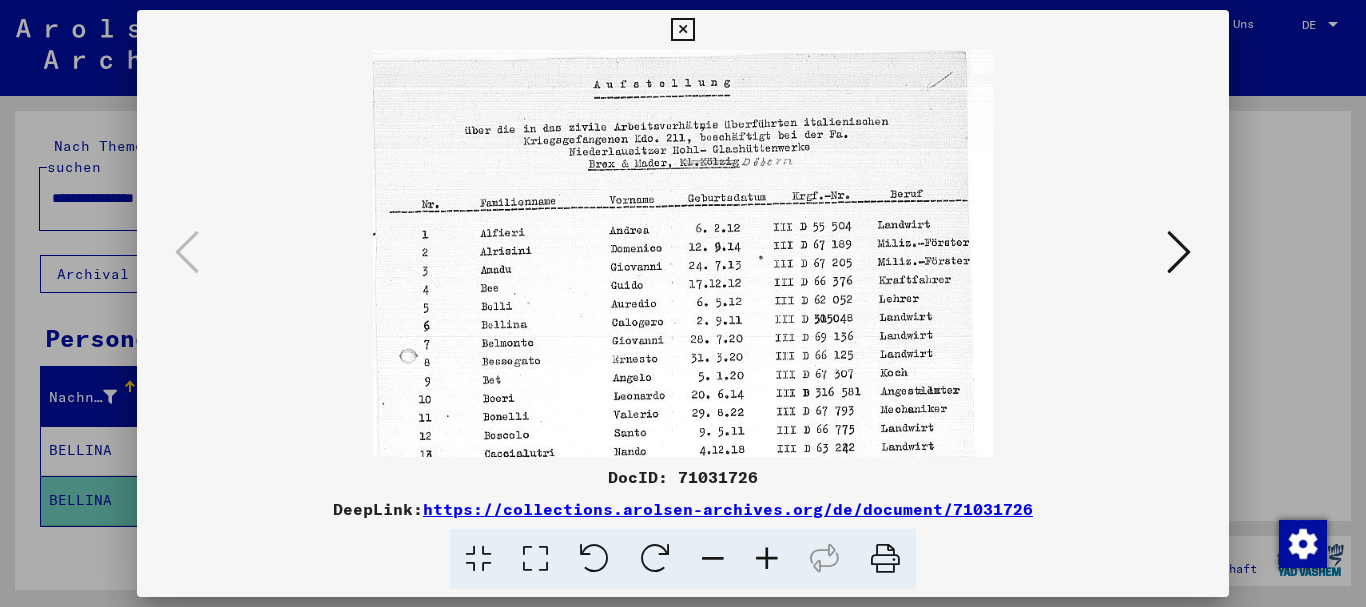 drag, startPoint x: 4, startPoint y: 368, endPoint x: 34, endPoint y: 394, distance: 39.698868 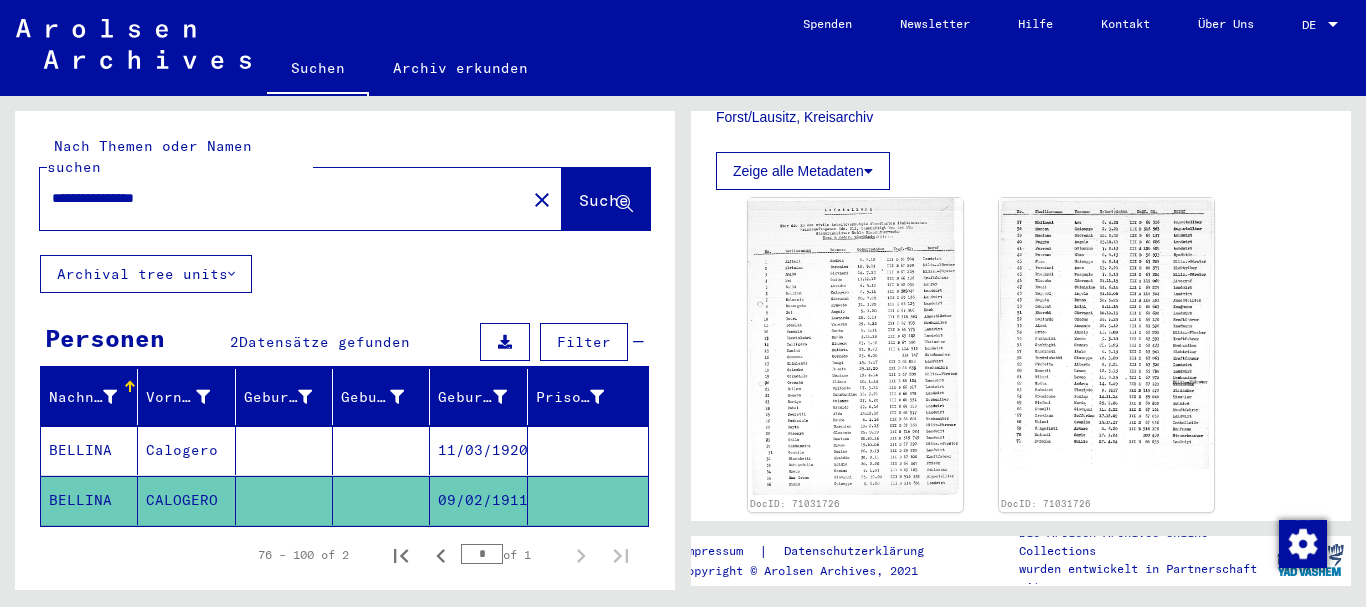 click 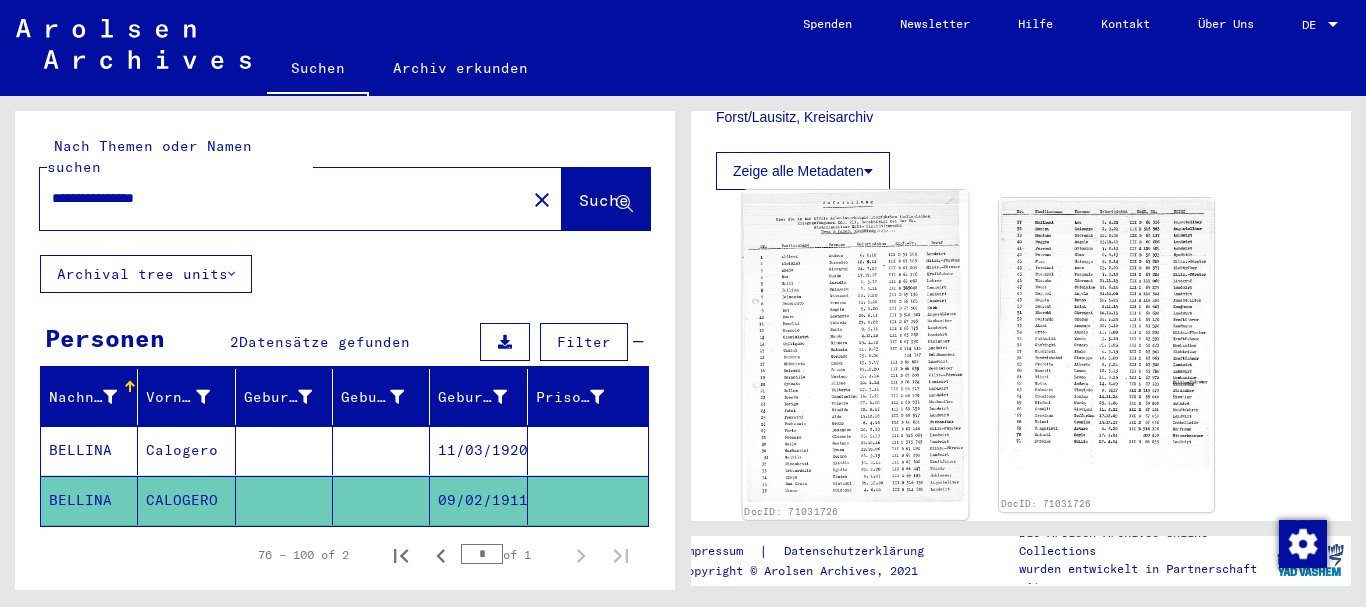 click 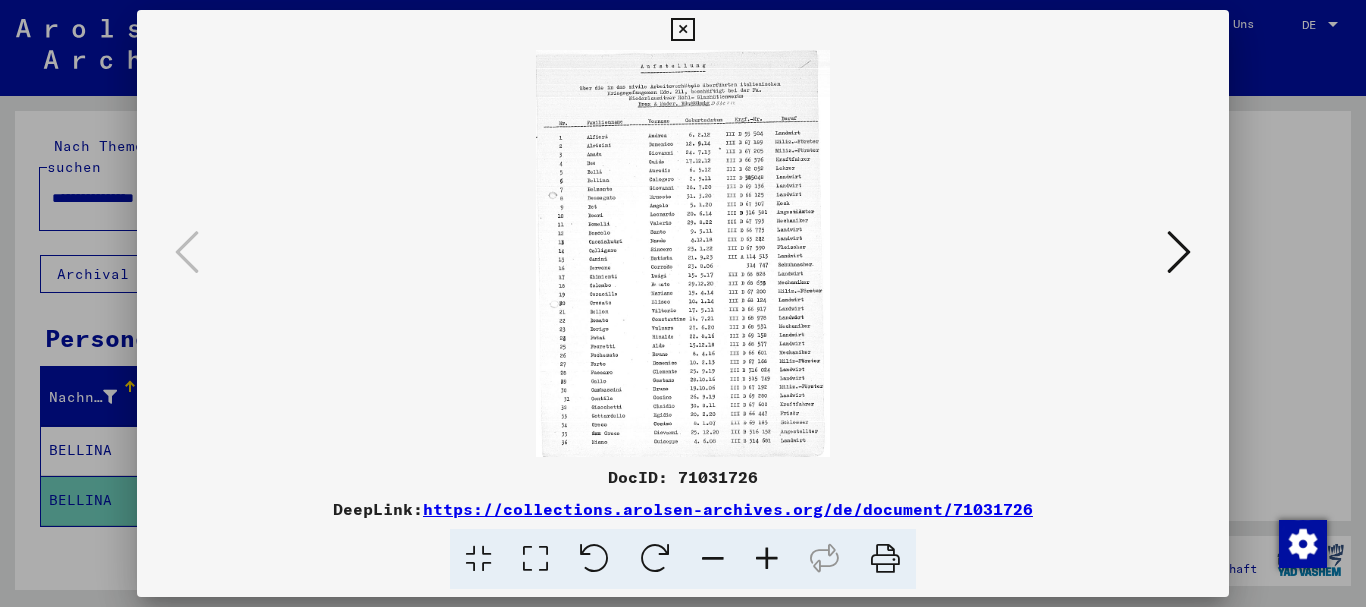 click at bounding box center [767, 559] 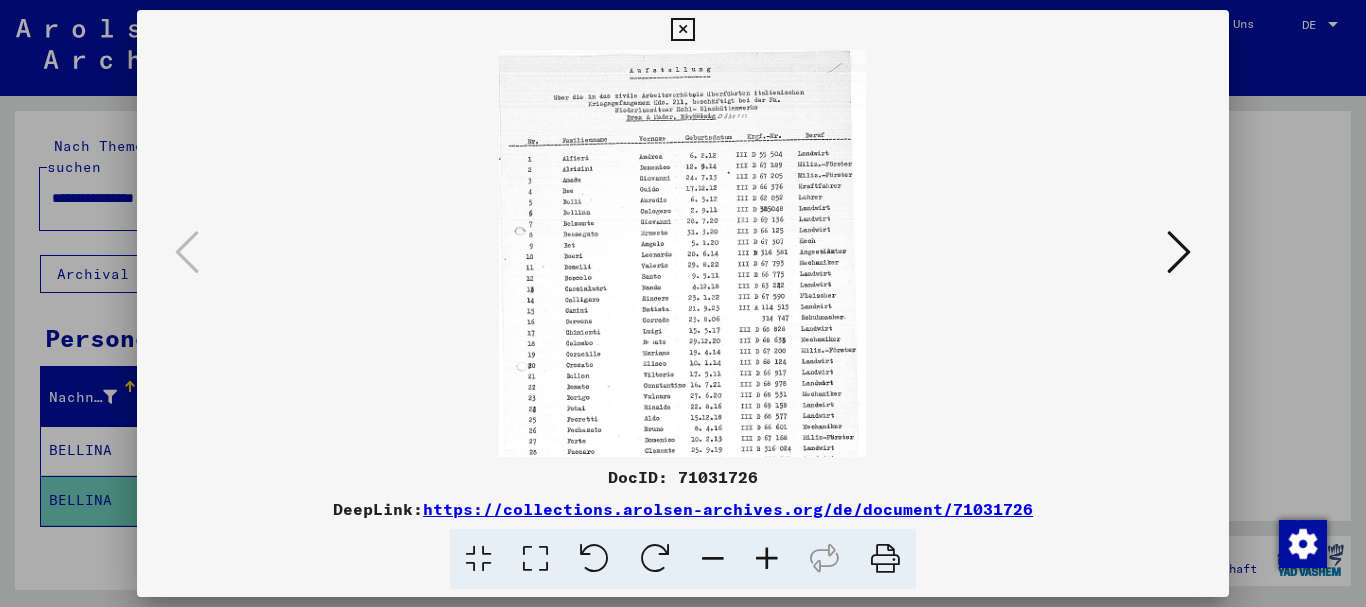 click at bounding box center (767, 559) 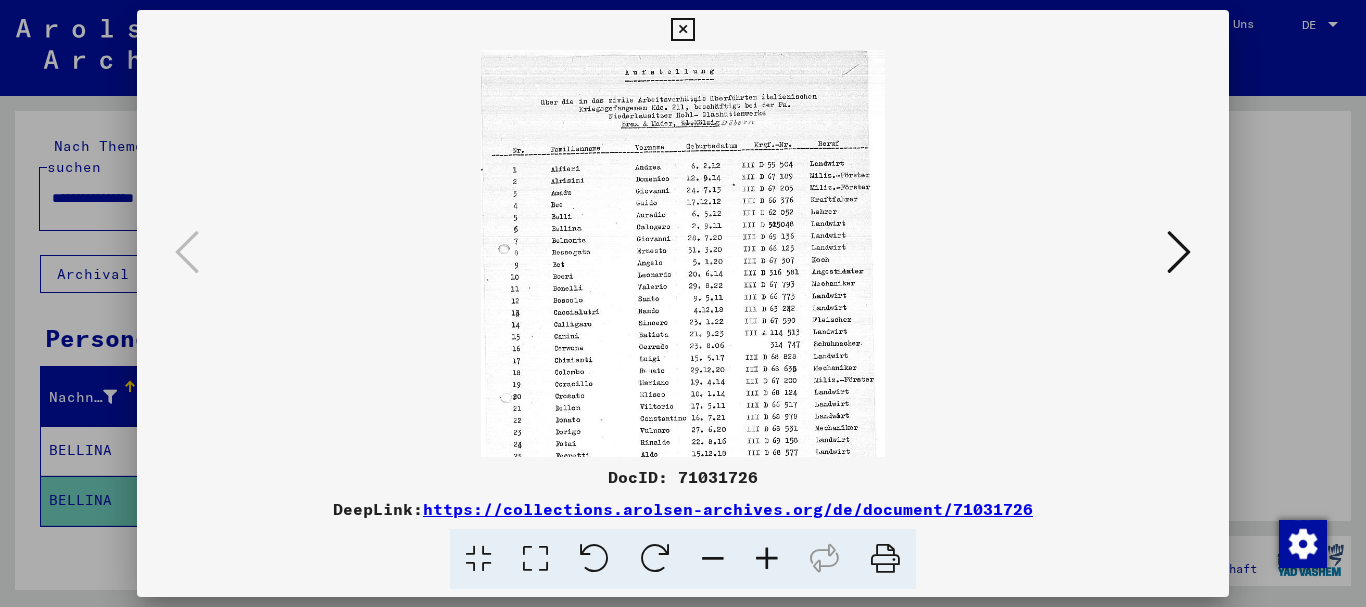 click at bounding box center [767, 559] 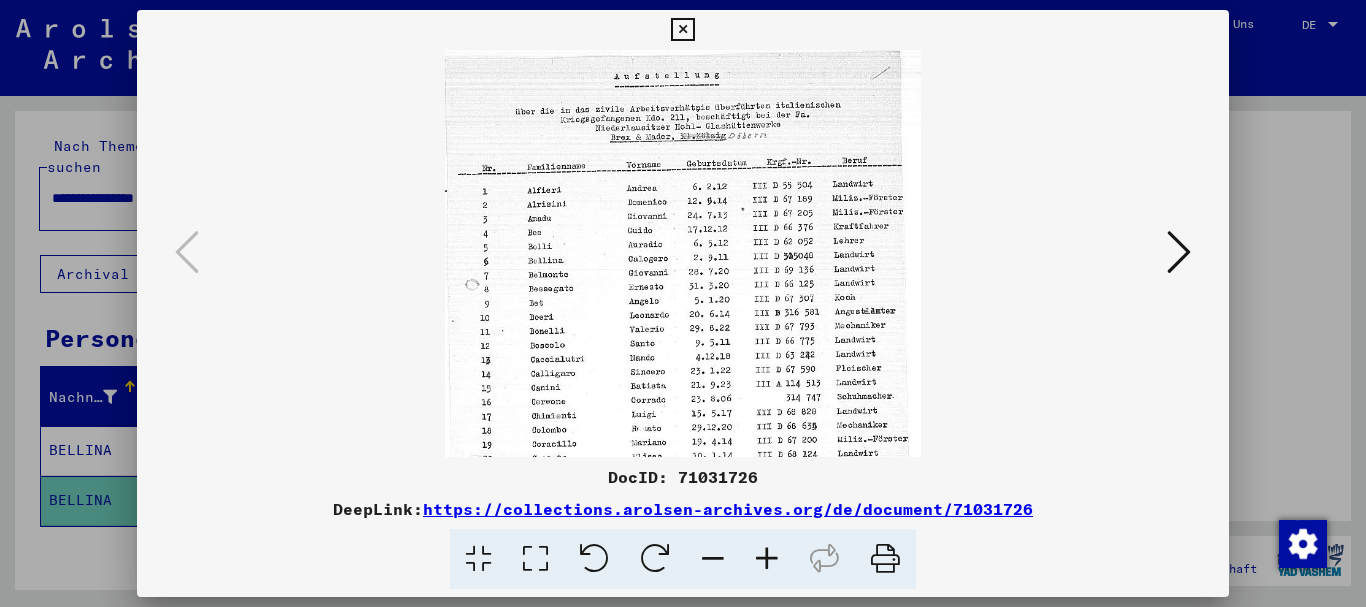 click at bounding box center (767, 559) 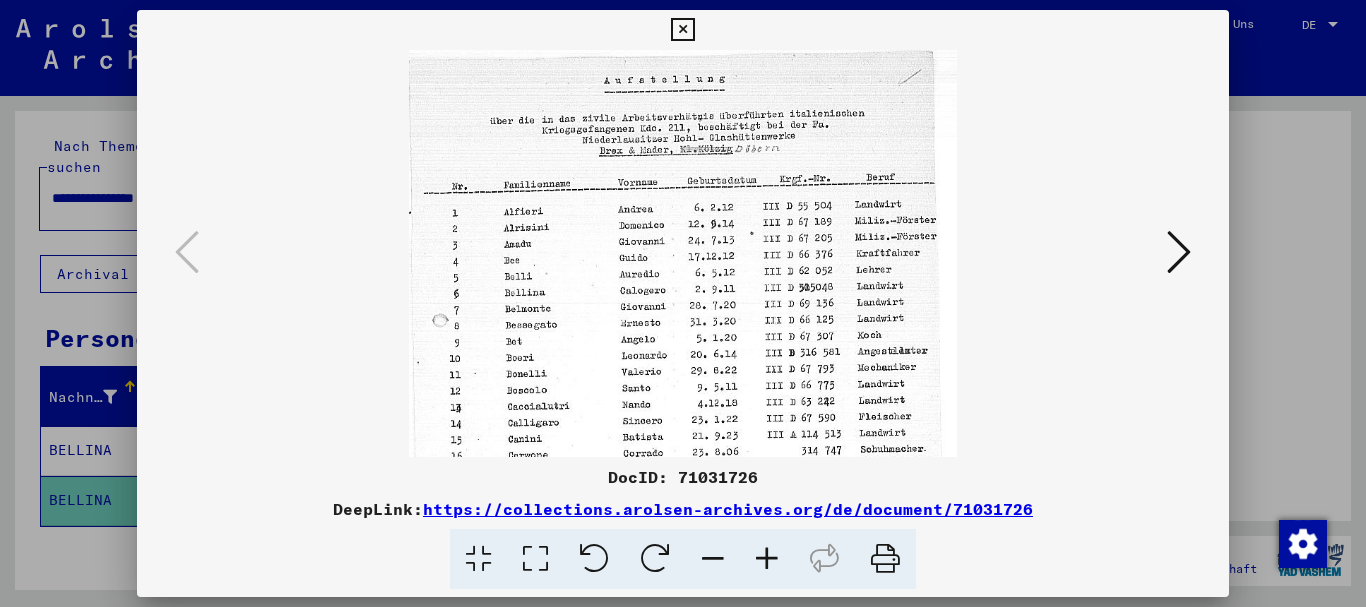 click at bounding box center [767, 559] 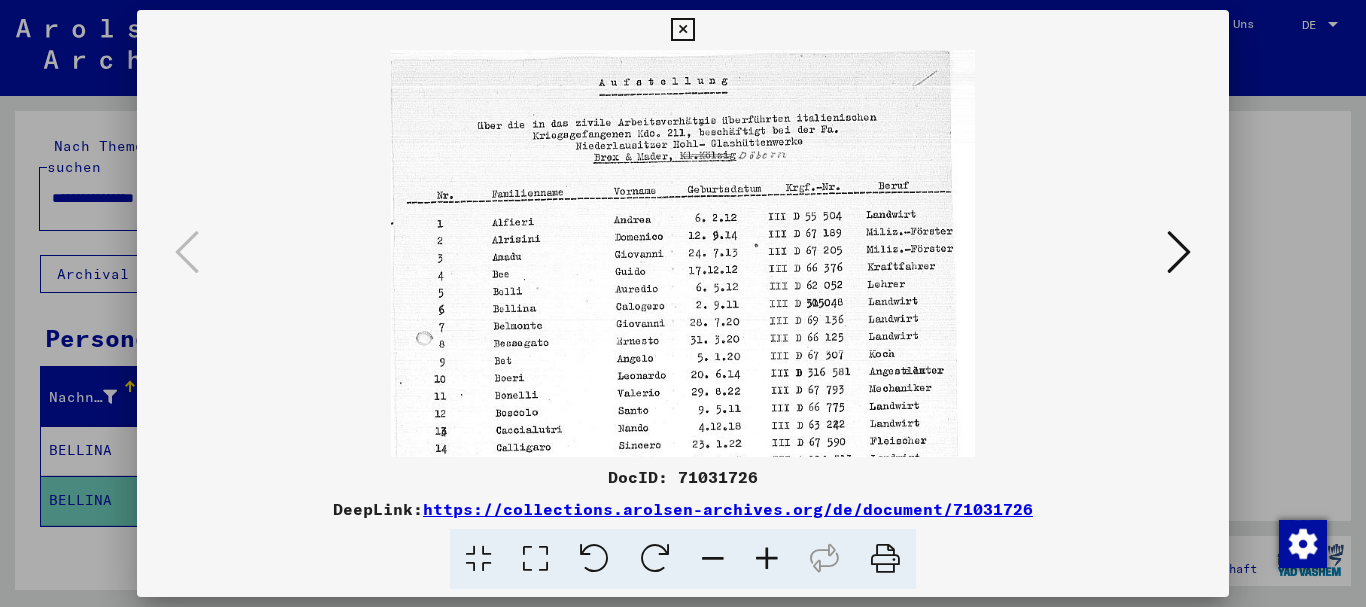 click at bounding box center [767, 559] 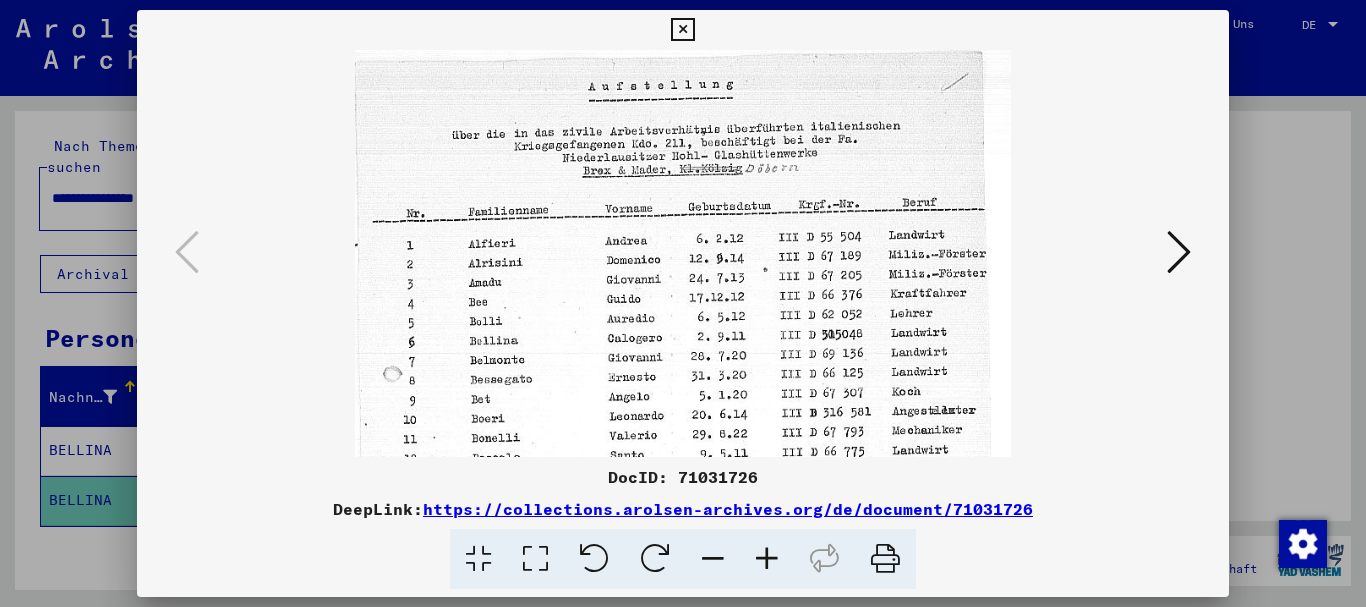 drag, startPoint x: 769, startPoint y: 551, endPoint x: 771, endPoint y: 353, distance: 198.0101 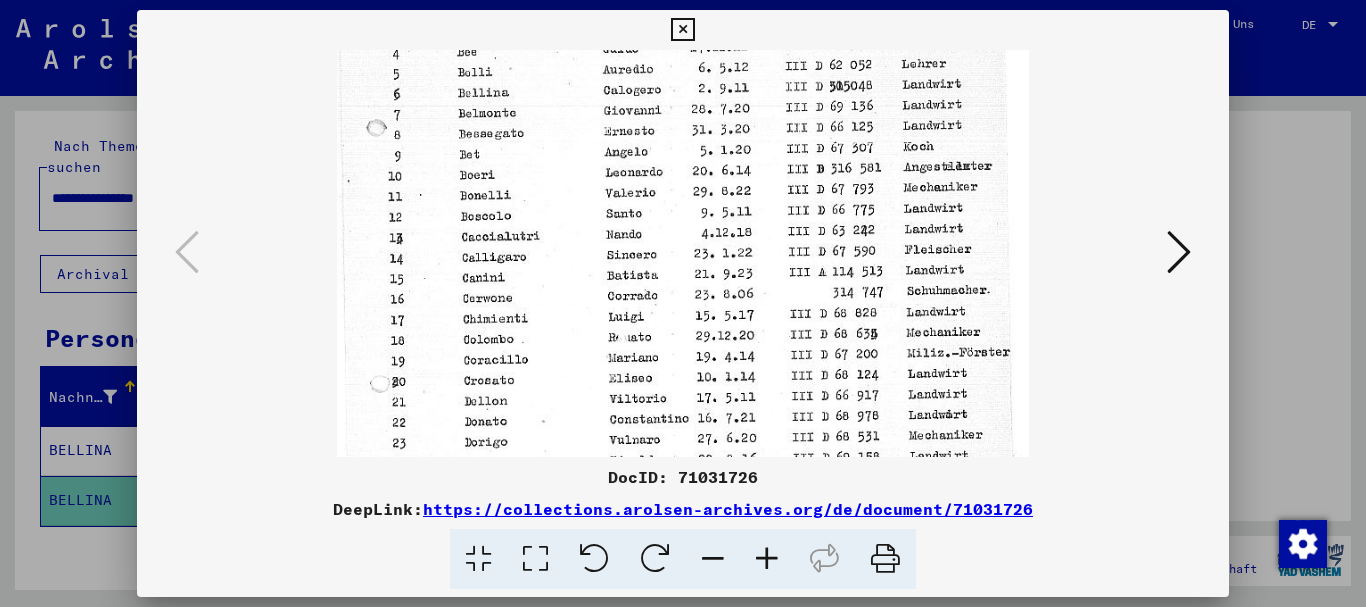 drag, startPoint x: 790, startPoint y: 412, endPoint x: 738, endPoint y: 135, distance: 281.8386 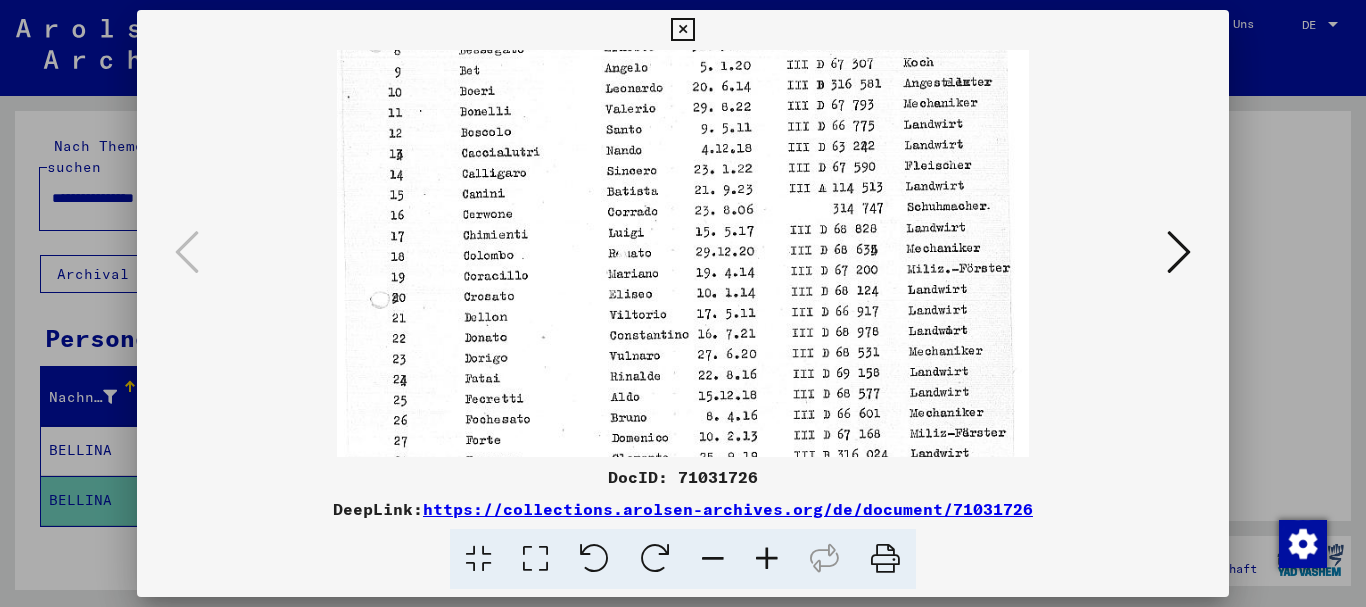 drag, startPoint x: 775, startPoint y: 340, endPoint x: 762, endPoint y: 261, distance: 80.06248 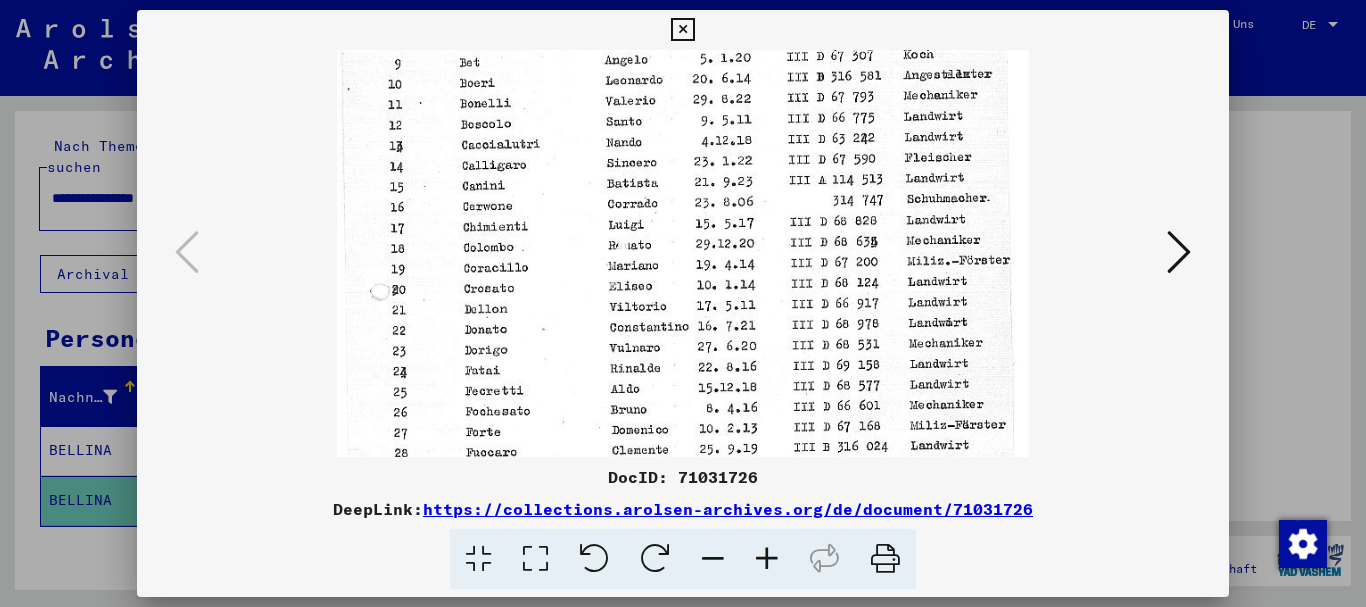 scroll, scrollTop: 249, scrollLeft: 0, axis: vertical 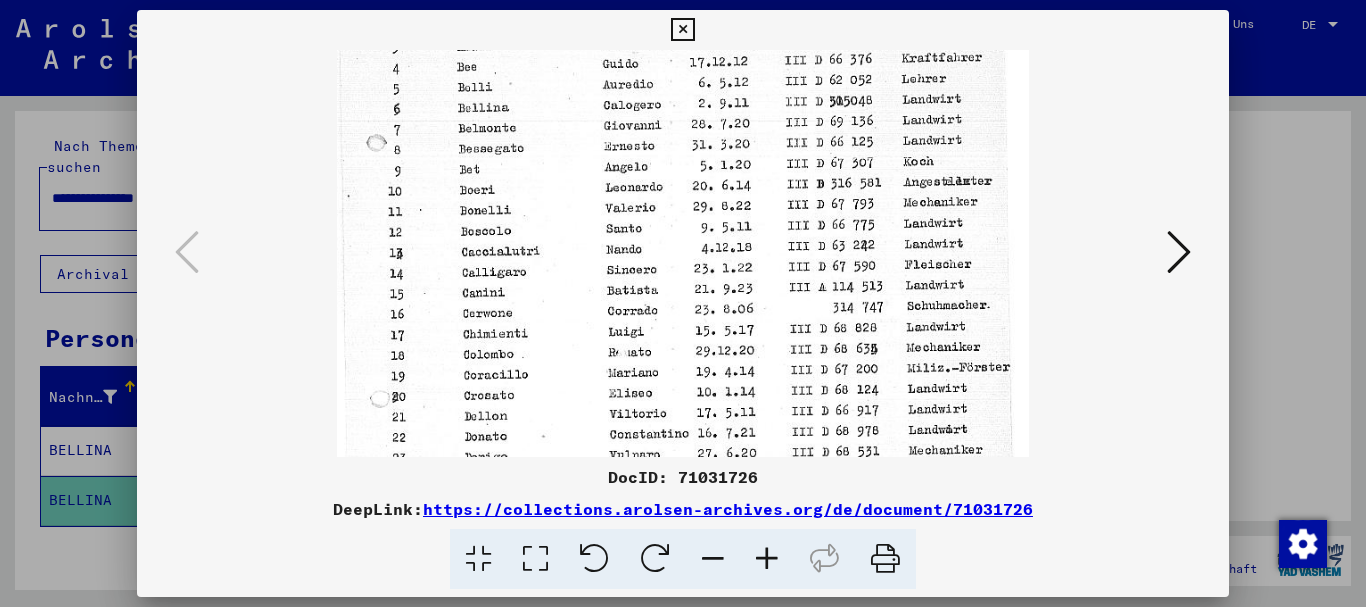 drag, startPoint x: 501, startPoint y: 167, endPoint x: 468, endPoint y: 225, distance: 66.730804 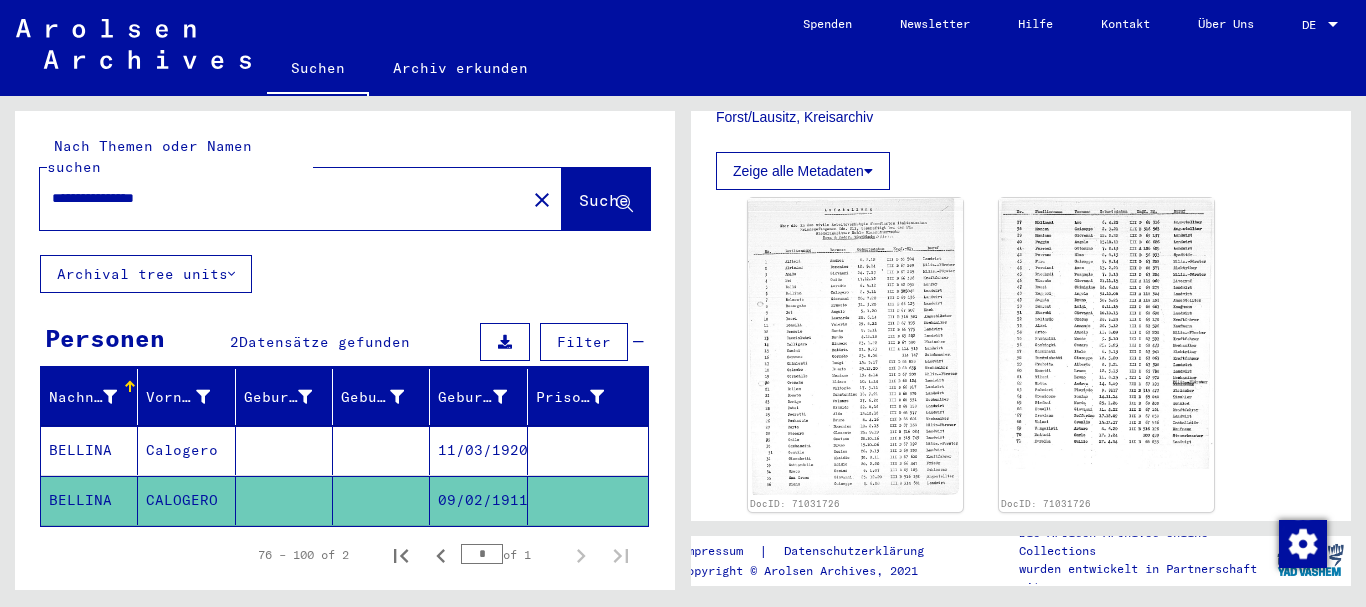 drag, startPoint x: 150, startPoint y: 187, endPoint x: 0, endPoint y: 187, distance: 150 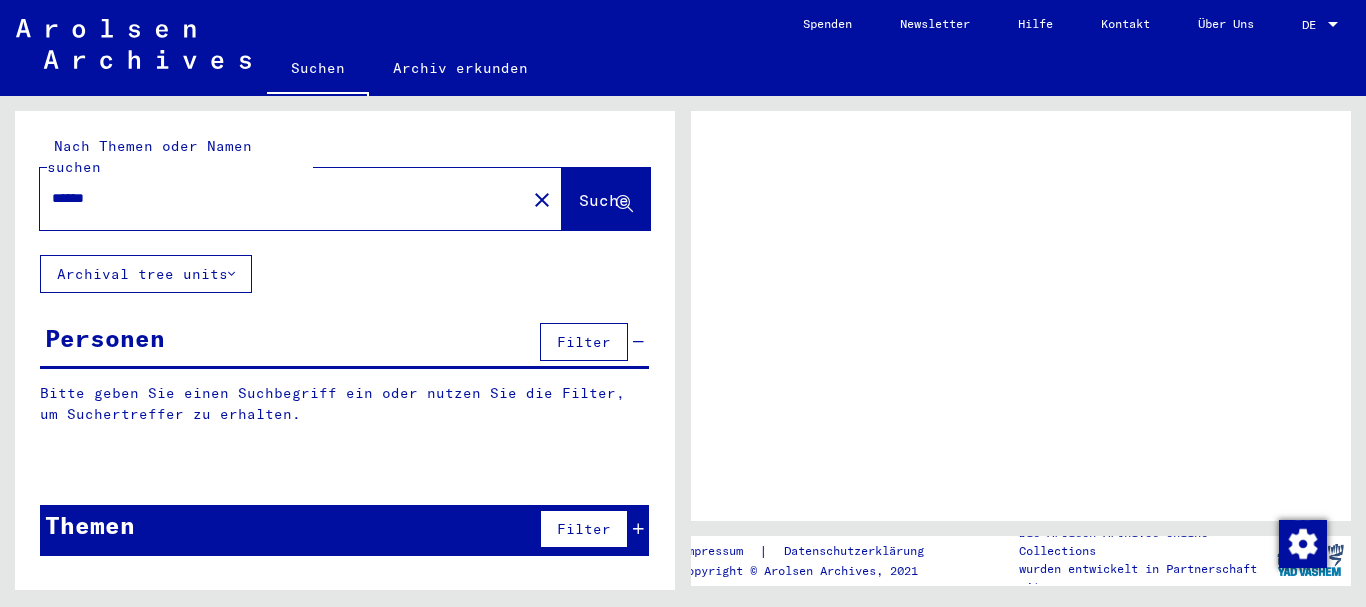 scroll, scrollTop: 0, scrollLeft: 0, axis: both 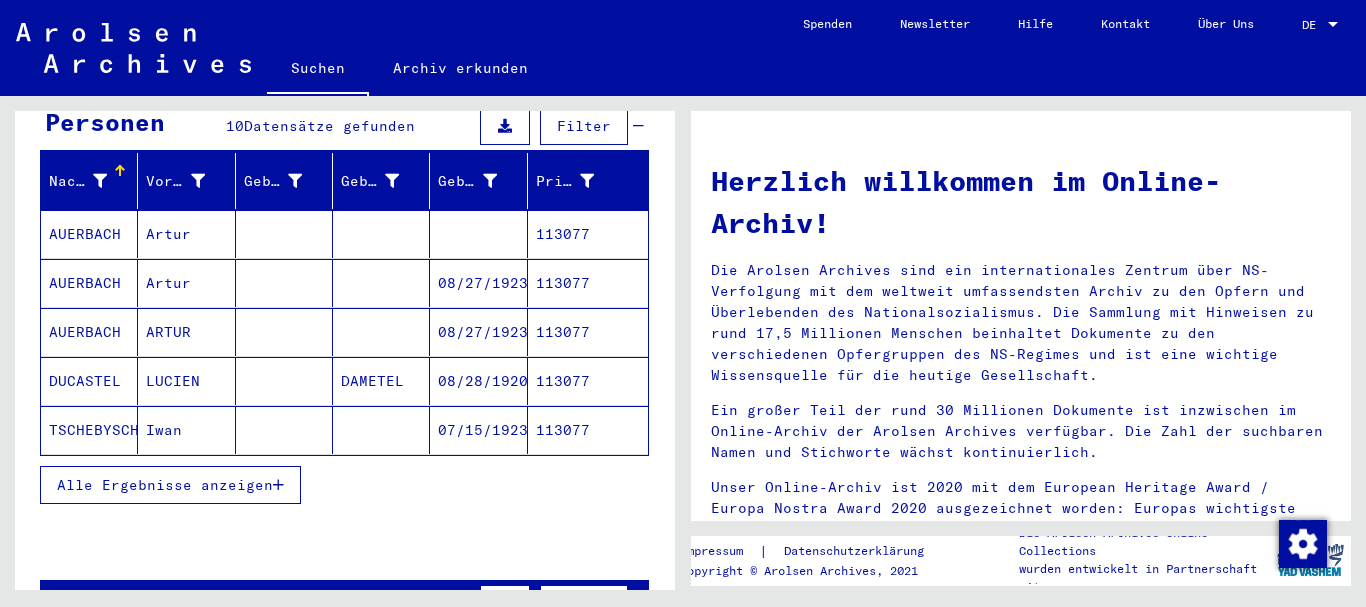 click on "Alle Ergebnisse anzeigen" at bounding box center [165, 485] 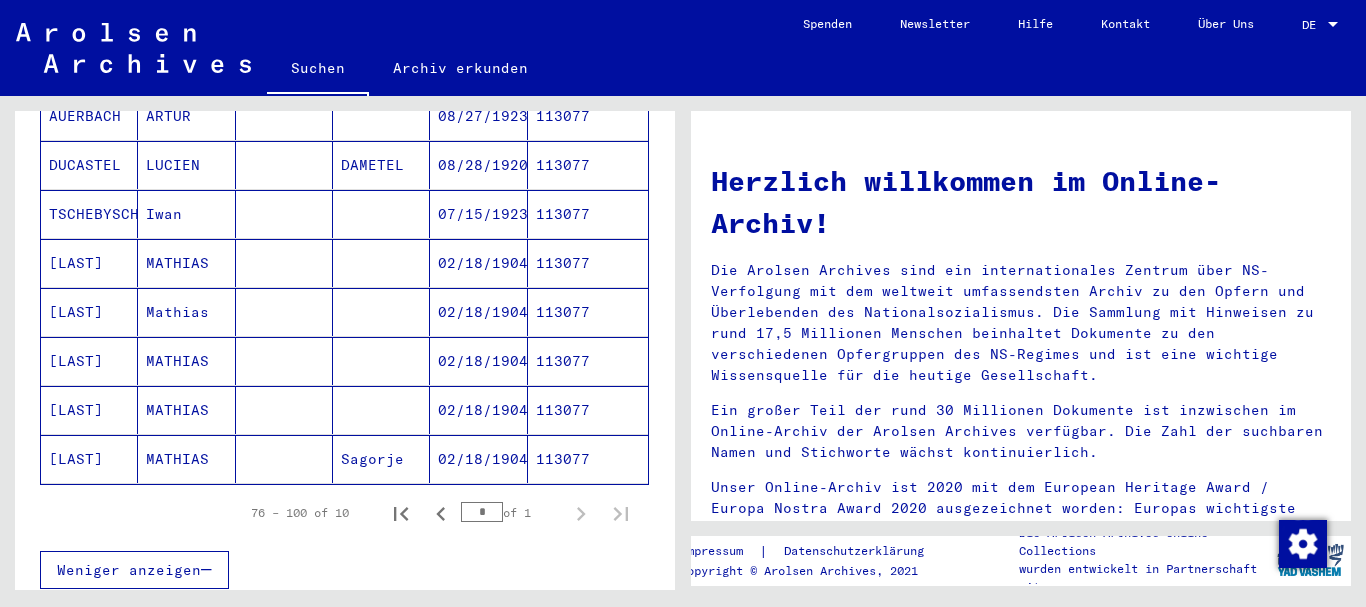 click on "[LAST]" at bounding box center [89, 312] 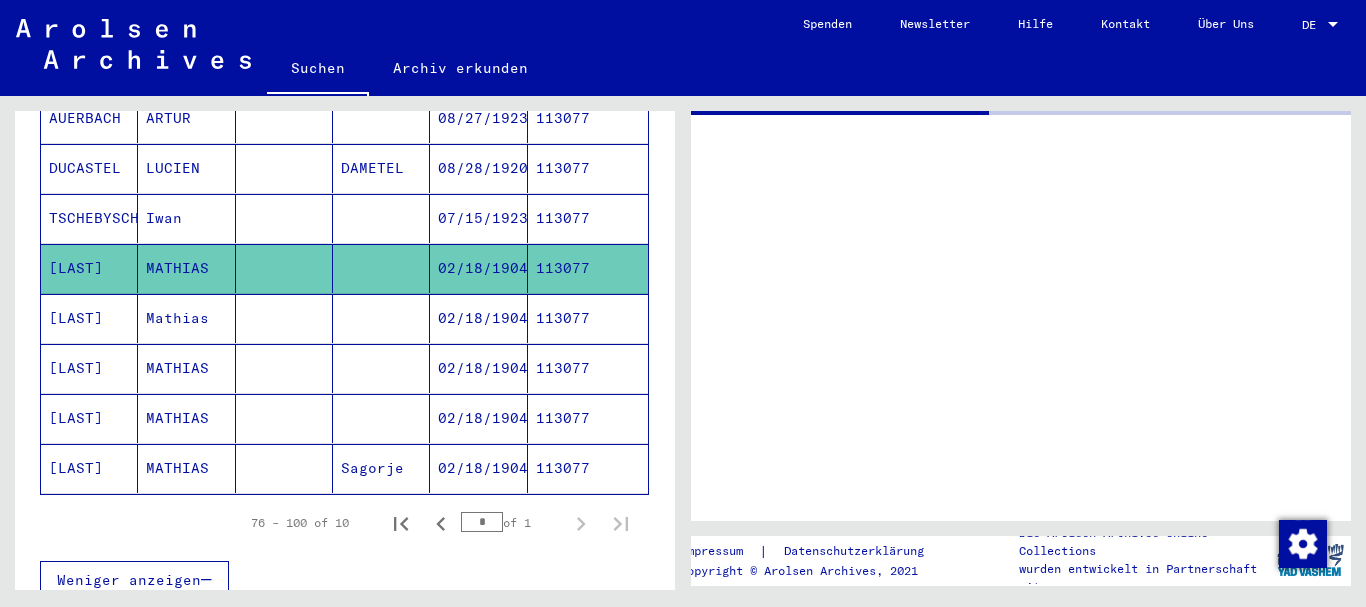 scroll, scrollTop: 434, scrollLeft: 0, axis: vertical 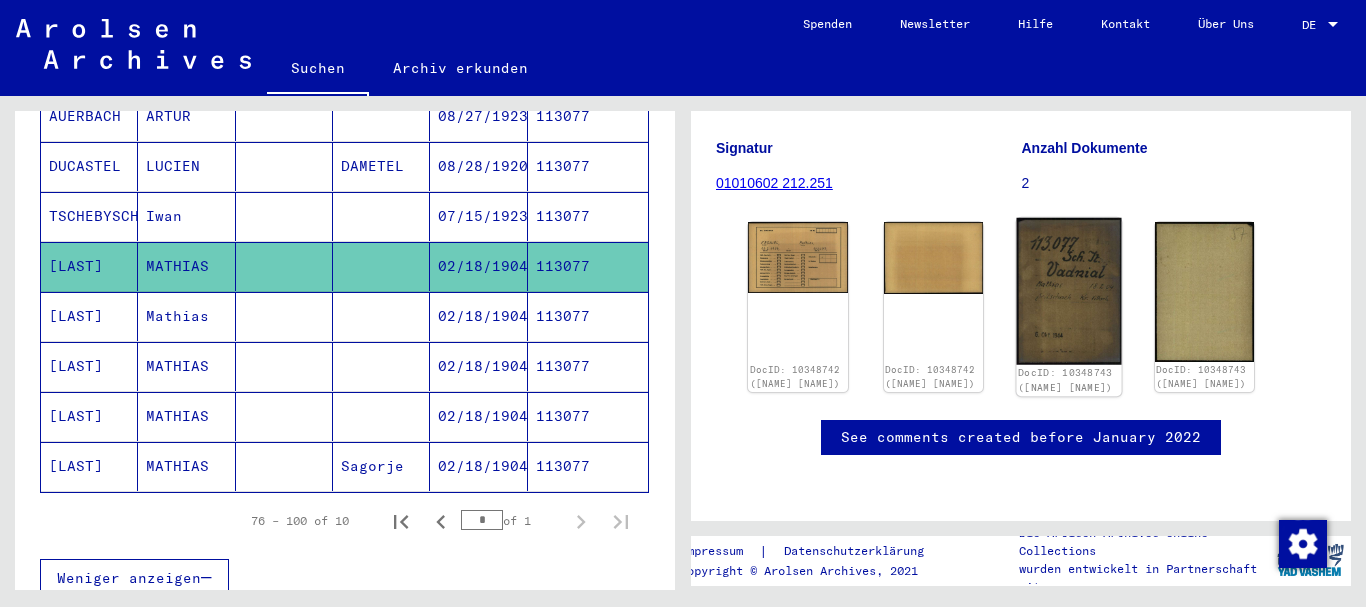 click 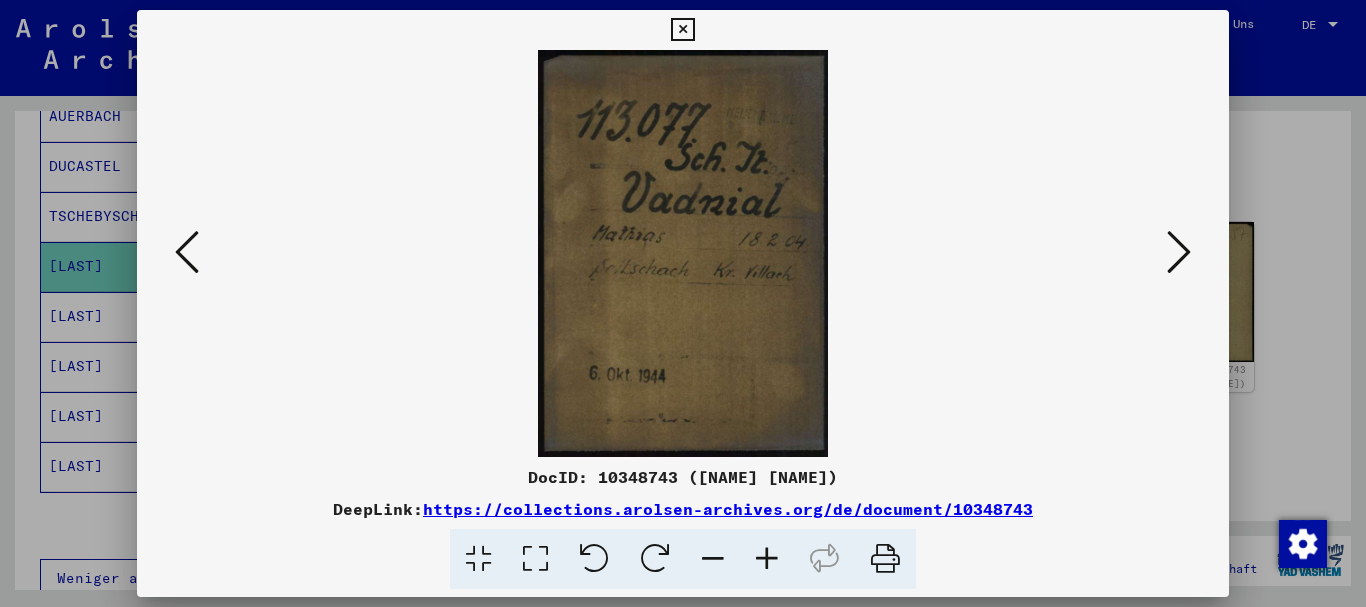click at bounding box center (683, 303) 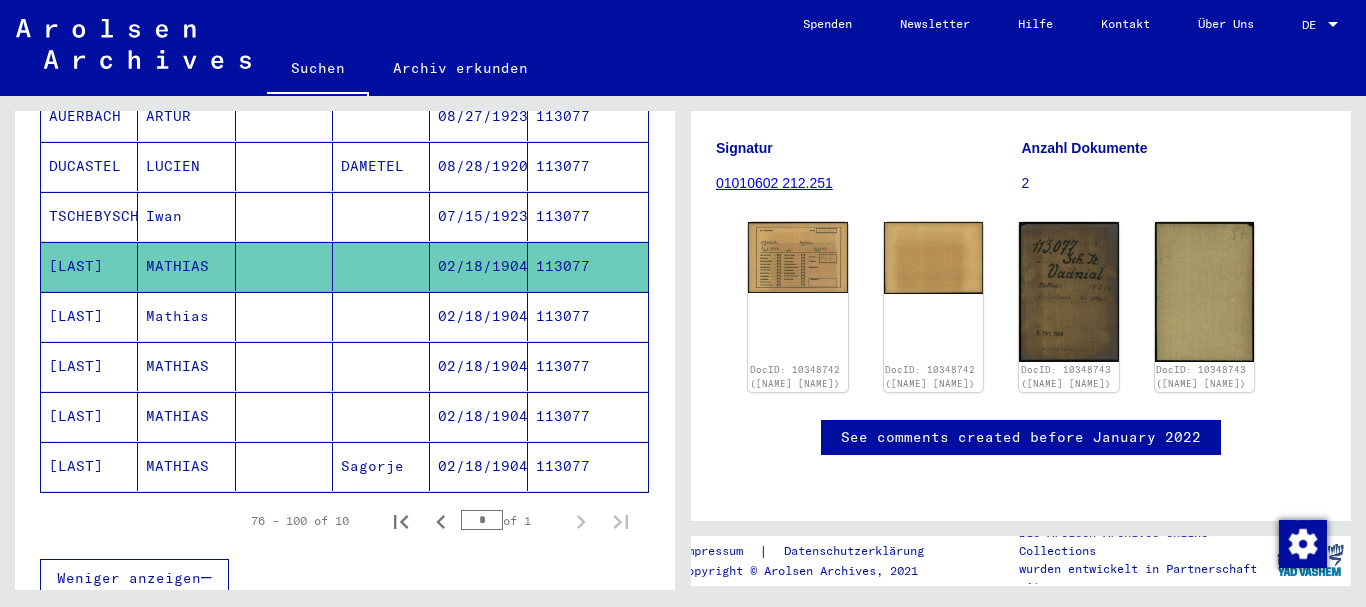 click on "Mathias" at bounding box center [186, 366] 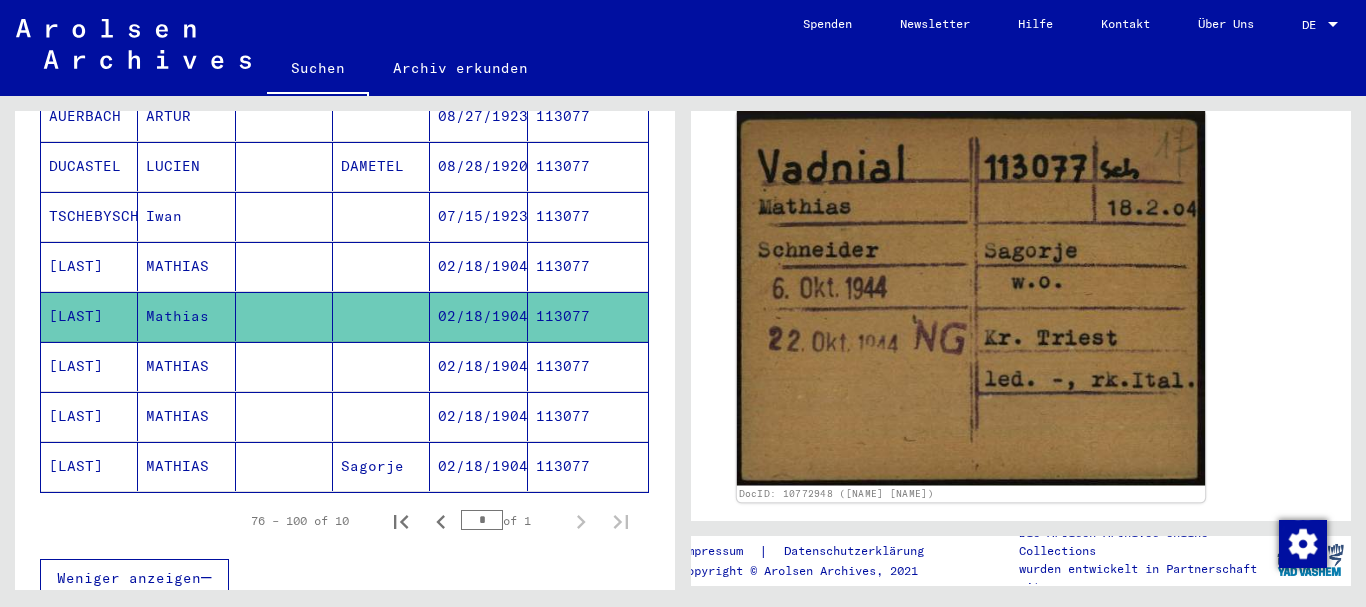 scroll, scrollTop: 301, scrollLeft: 0, axis: vertical 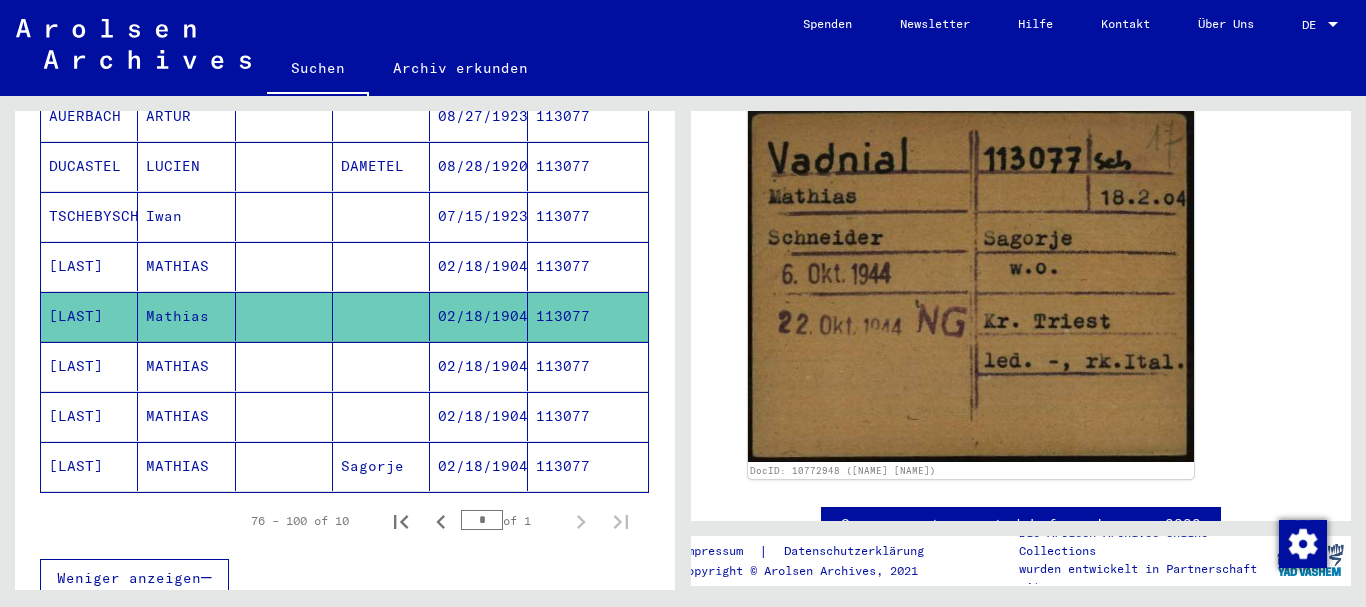 click on "[LAST]" at bounding box center (89, 416) 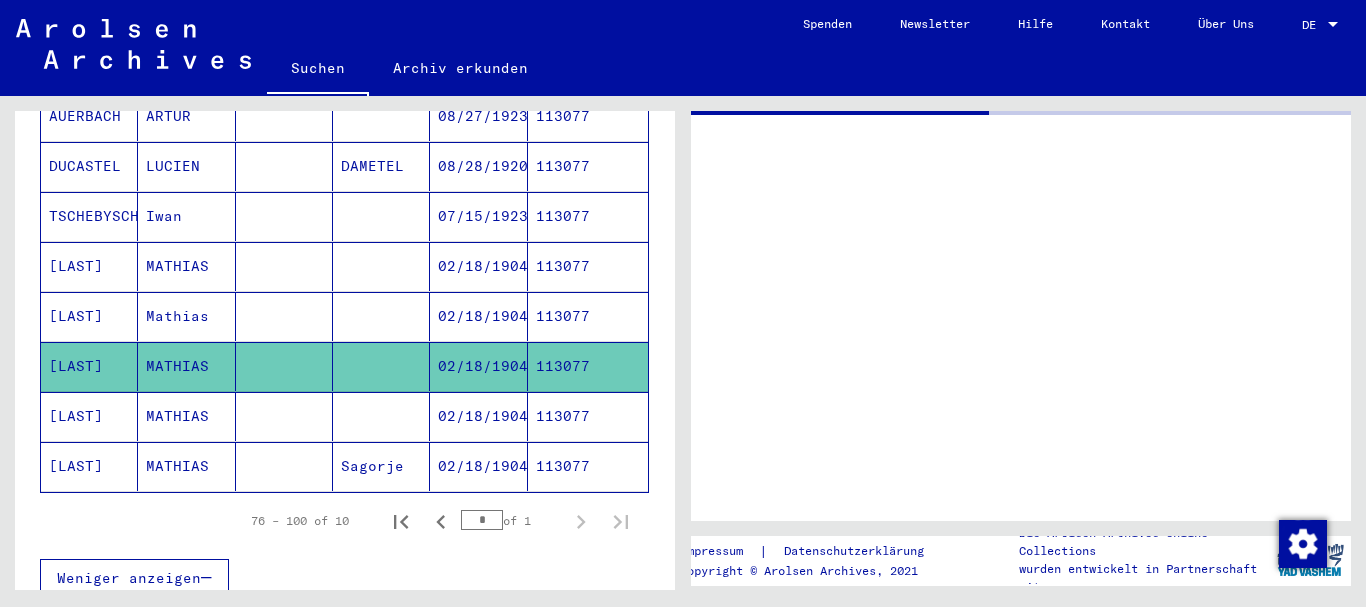 scroll, scrollTop: 0, scrollLeft: 0, axis: both 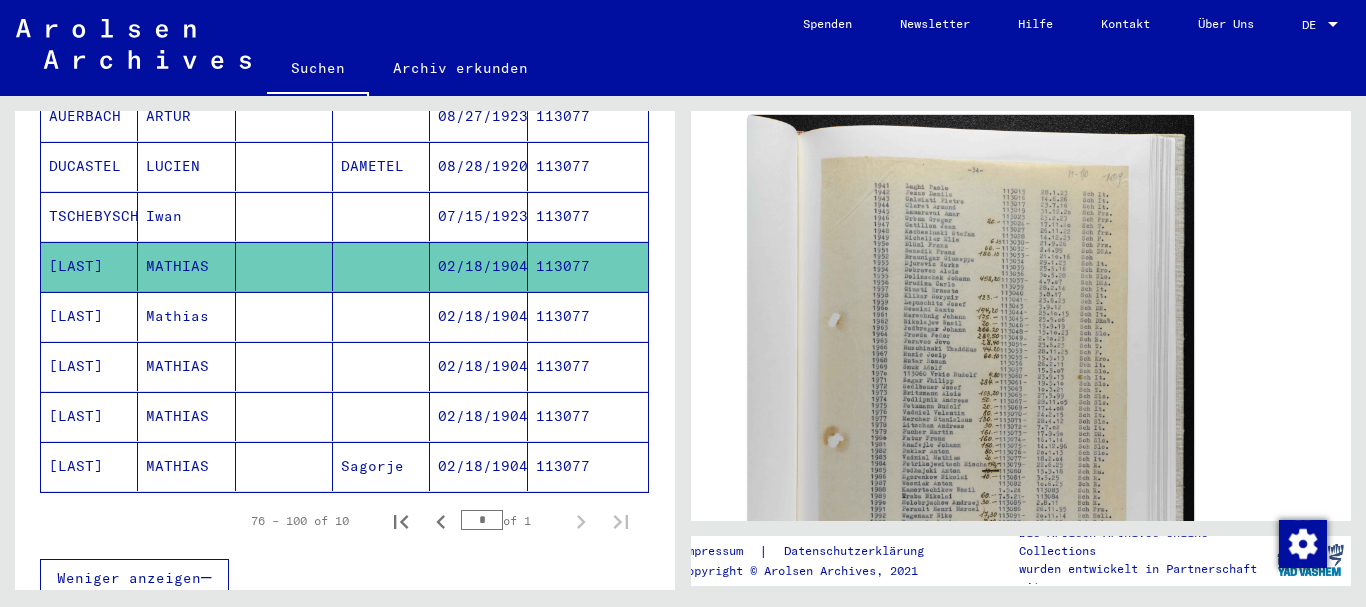 click on "MATHIAS" 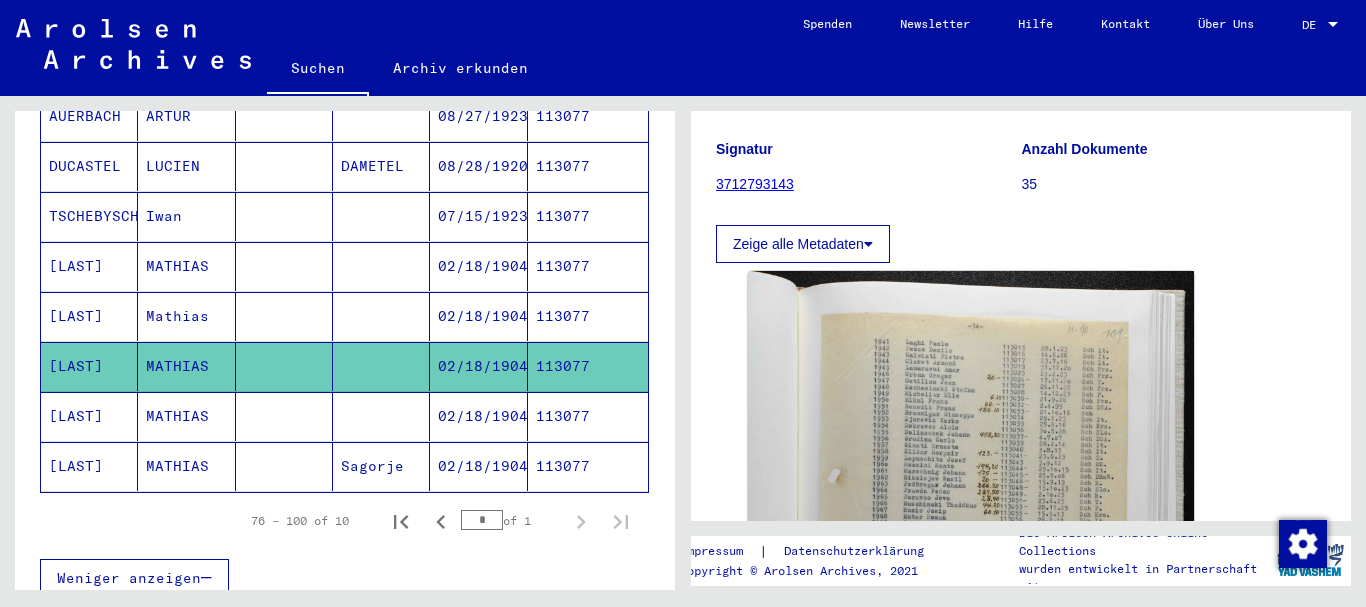 scroll, scrollTop: 432, scrollLeft: 0, axis: vertical 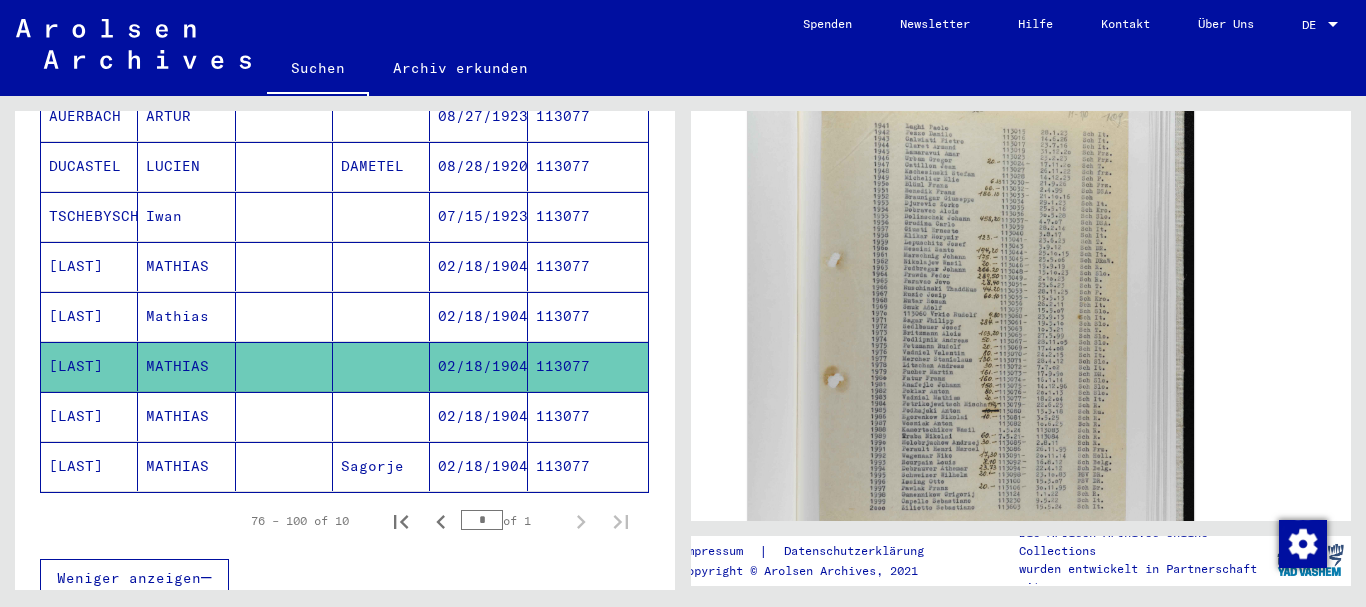 click on "[LAST]" at bounding box center (89, 466) 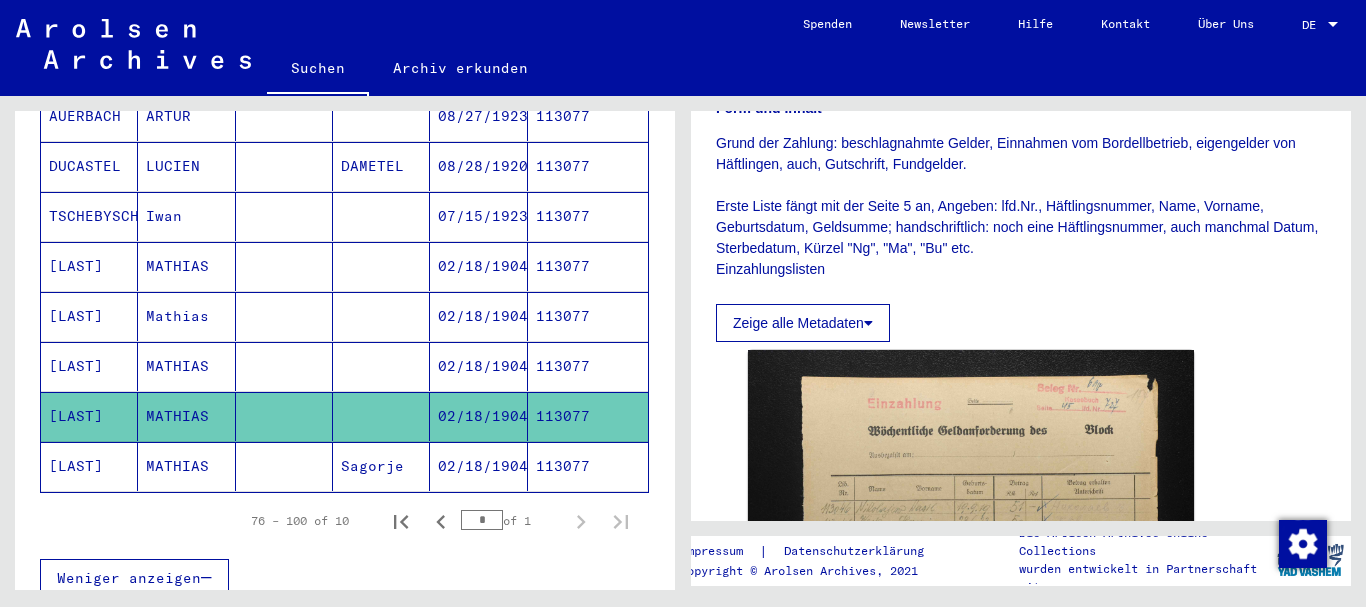 scroll, scrollTop: 540, scrollLeft: 0, axis: vertical 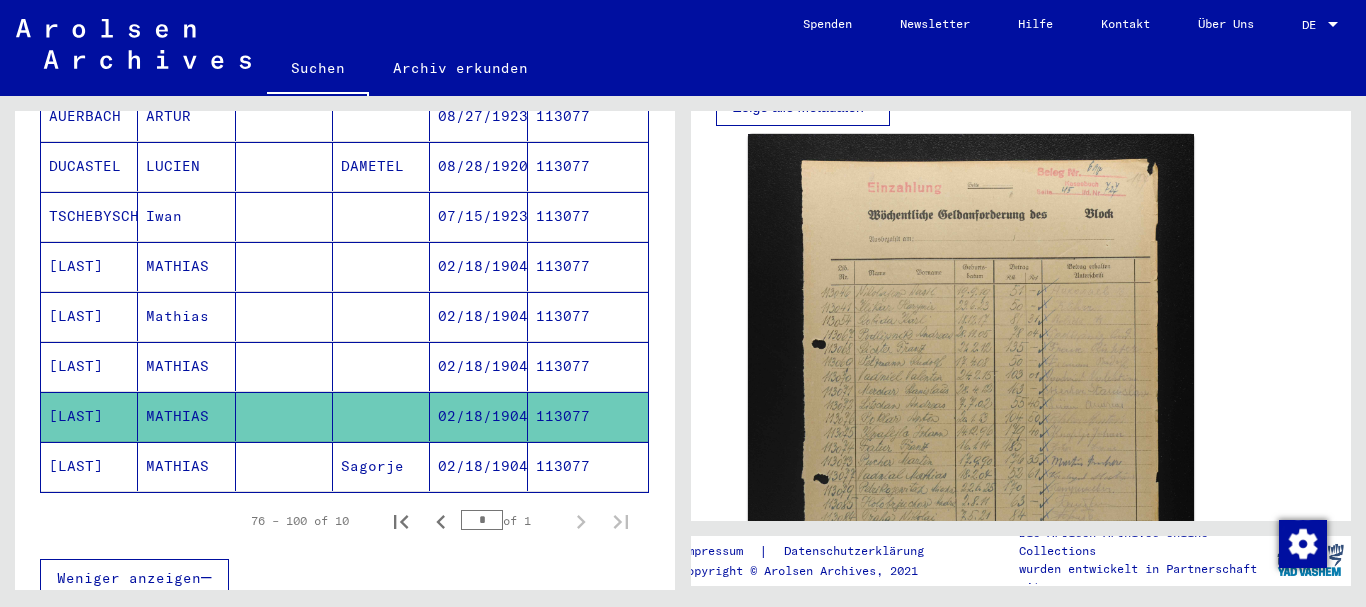 click on "MATHIAS" 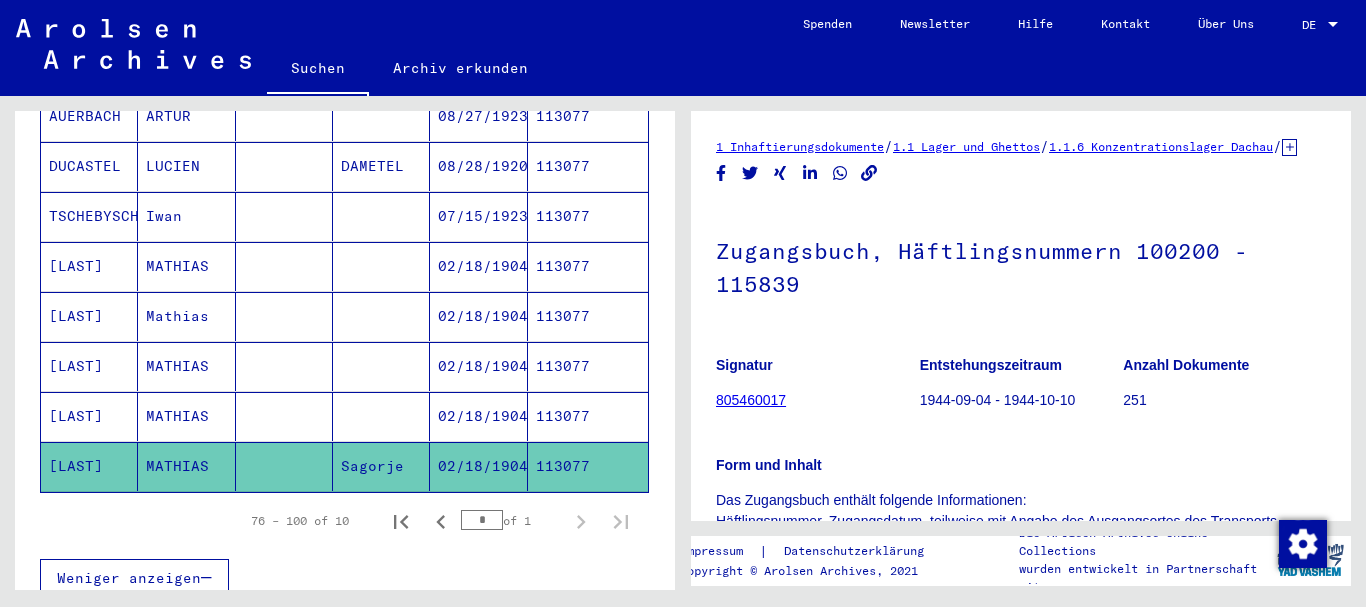 scroll, scrollTop: 540, scrollLeft: 0, axis: vertical 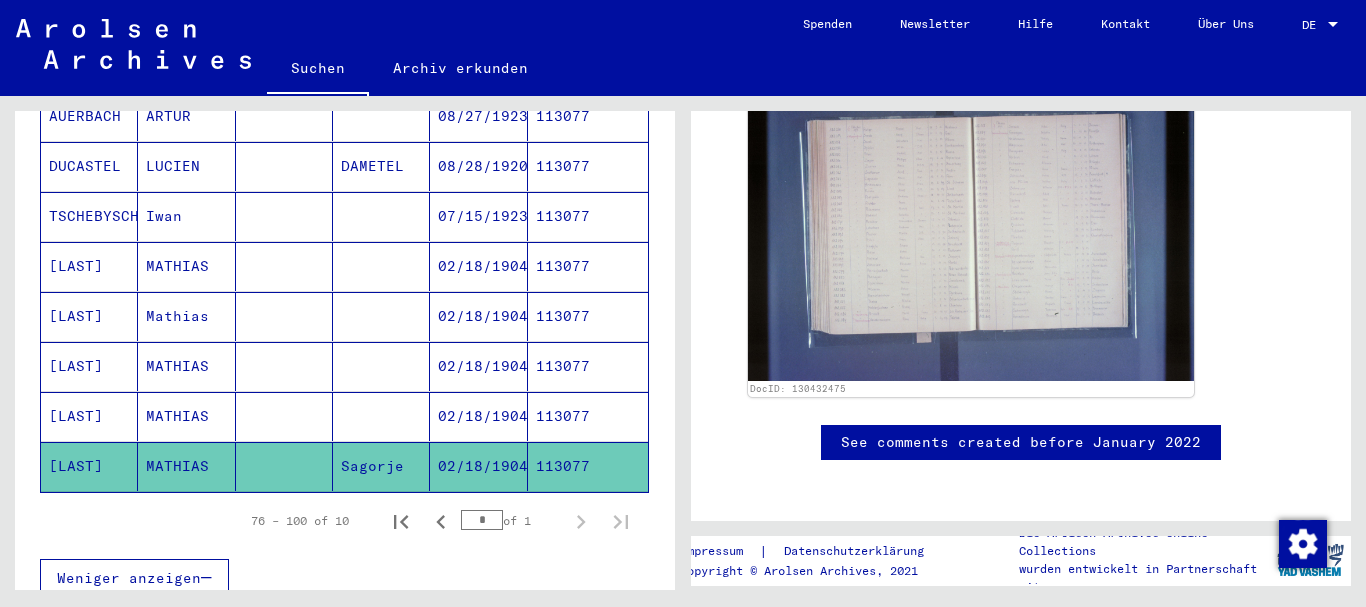 click on "MATHIAS" at bounding box center (186, 316) 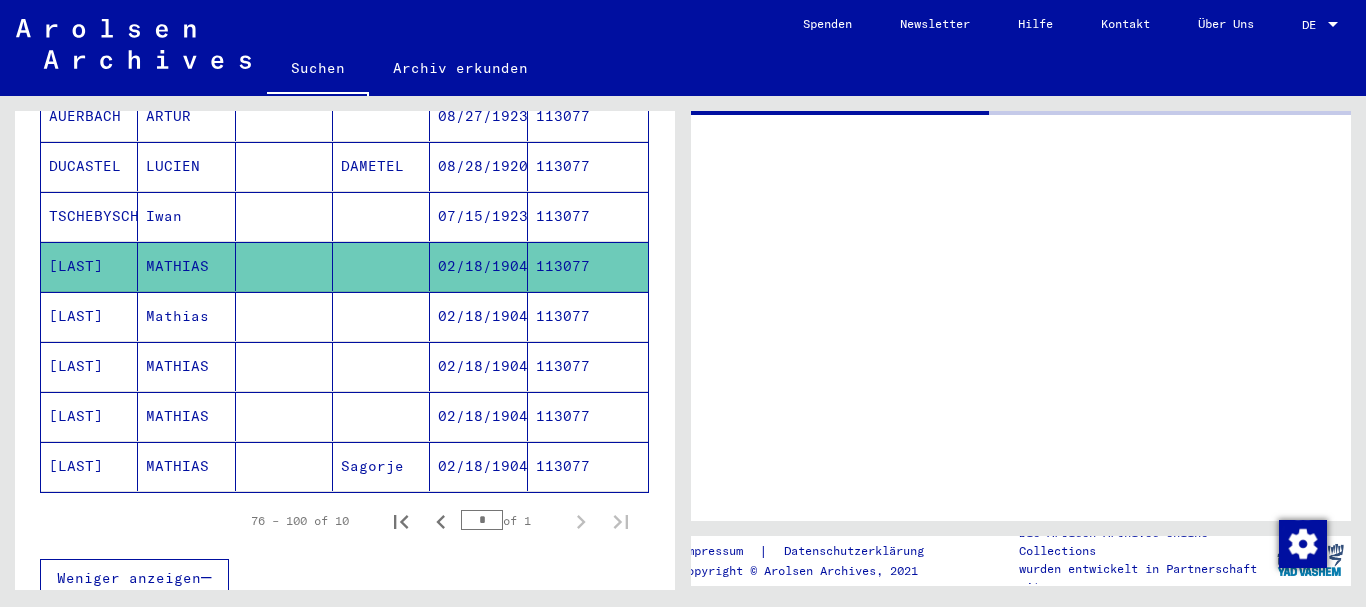 scroll, scrollTop: 0, scrollLeft: 0, axis: both 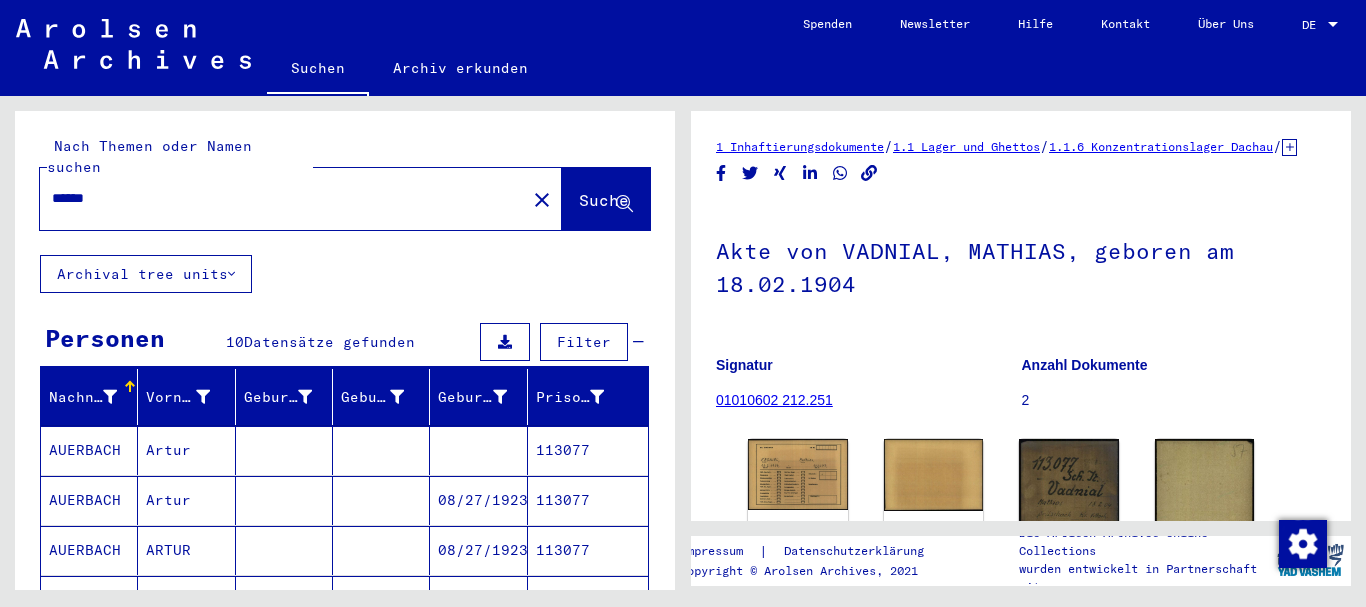 drag, startPoint x: 130, startPoint y: 173, endPoint x: 0, endPoint y: 154, distance: 131.38112 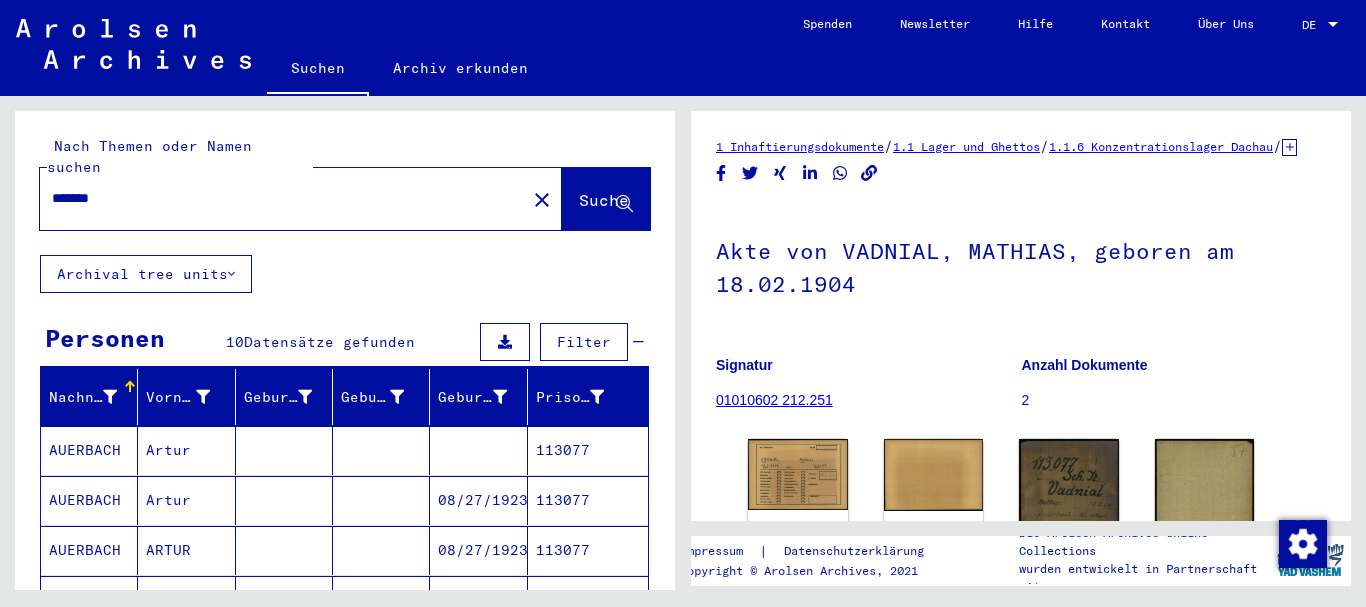 type on "*******" 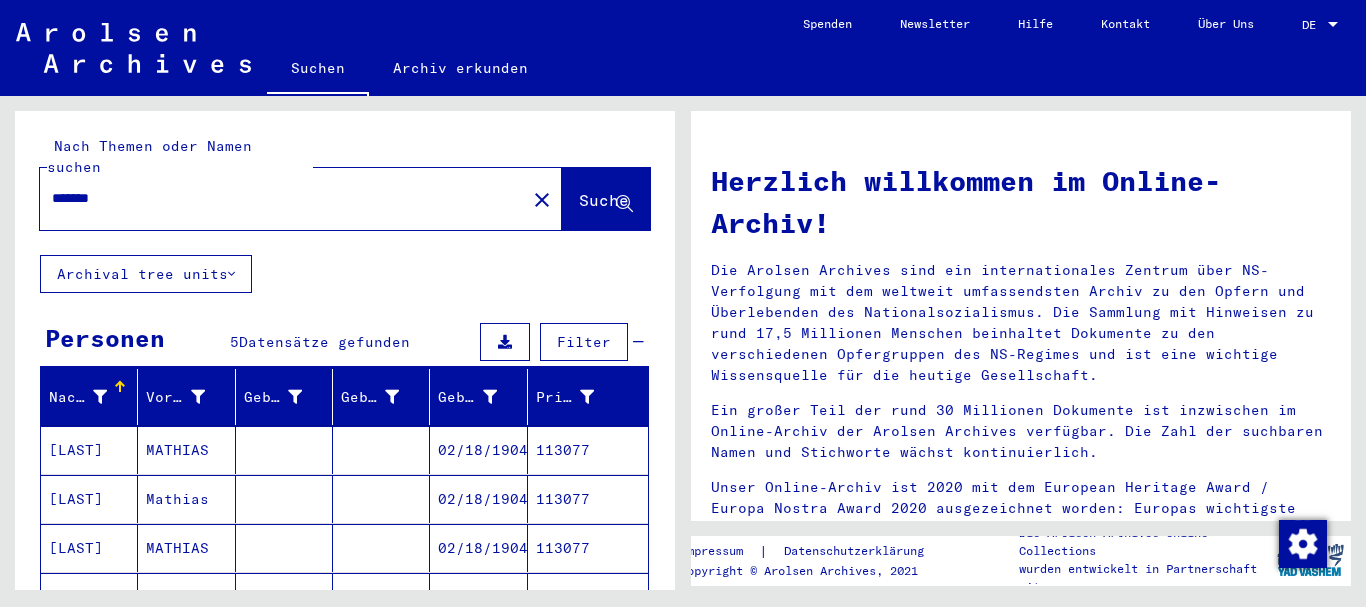 scroll, scrollTop: 108, scrollLeft: 0, axis: vertical 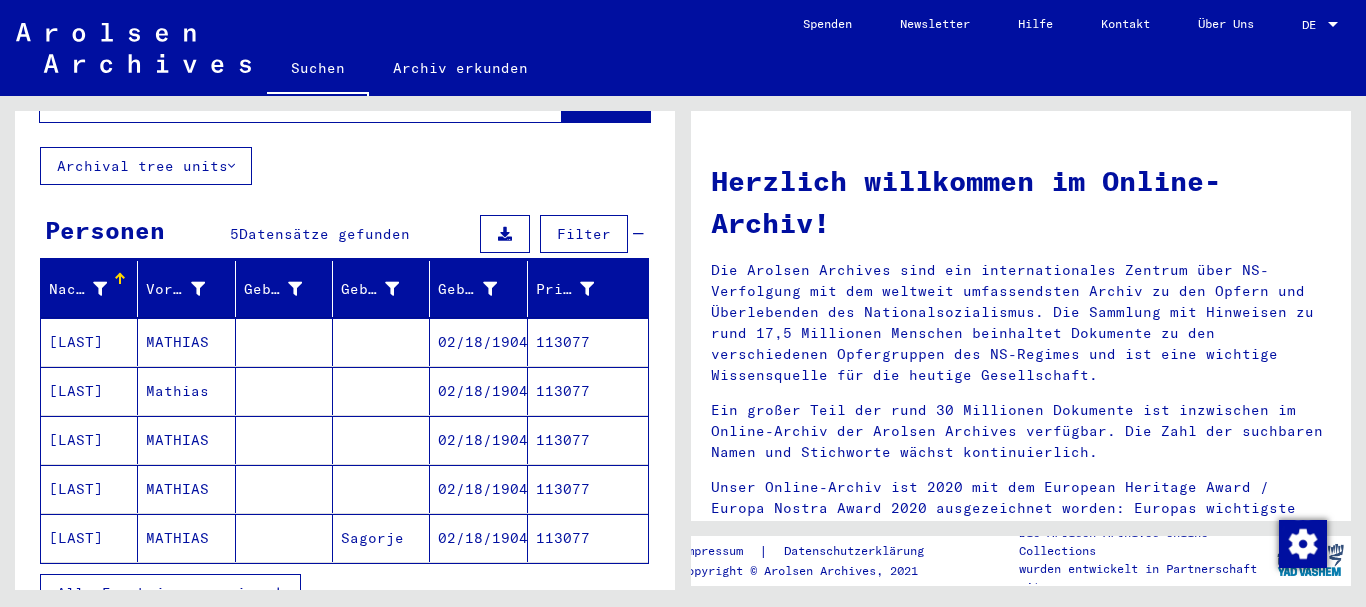 click on "Alle Ergebnisse anzeigen" at bounding box center (165, 593) 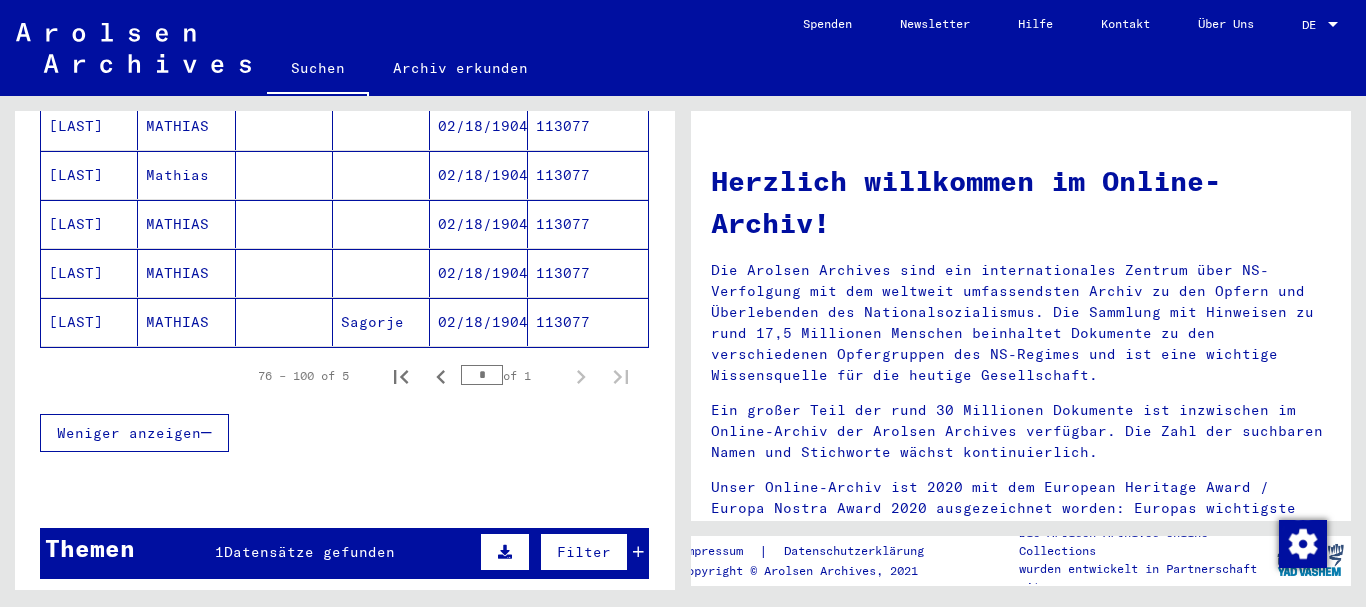 scroll, scrollTop: 108, scrollLeft: 0, axis: vertical 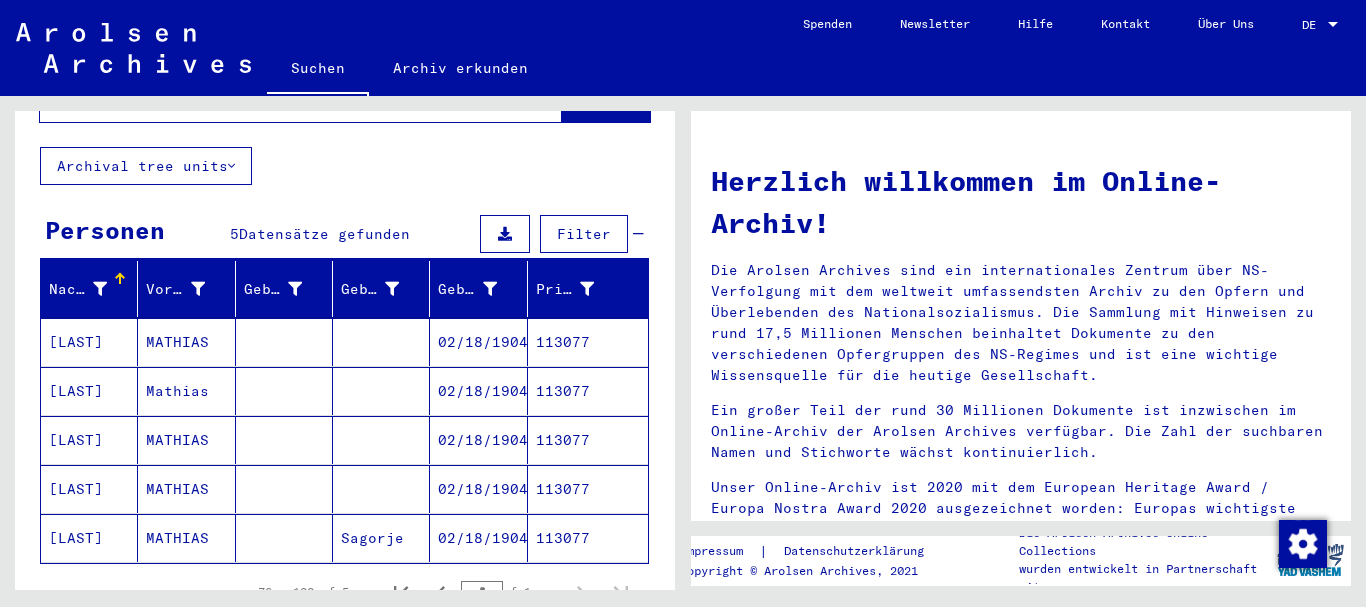 click on "[LAST]" at bounding box center [89, 391] 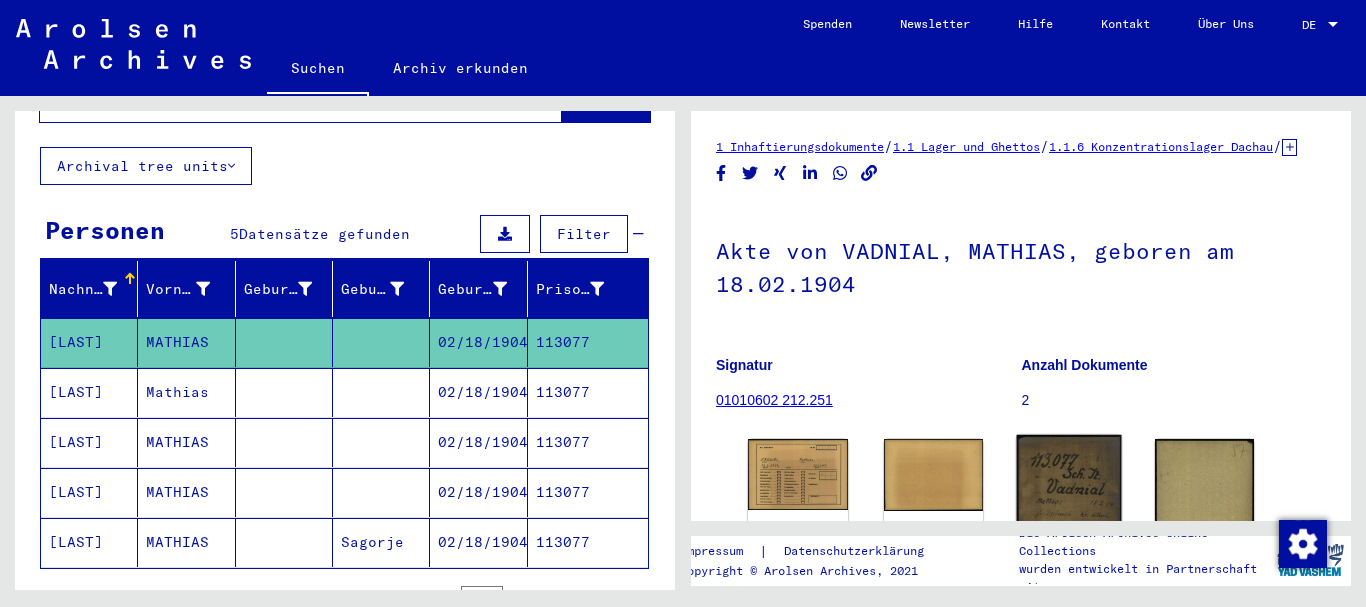 scroll, scrollTop: 216, scrollLeft: 0, axis: vertical 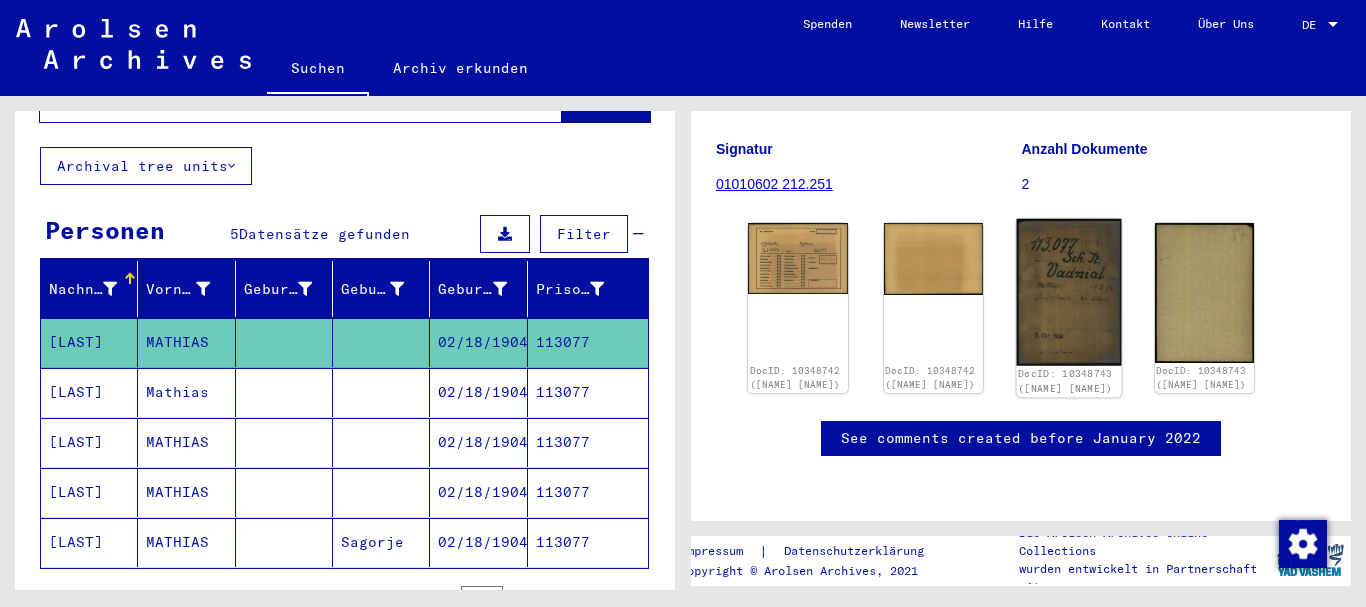 click 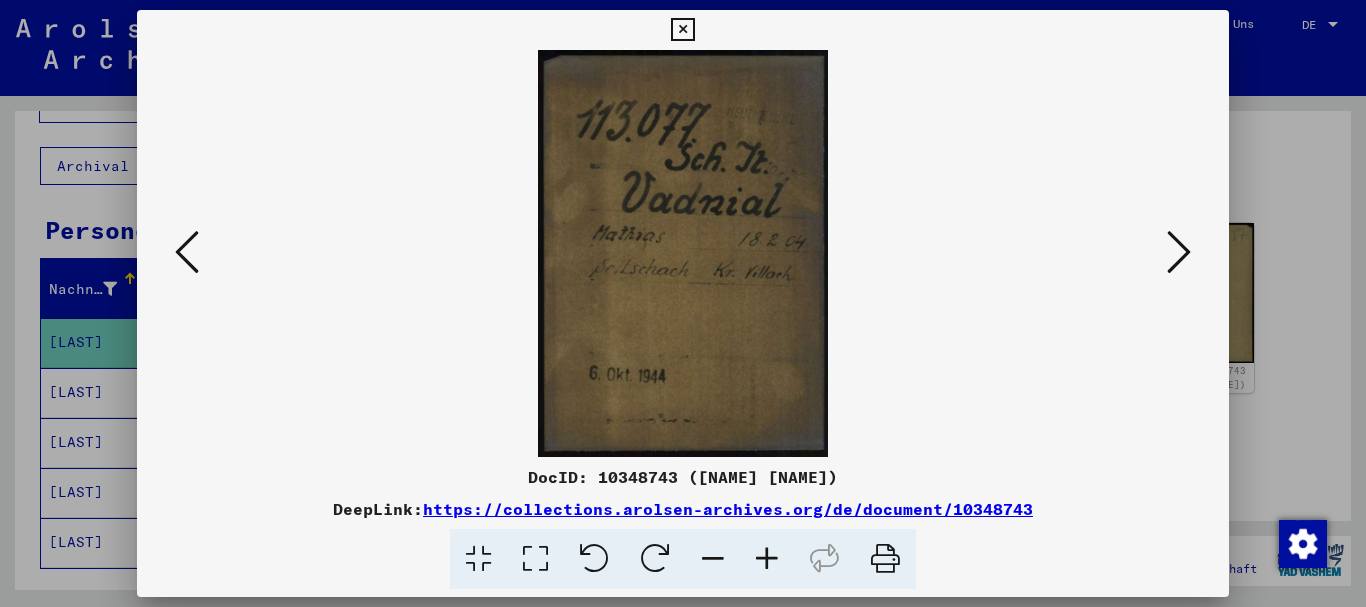 click at bounding box center [767, 559] 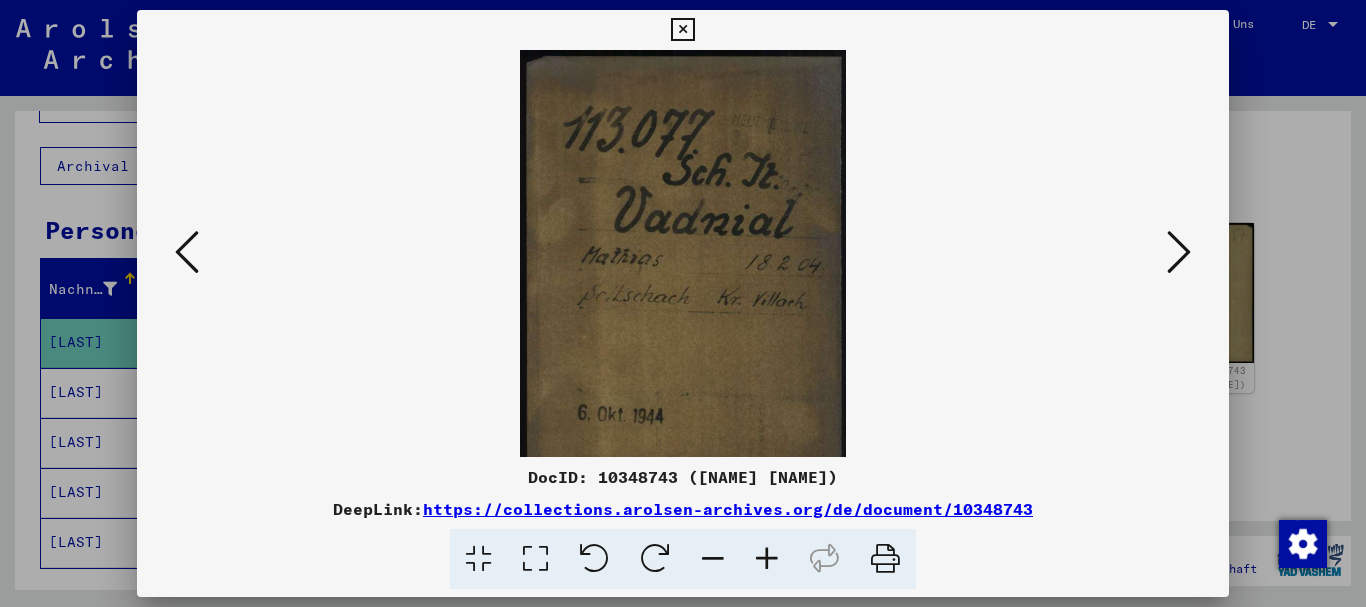 click at bounding box center [767, 559] 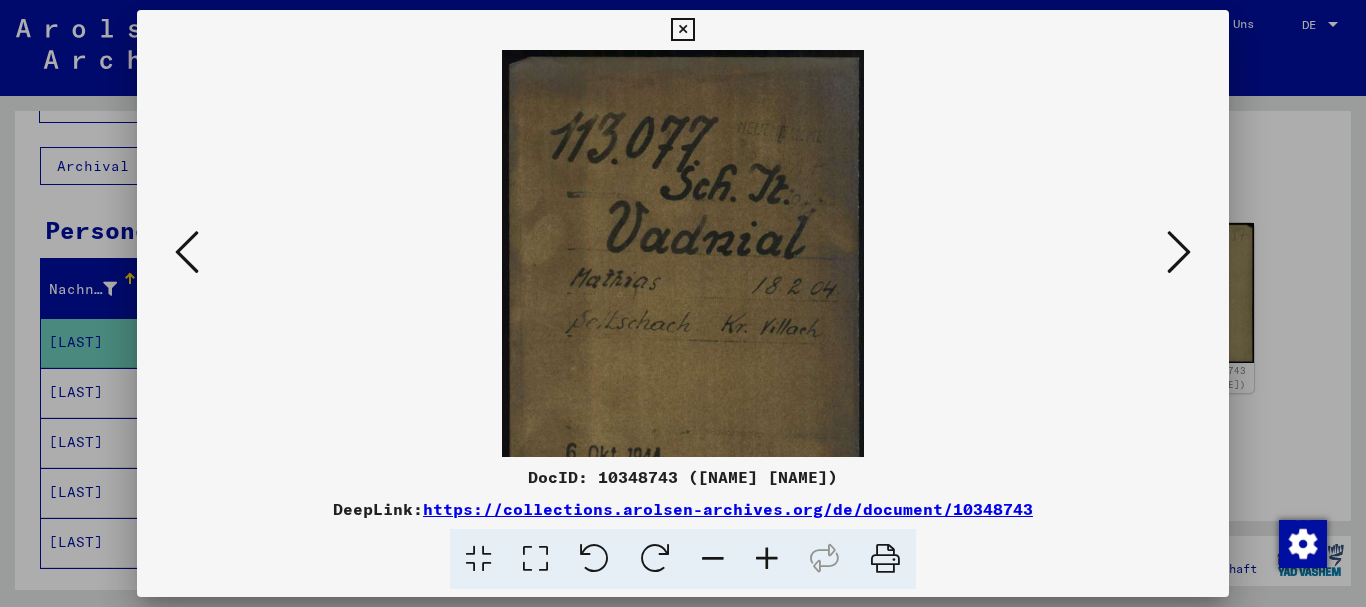 click at bounding box center (767, 559) 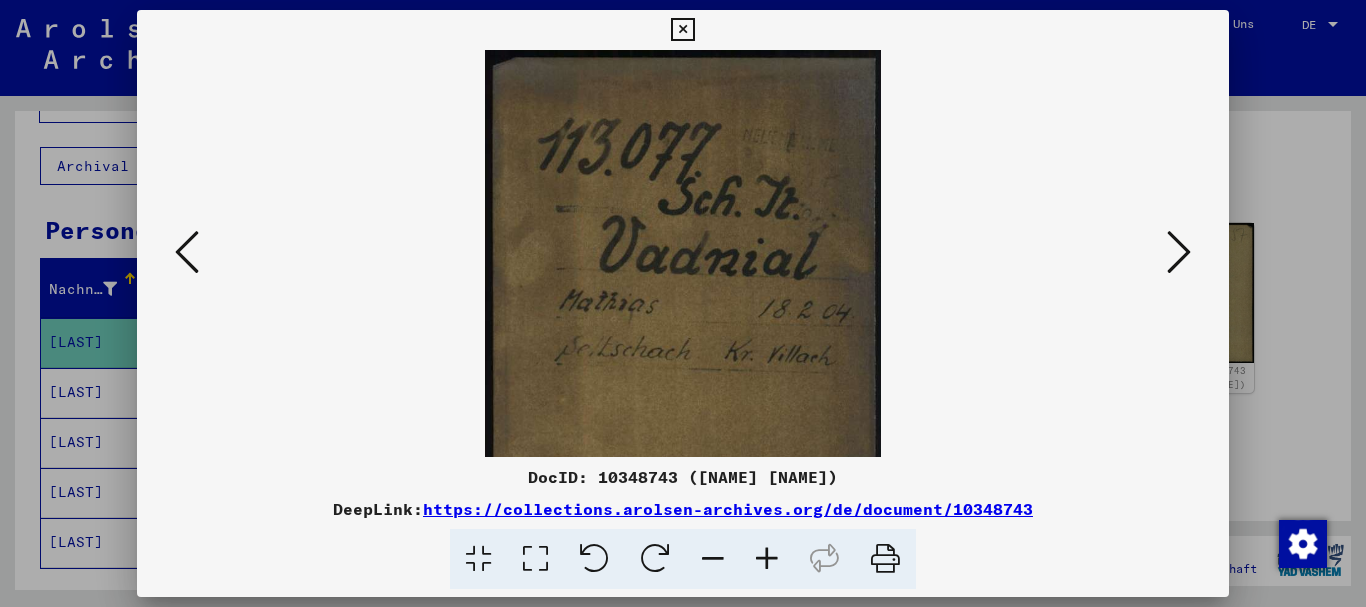 click at bounding box center (683, 303) 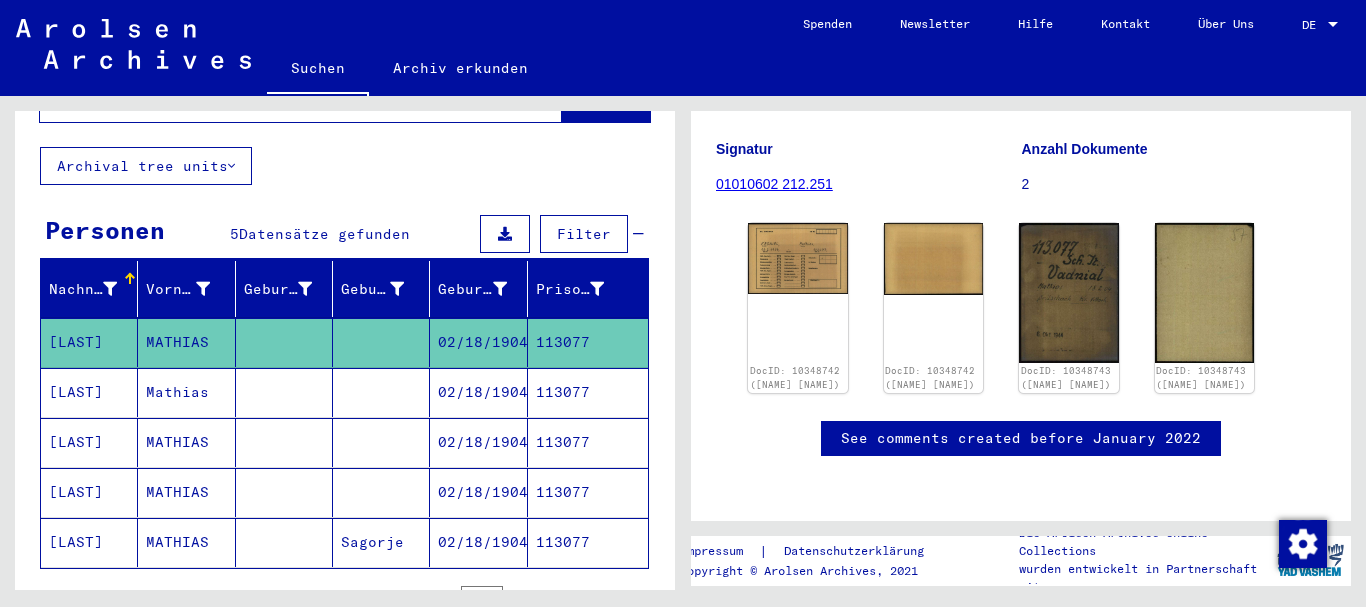 click on "[LAST]" at bounding box center (89, 442) 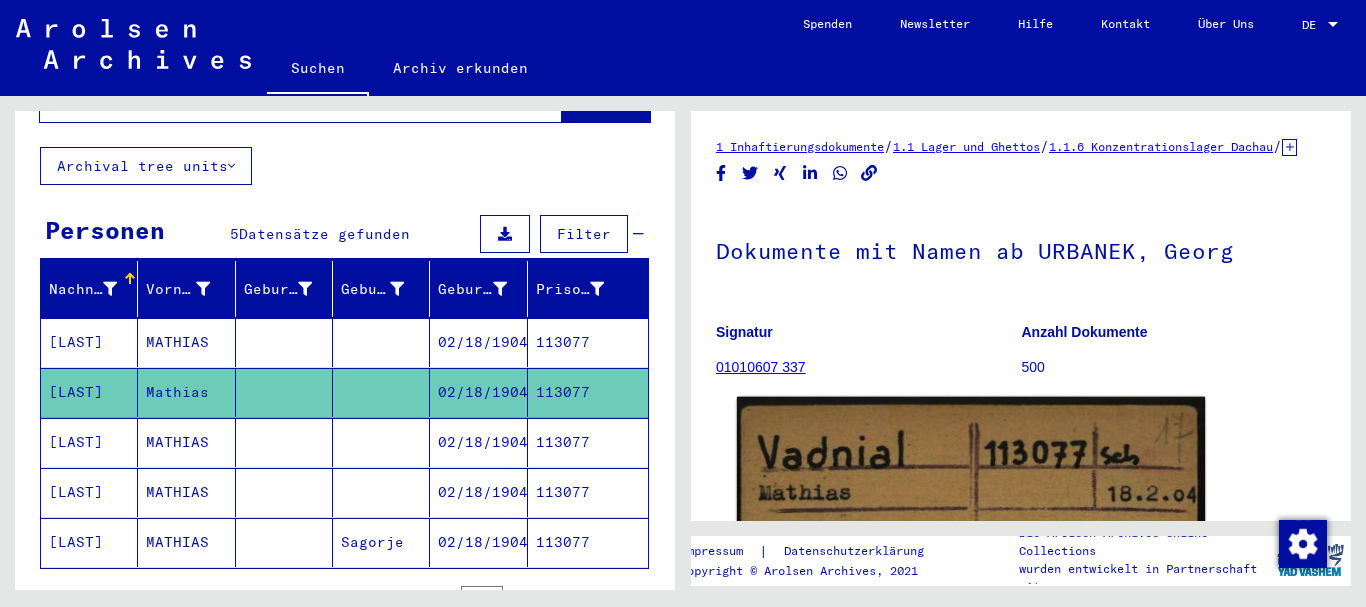 scroll, scrollTop: 324, scrollLeft: 0, axis: vertical 